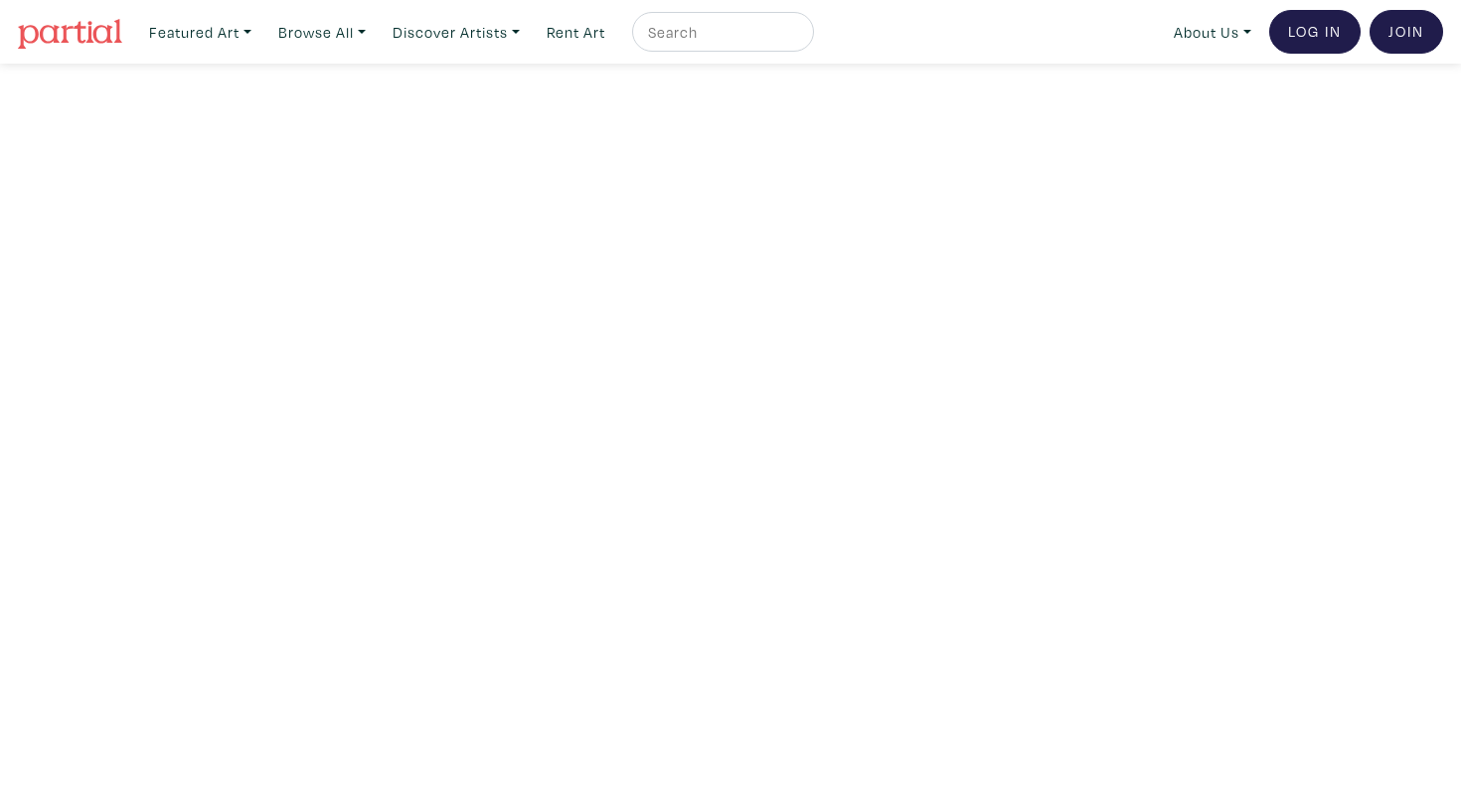 scroll, scrollTop: 0, scrollLeft: 0, axis: both 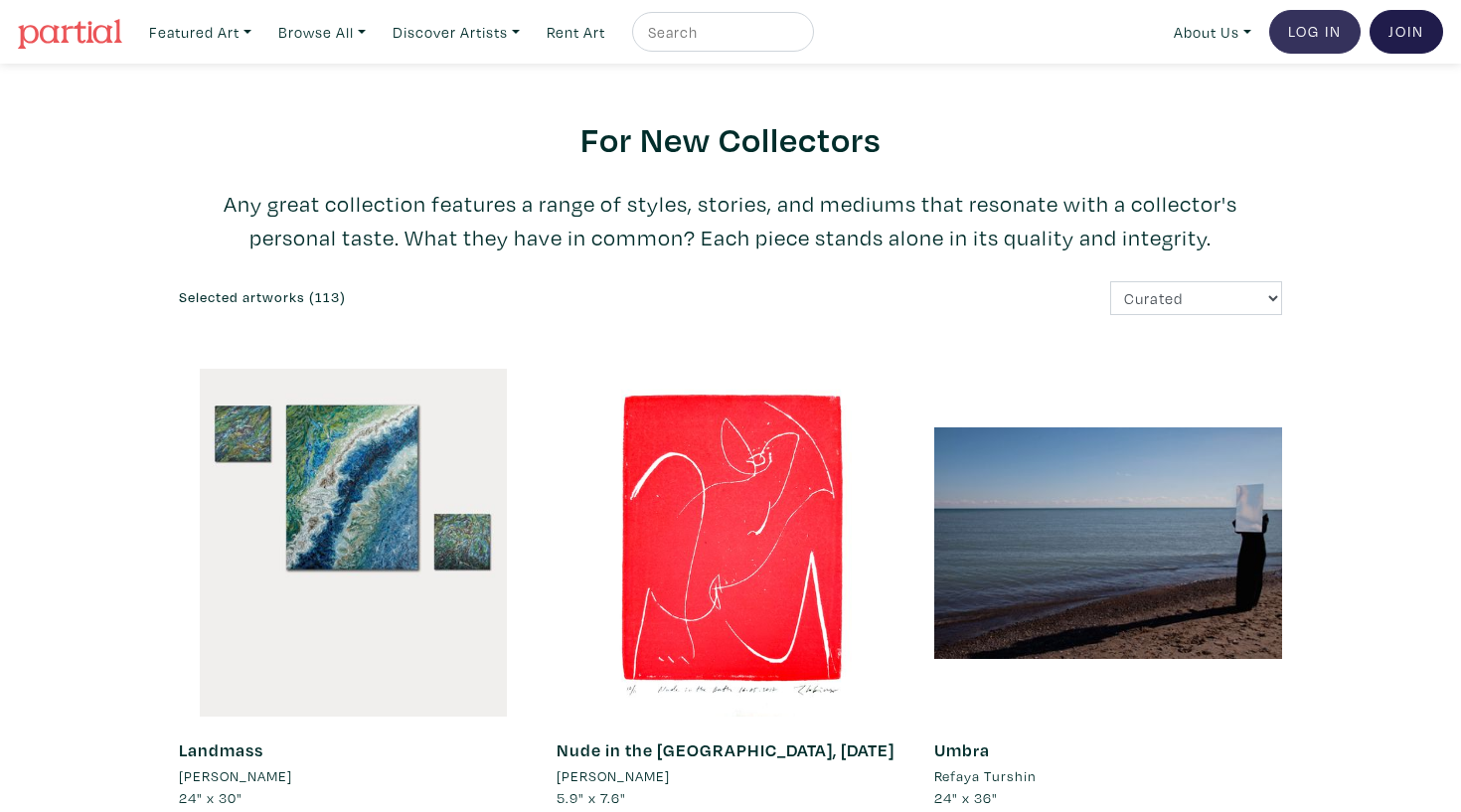 click on "Log In" at bounding box center [1315, 32] 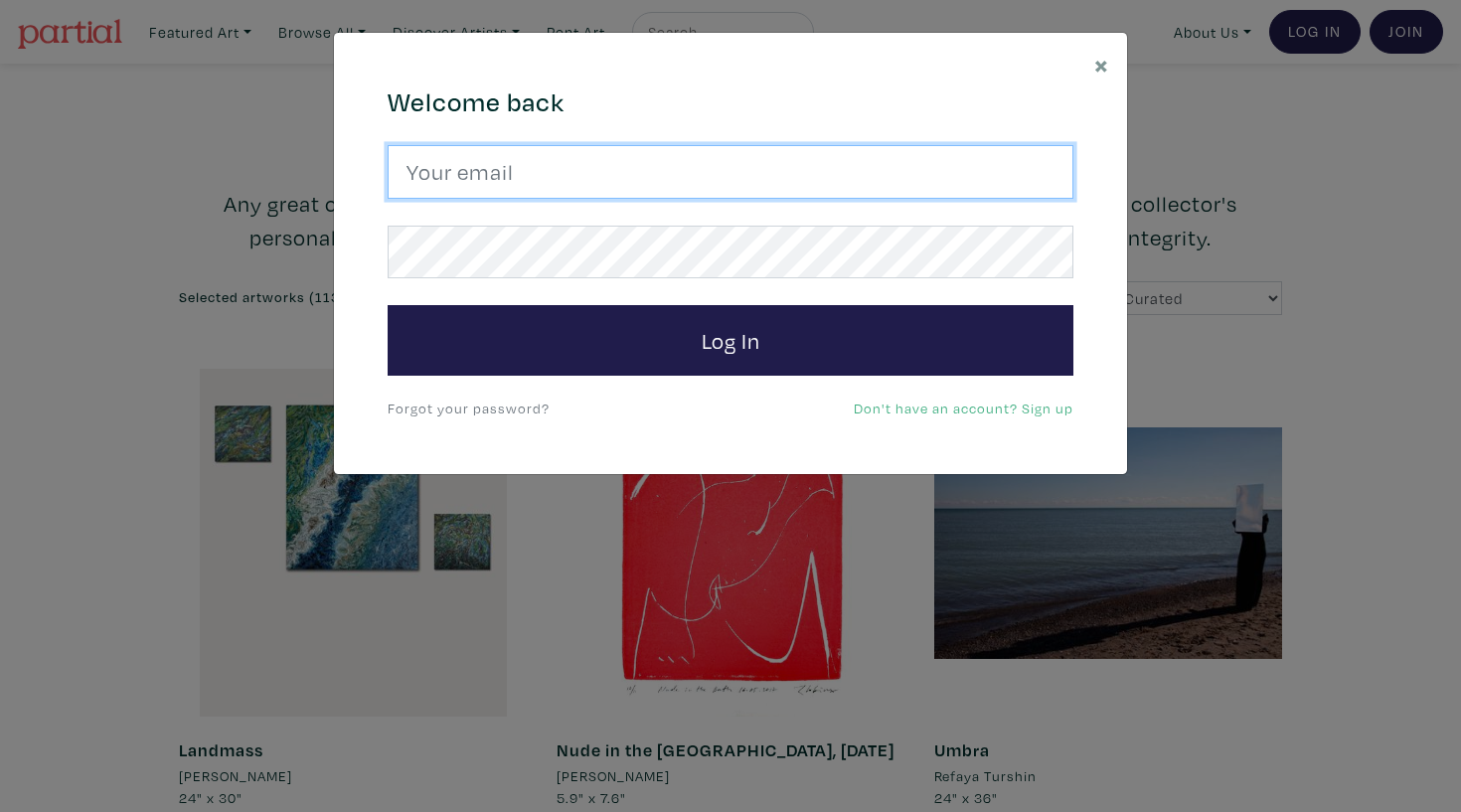 type on "haley.meyer@ocadu.ca" 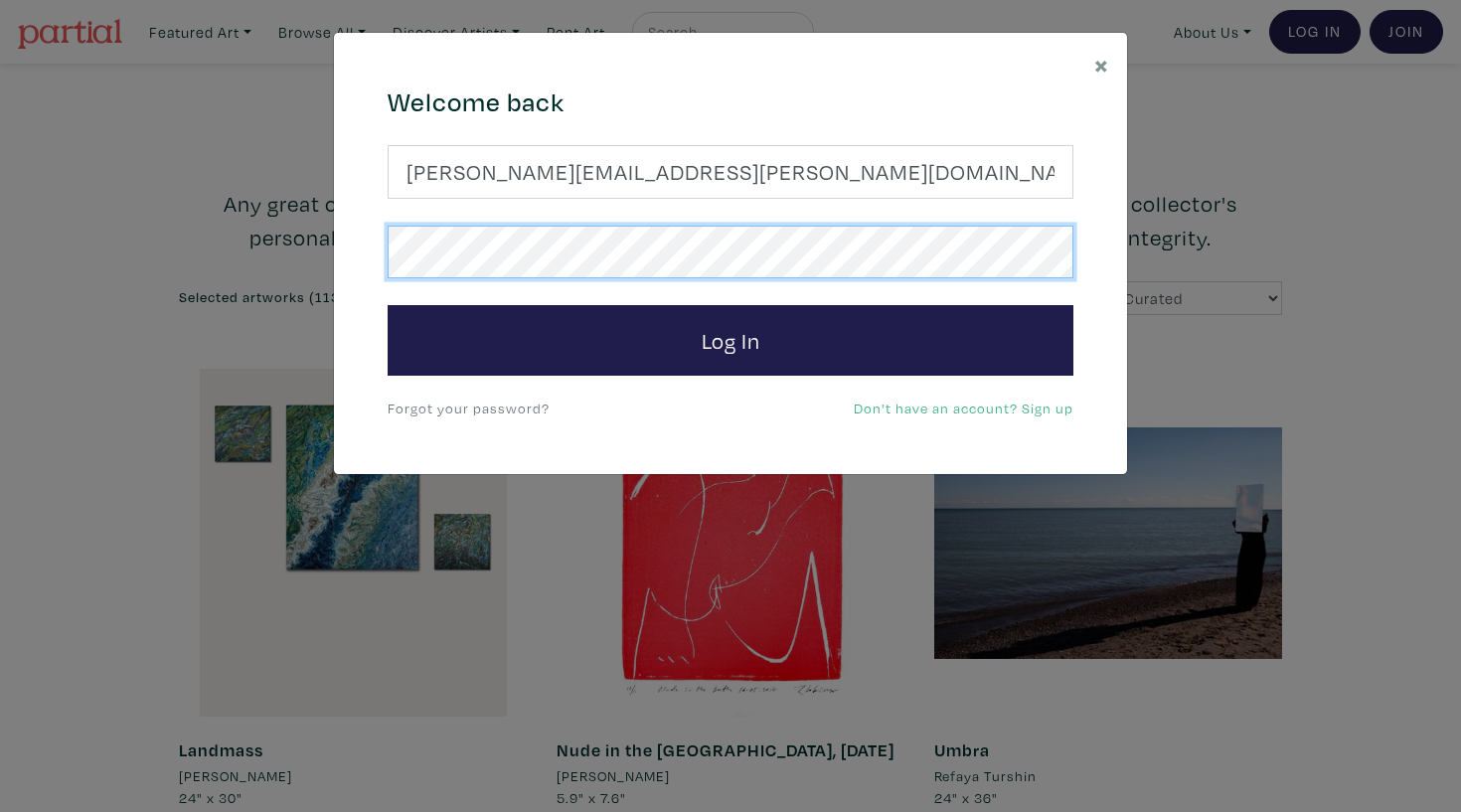 click on "Log In" at bounding box center (730, 341) 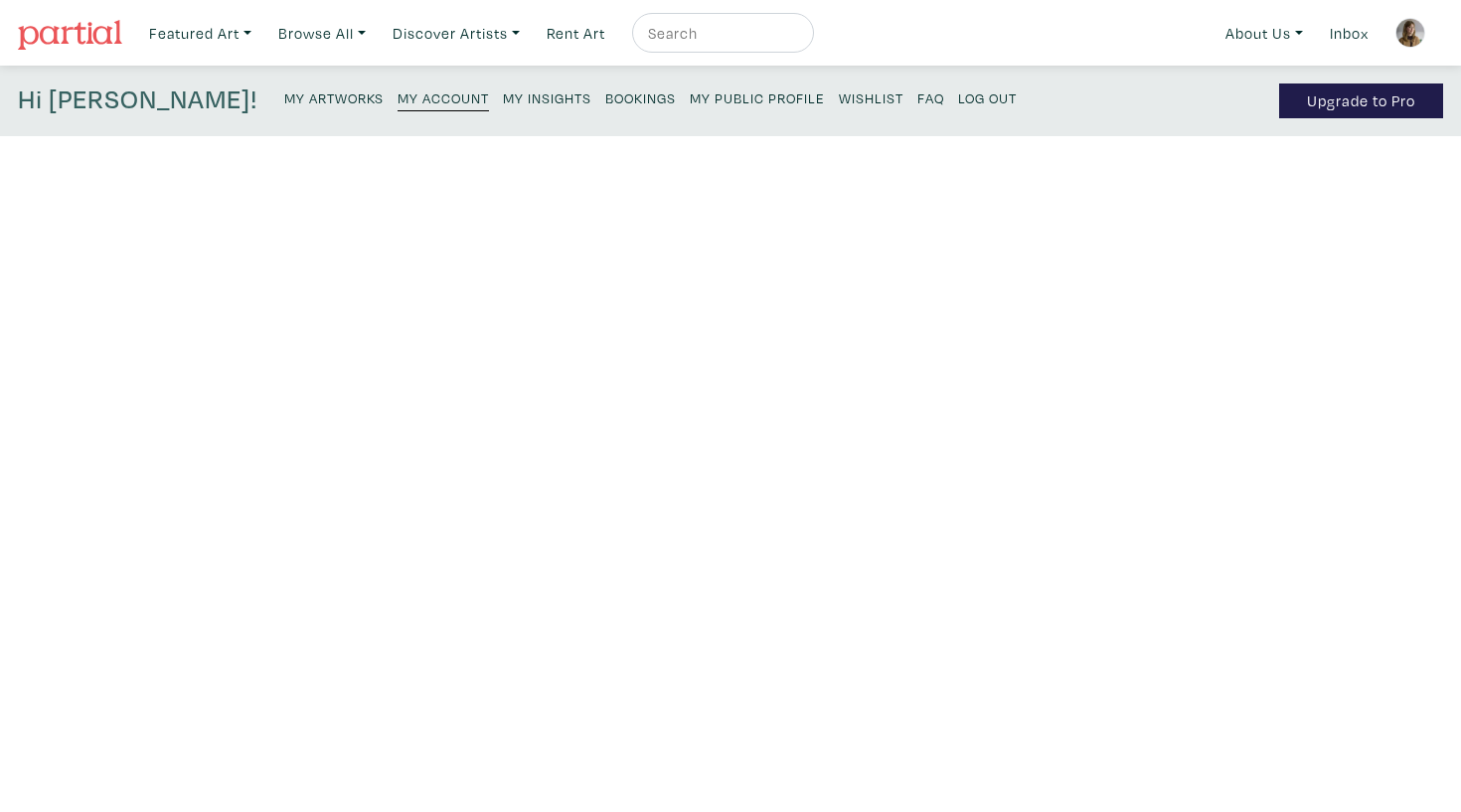 scroll, scrollTop: 0, scrollLeft: 0, axis: both 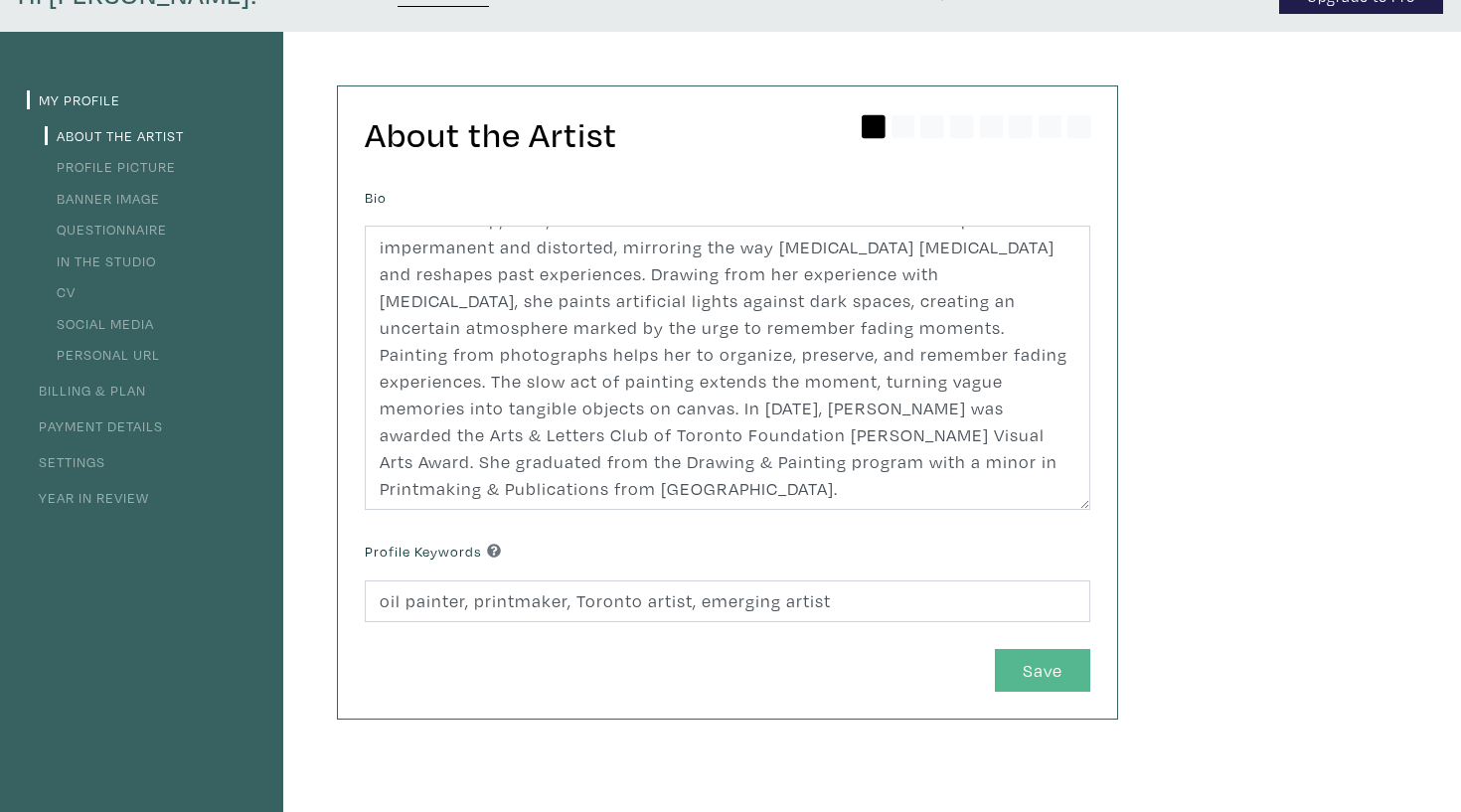 click on "Save" at bounding box center (1043, 670) 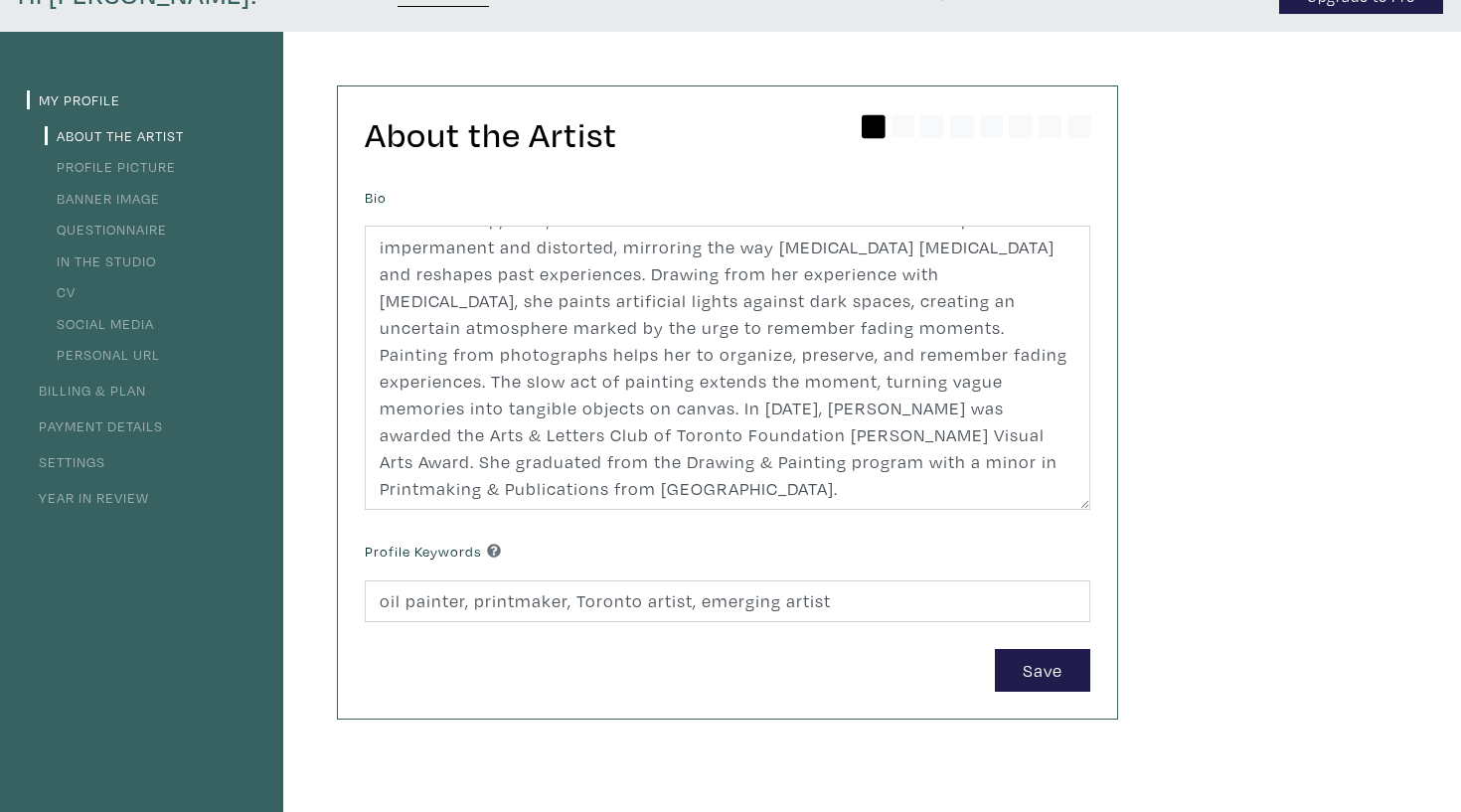 click on "Profile Picture" at bounding box center [110, 166] 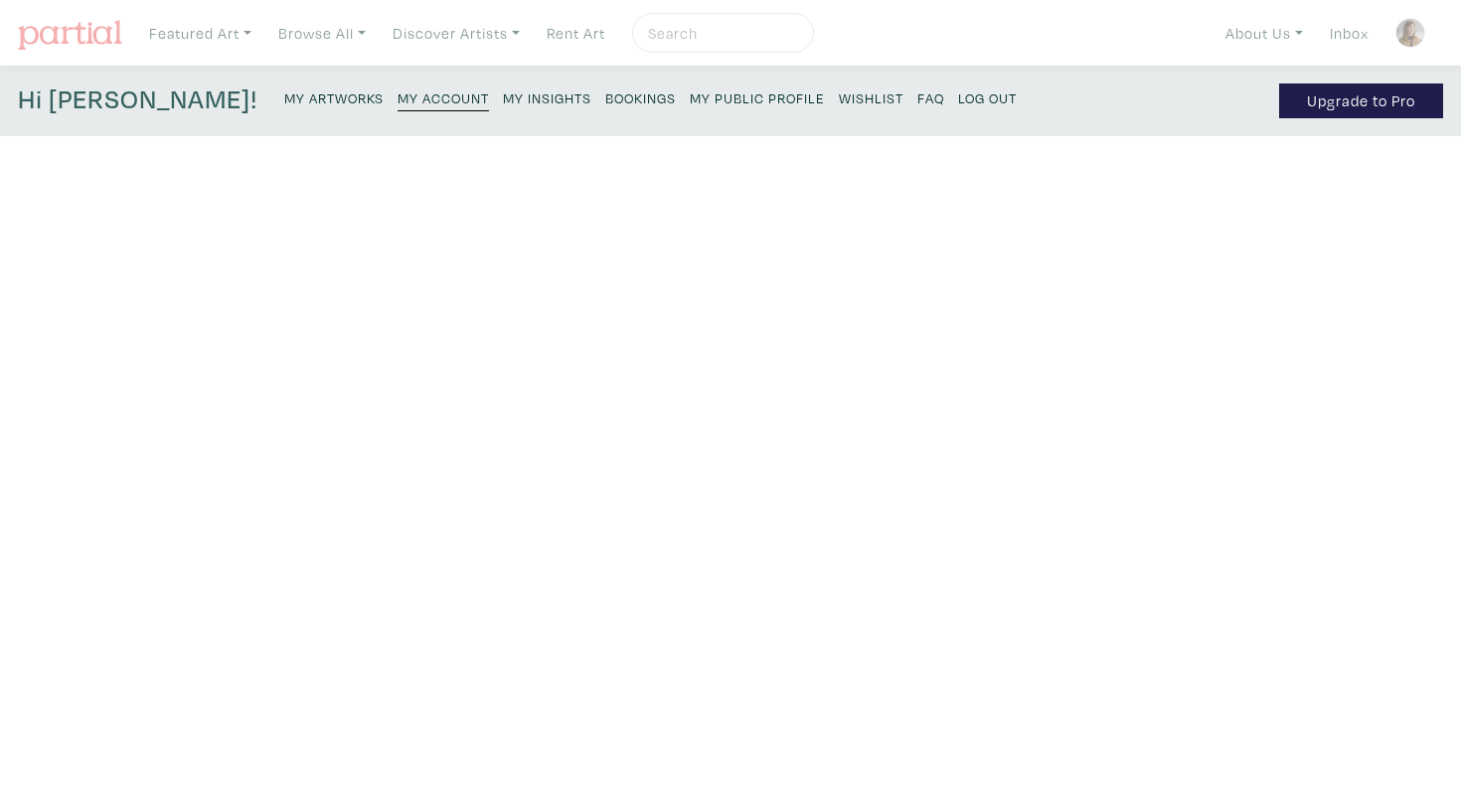 scroll, scrollTop: 0, scrollLeft: 0, axis: both 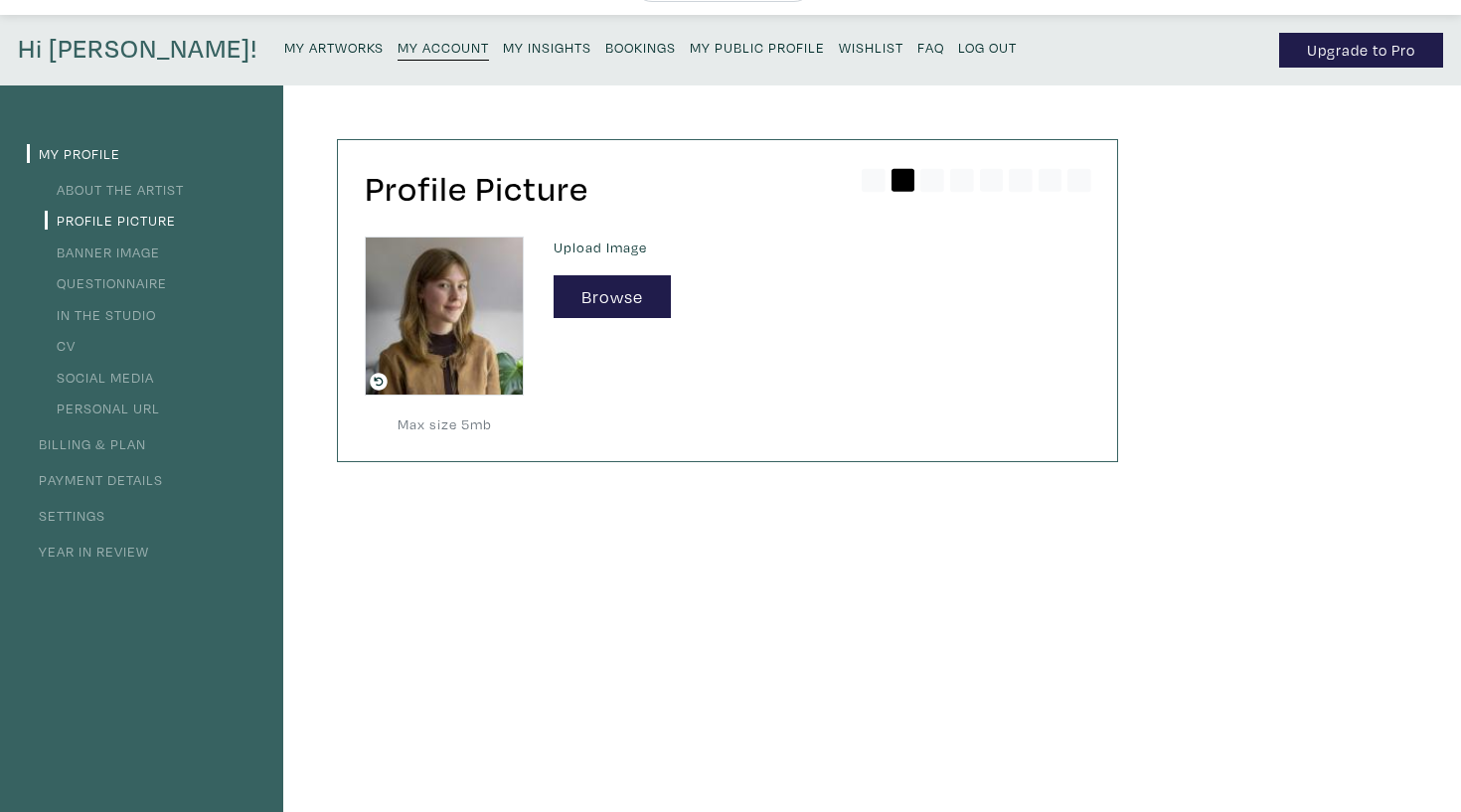 click on "Questionnaire" at bounding box center [105, 282] 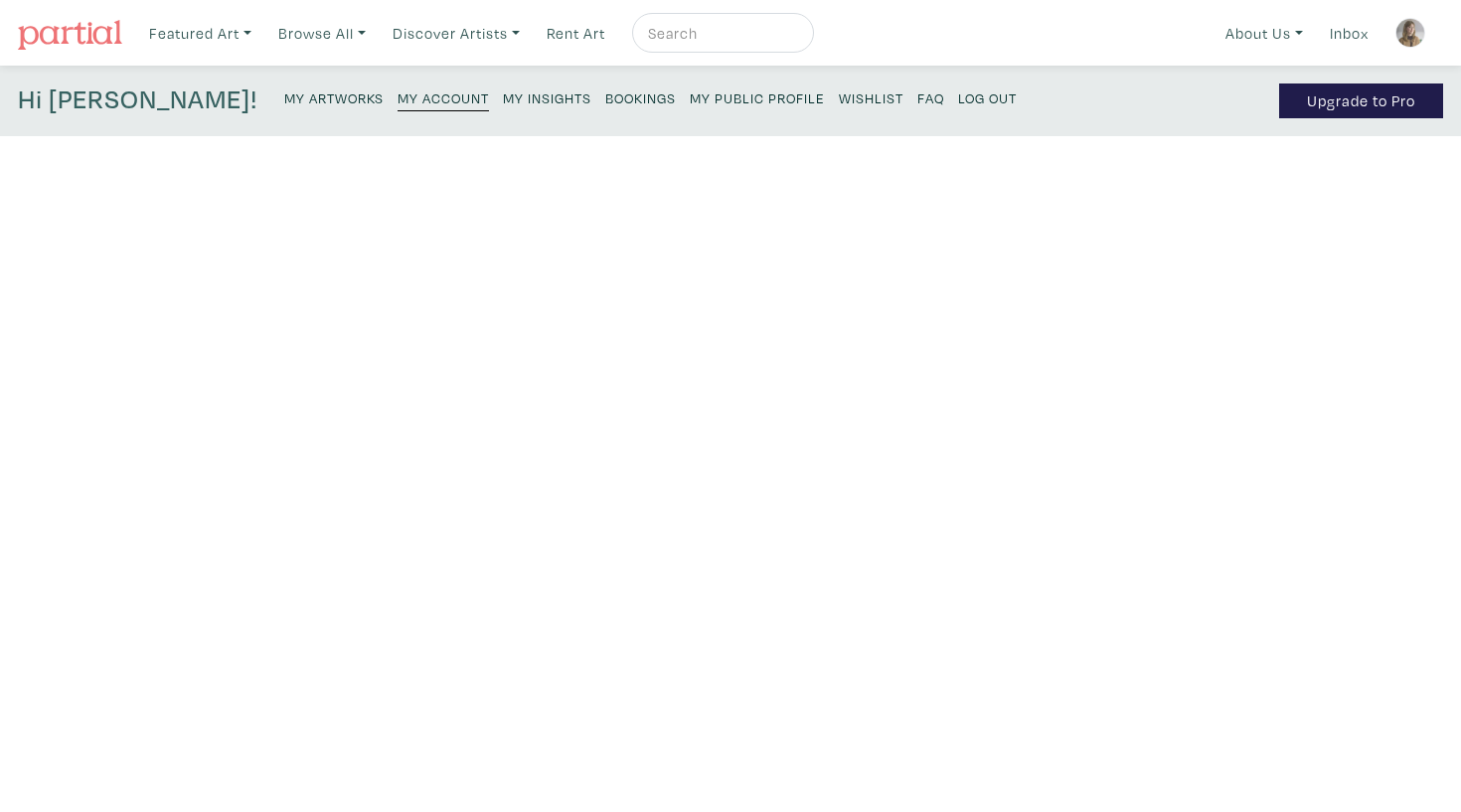 scroll, scrollTop: 0, scrollLeft: 0, axis: both 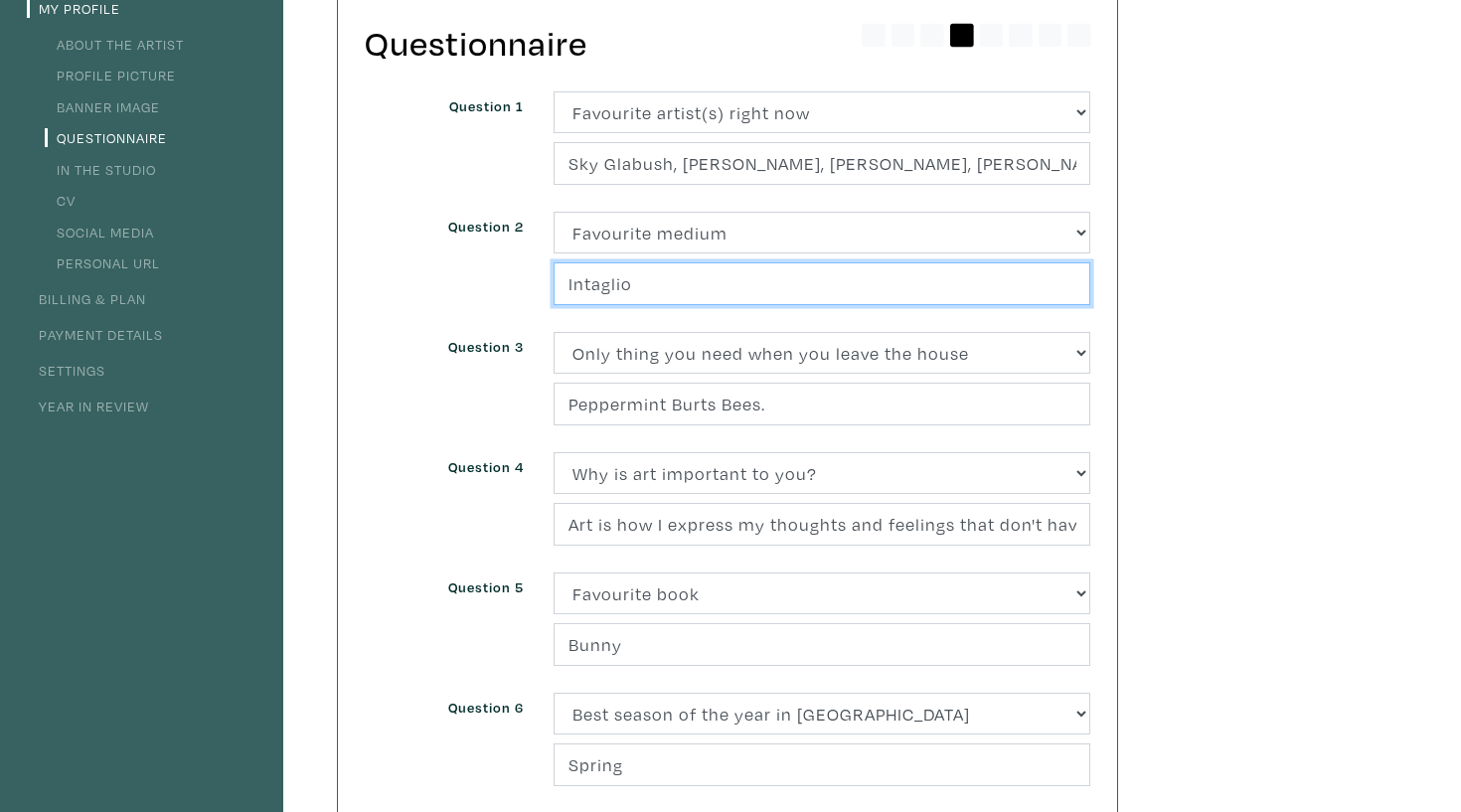 click on "Intaglio" at bounding box center [822, 283] 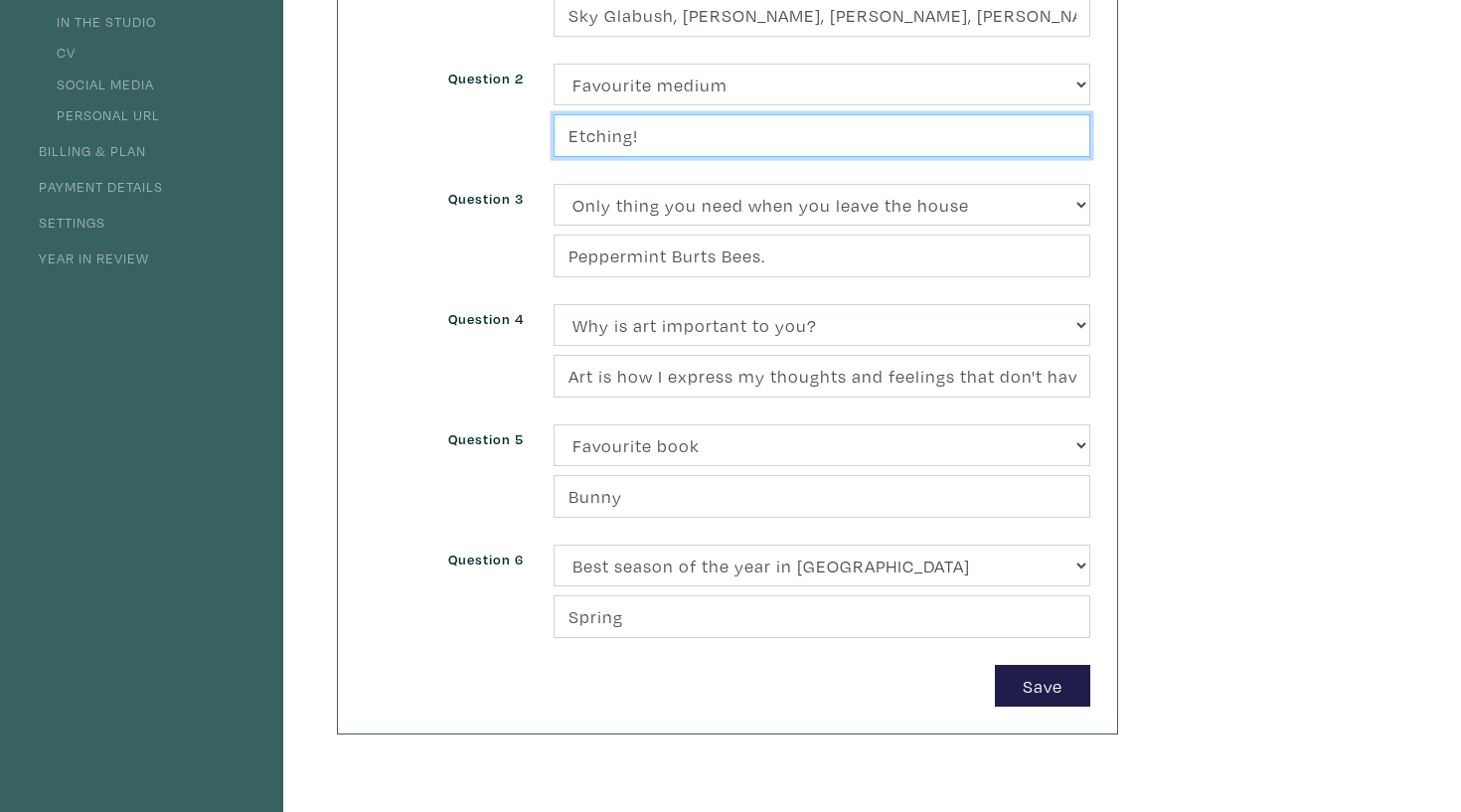 scroll, scrollTop: 345, scrollLeft: 0, axis: vertical 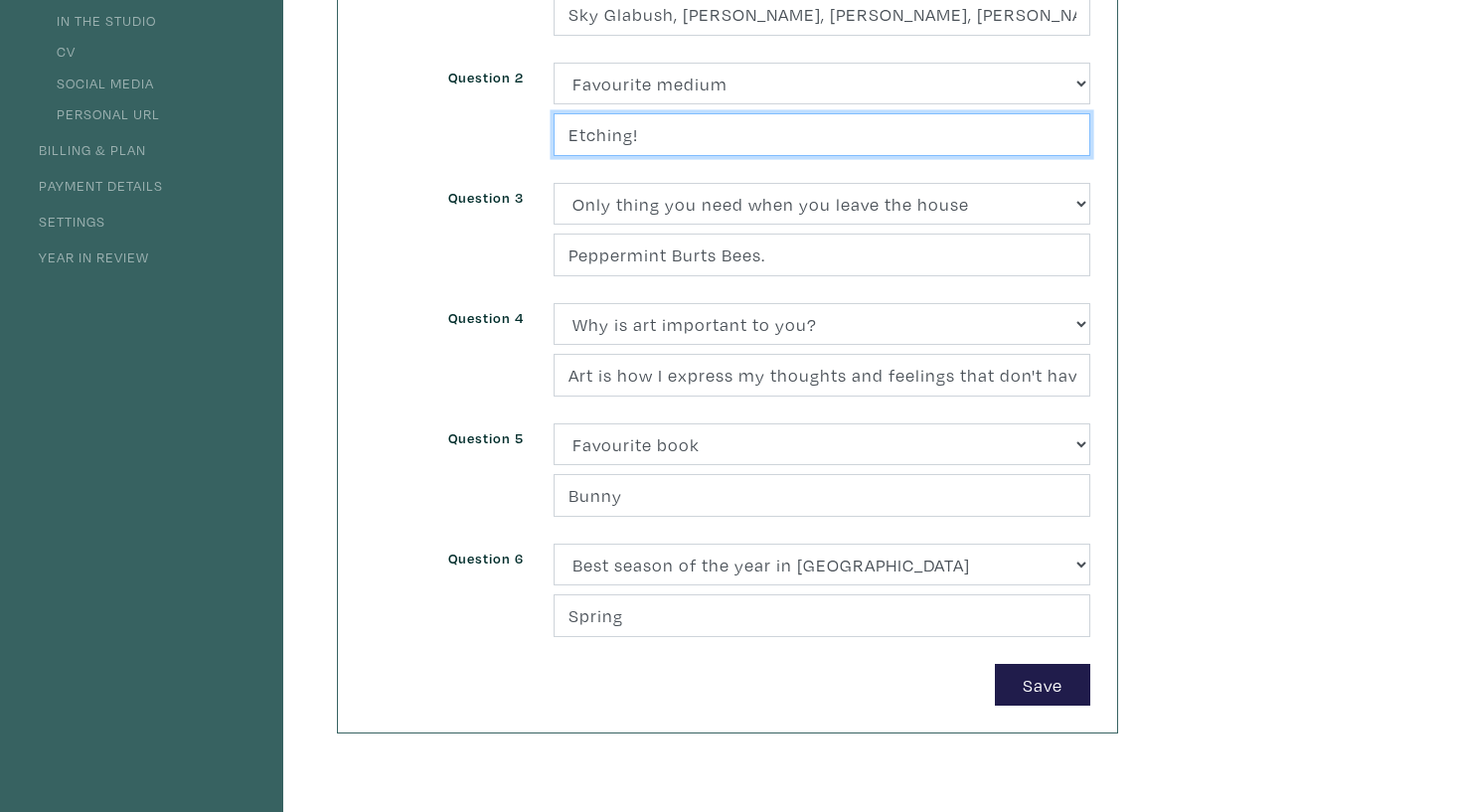 type on "Etching!" 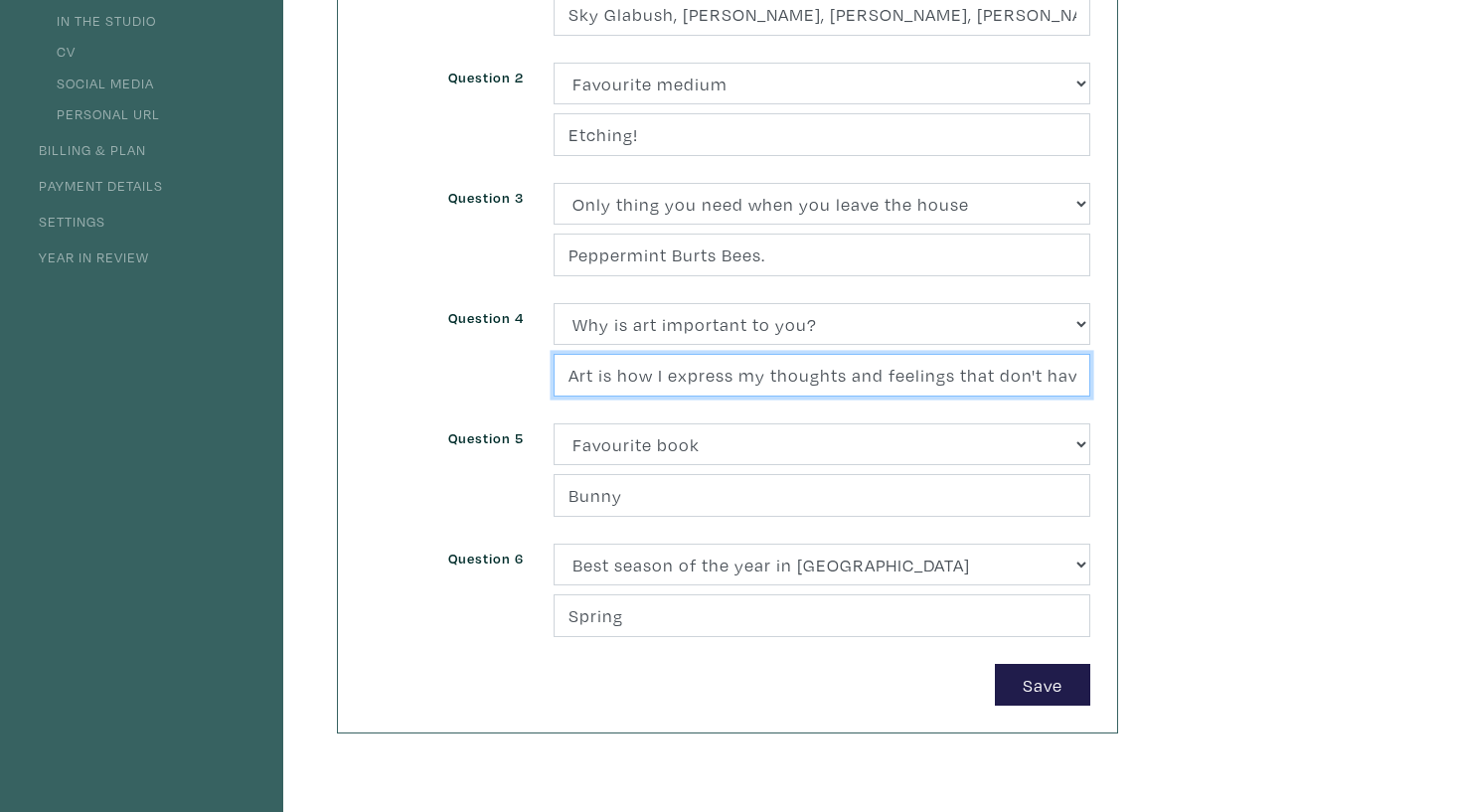 click on "Art is how I express my thoughts and feelings that don't have a place outside of my practice." at bounding box center (822, 375) 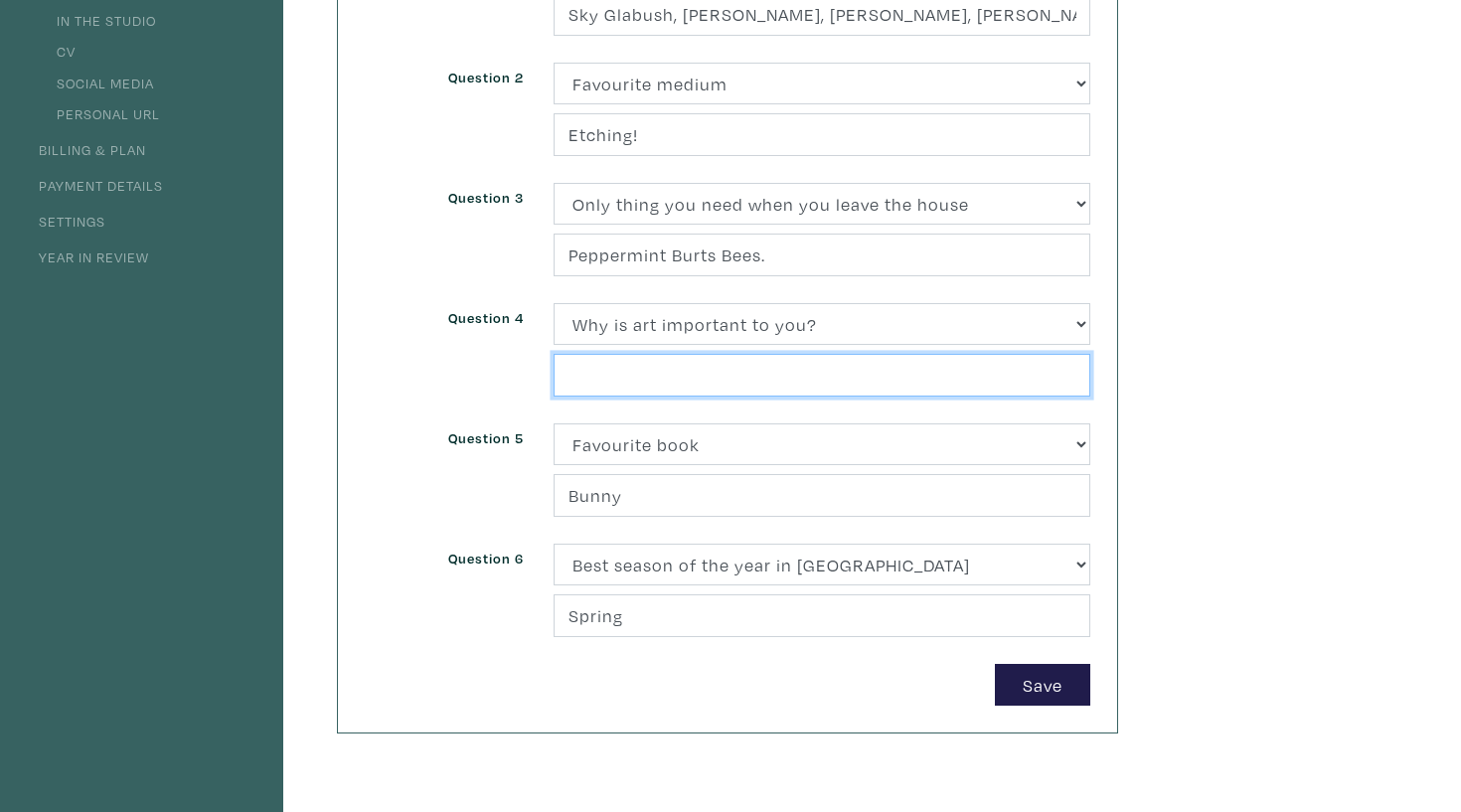 type on "i" 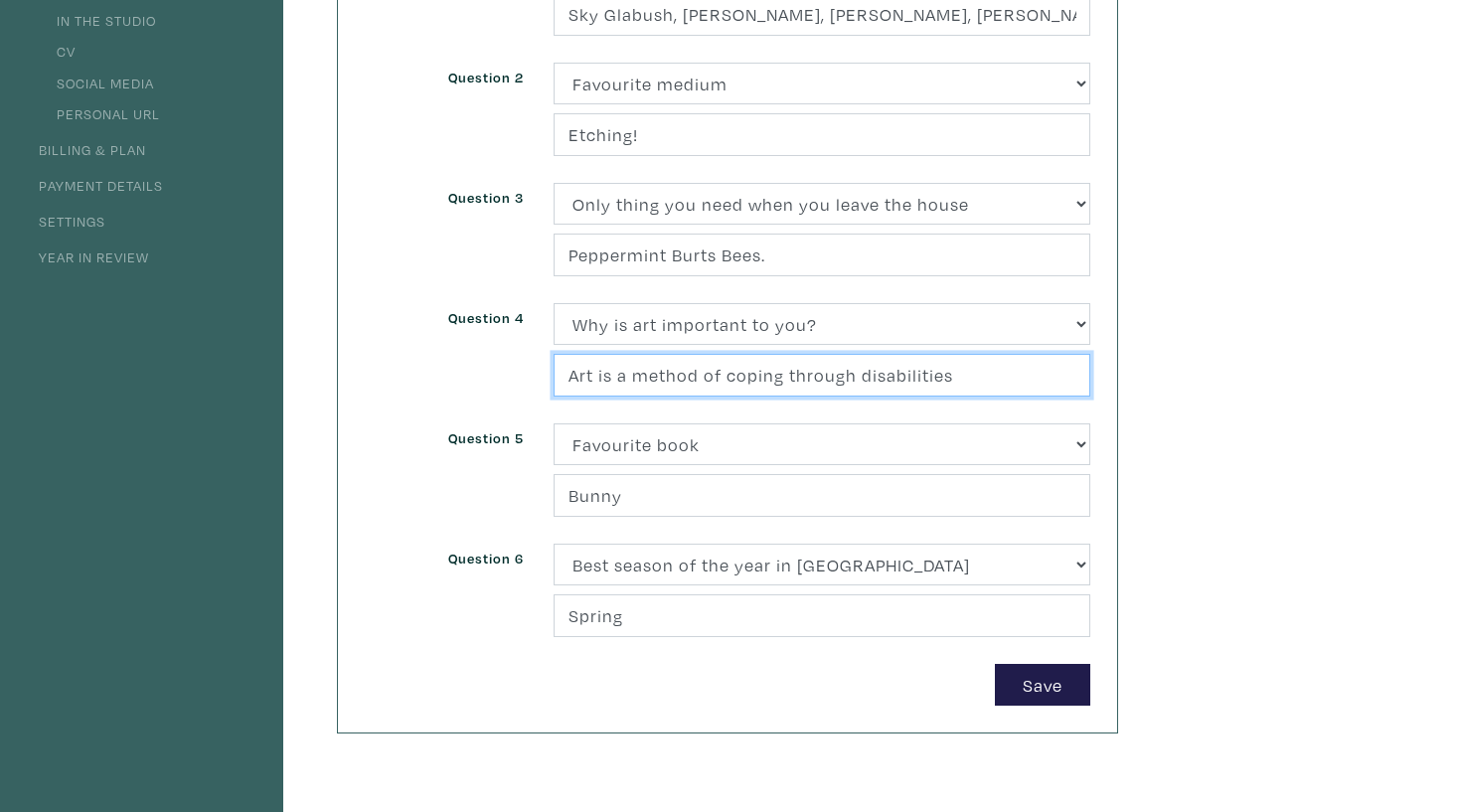 click on "Art is a method of coping through disabilities" at bounding box center [822, 375] 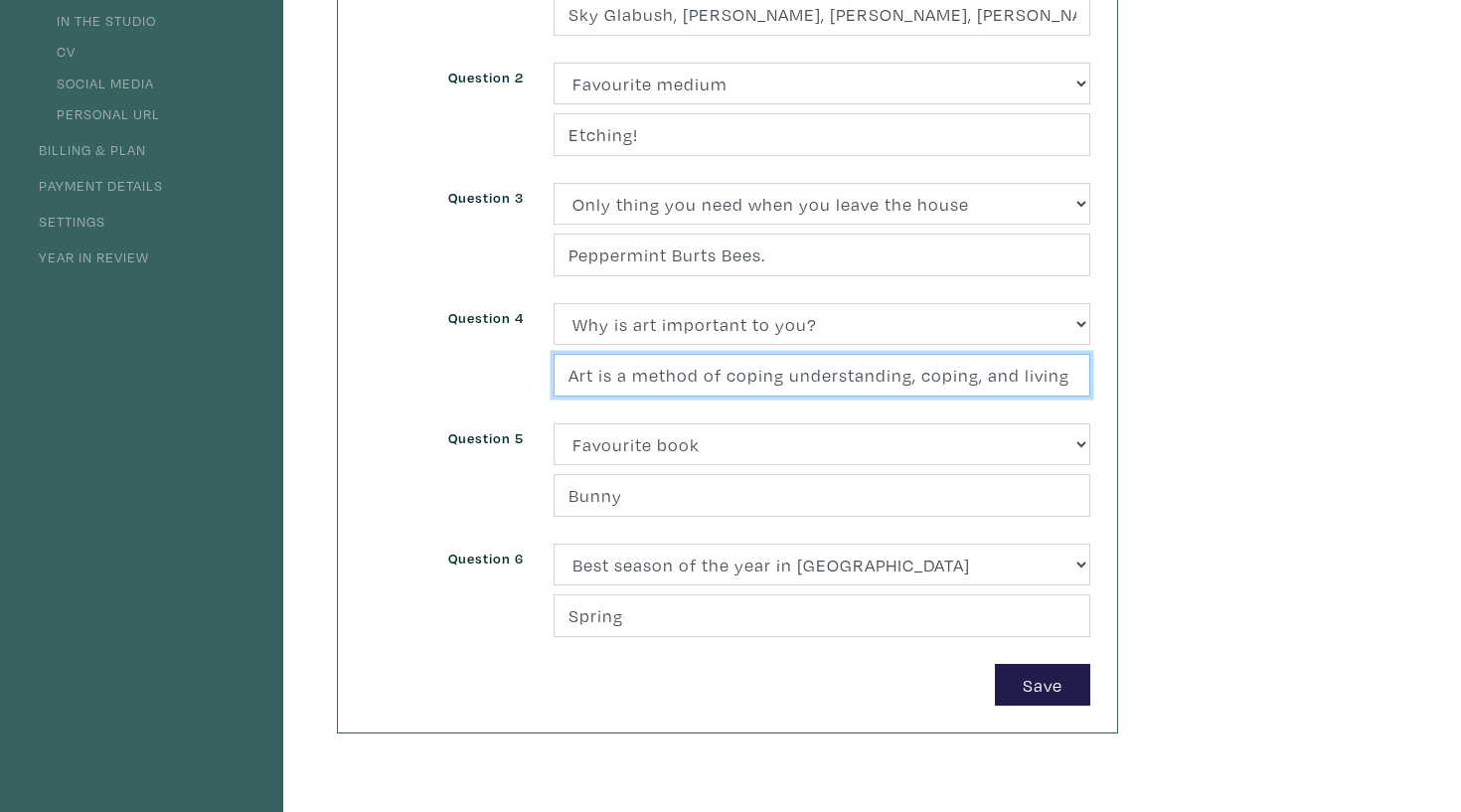 click on "Art is a method of coping understanding, coping, and living  disabilities" at bounding box center (822, 375) 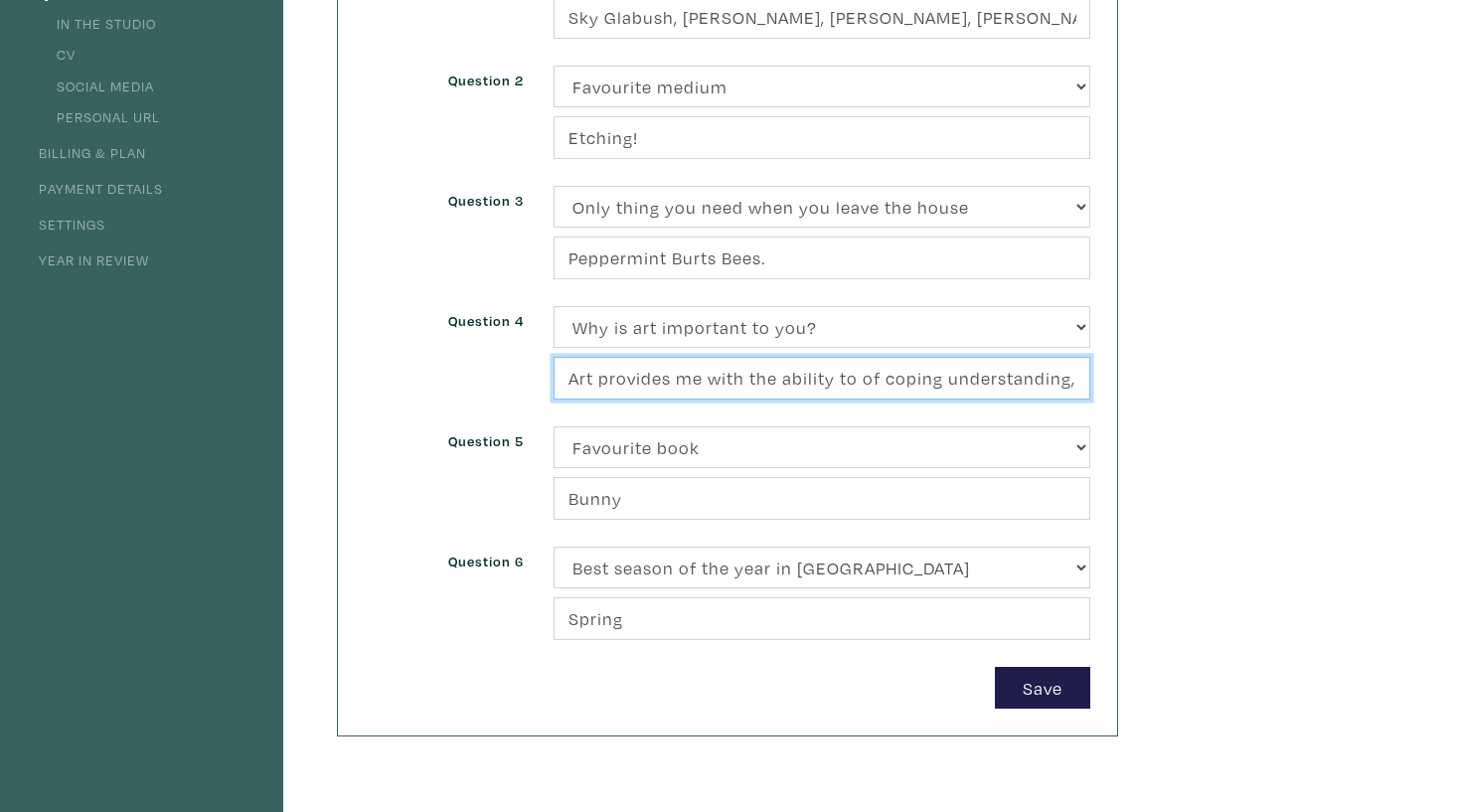 scroll, scrollTop: 342, scrollLeft: 0, axis: vertical 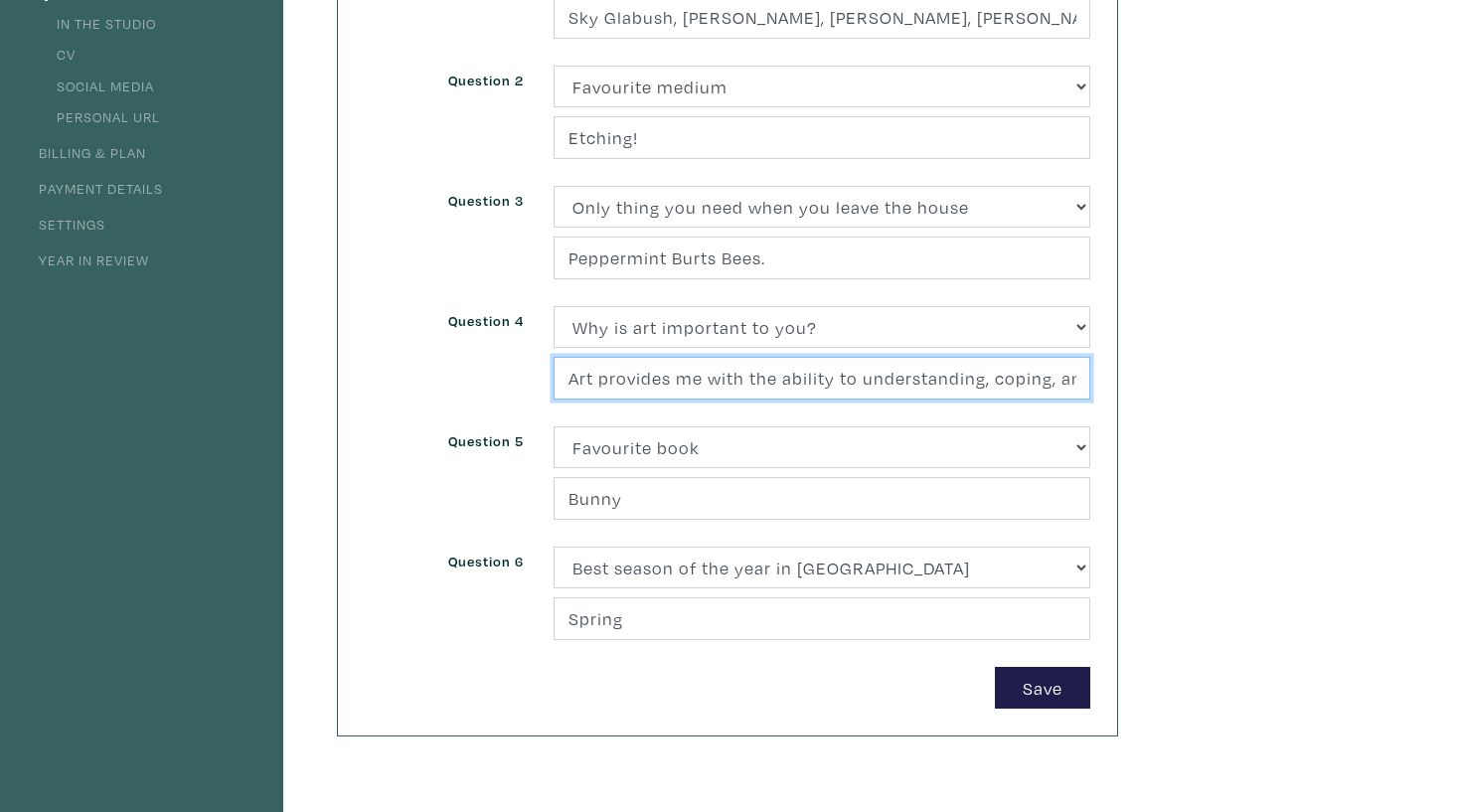 click on "Art provides me with the ability to understanding, coping, and living  disabilities" at bounding box center [822, 378] 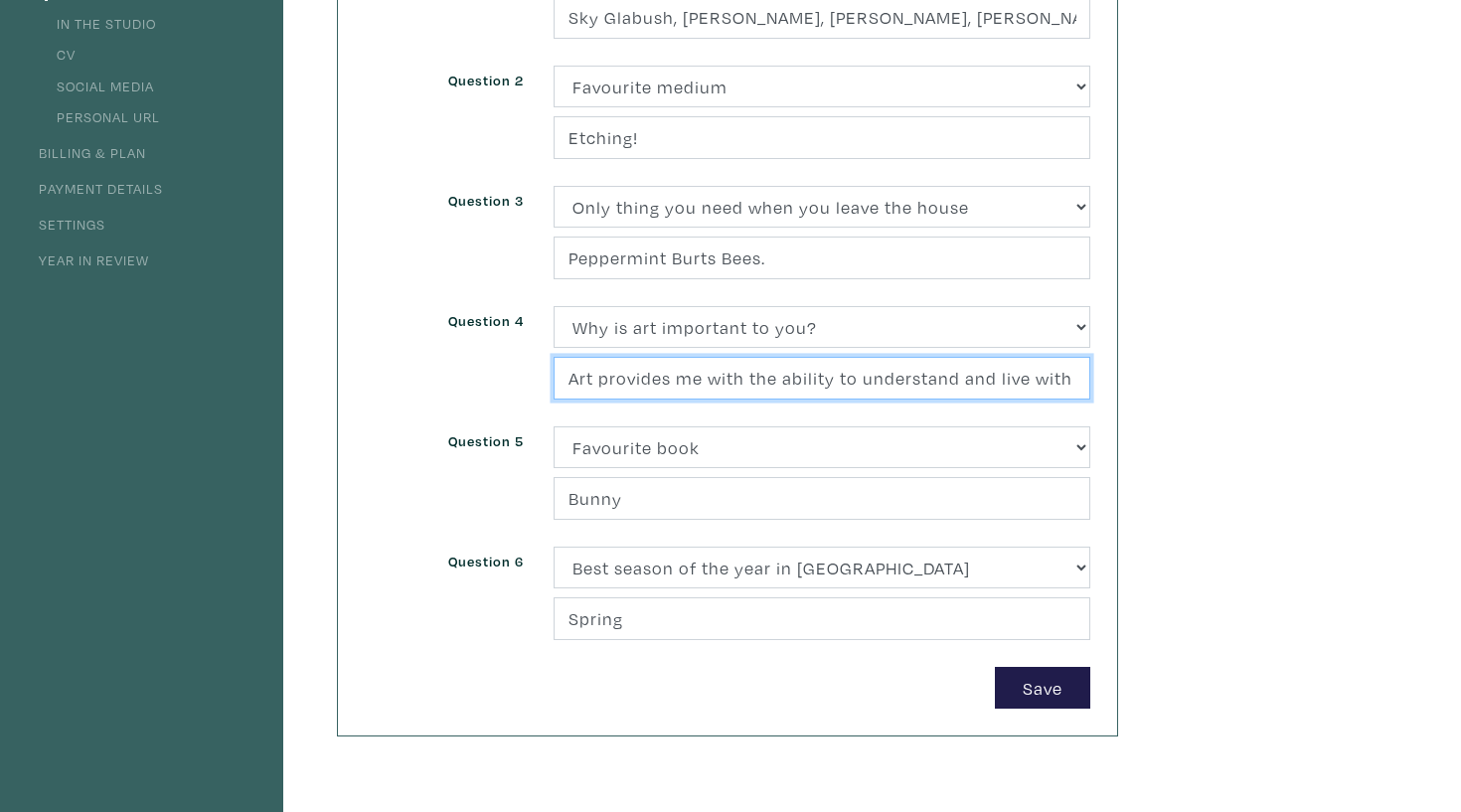 drag, startPoint x: 945, startPoint y: 375, endPoint x: 1269, endPoint y: 386, distance: 324.18667 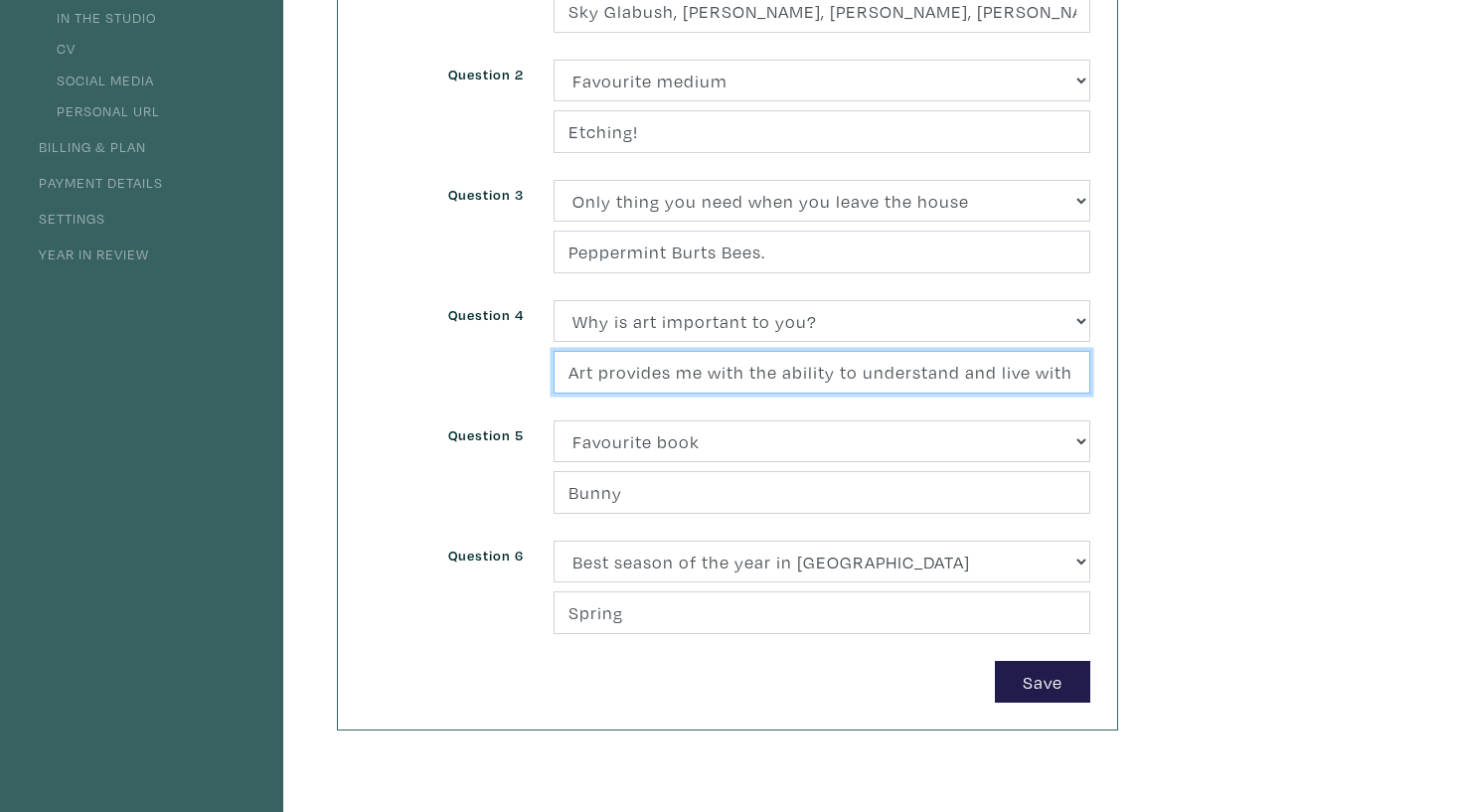 scroll, scrollTop: 351, scrollLeft: 0, axis: vertical 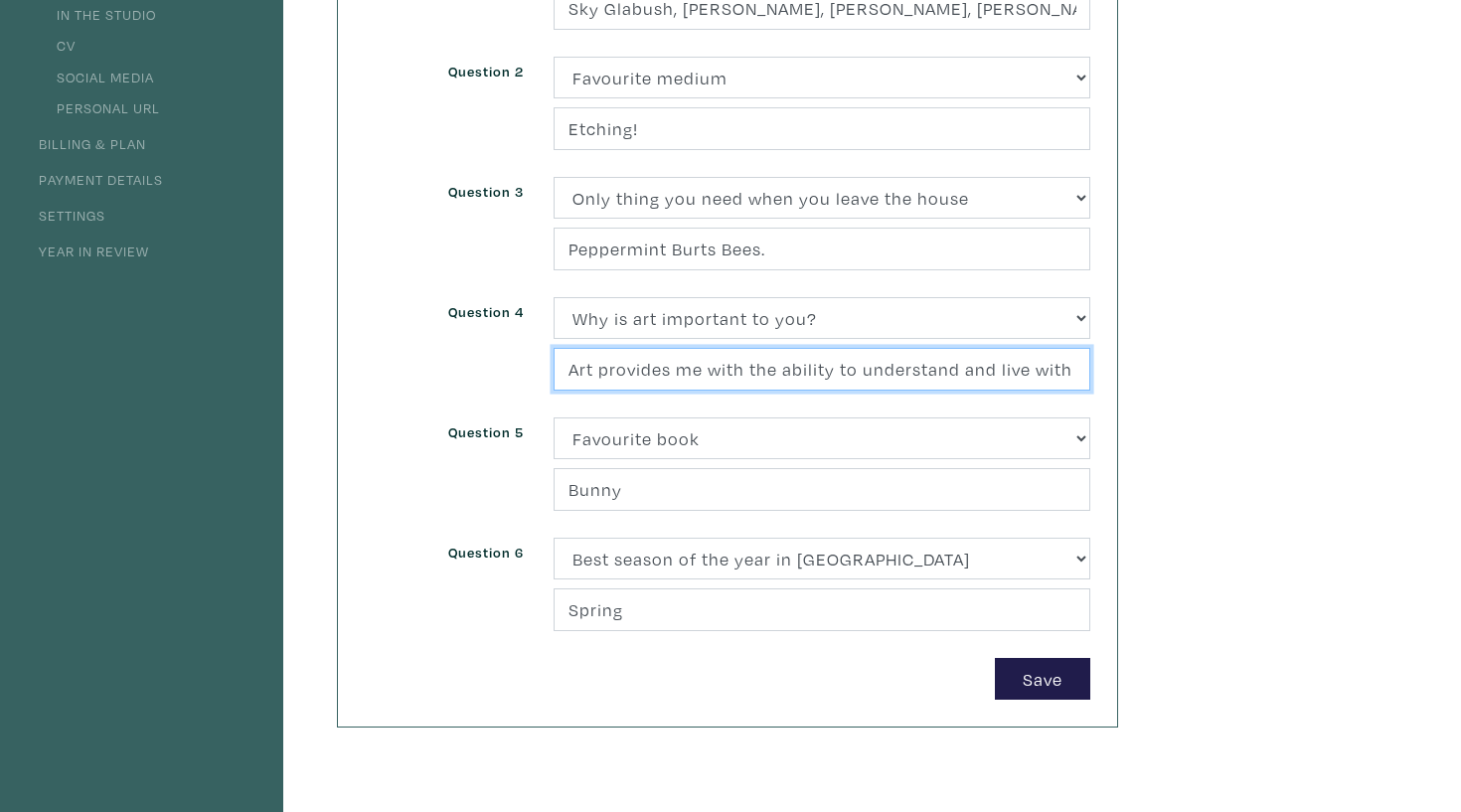 type on "Art provides me with the ability to understand and live with my disabilities." 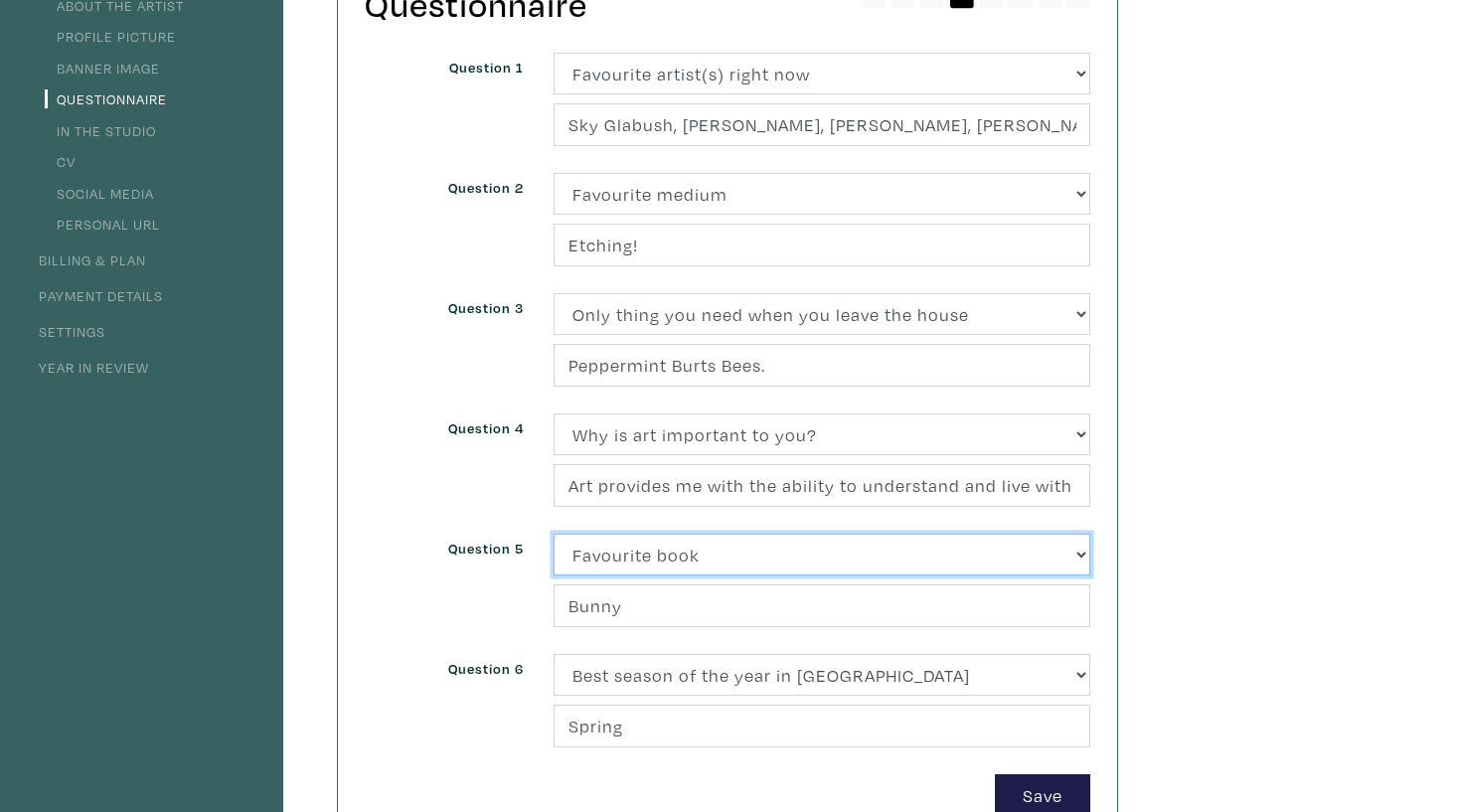 scroll, scrollTop: 236, scrollLeft: 0, axis: vertical 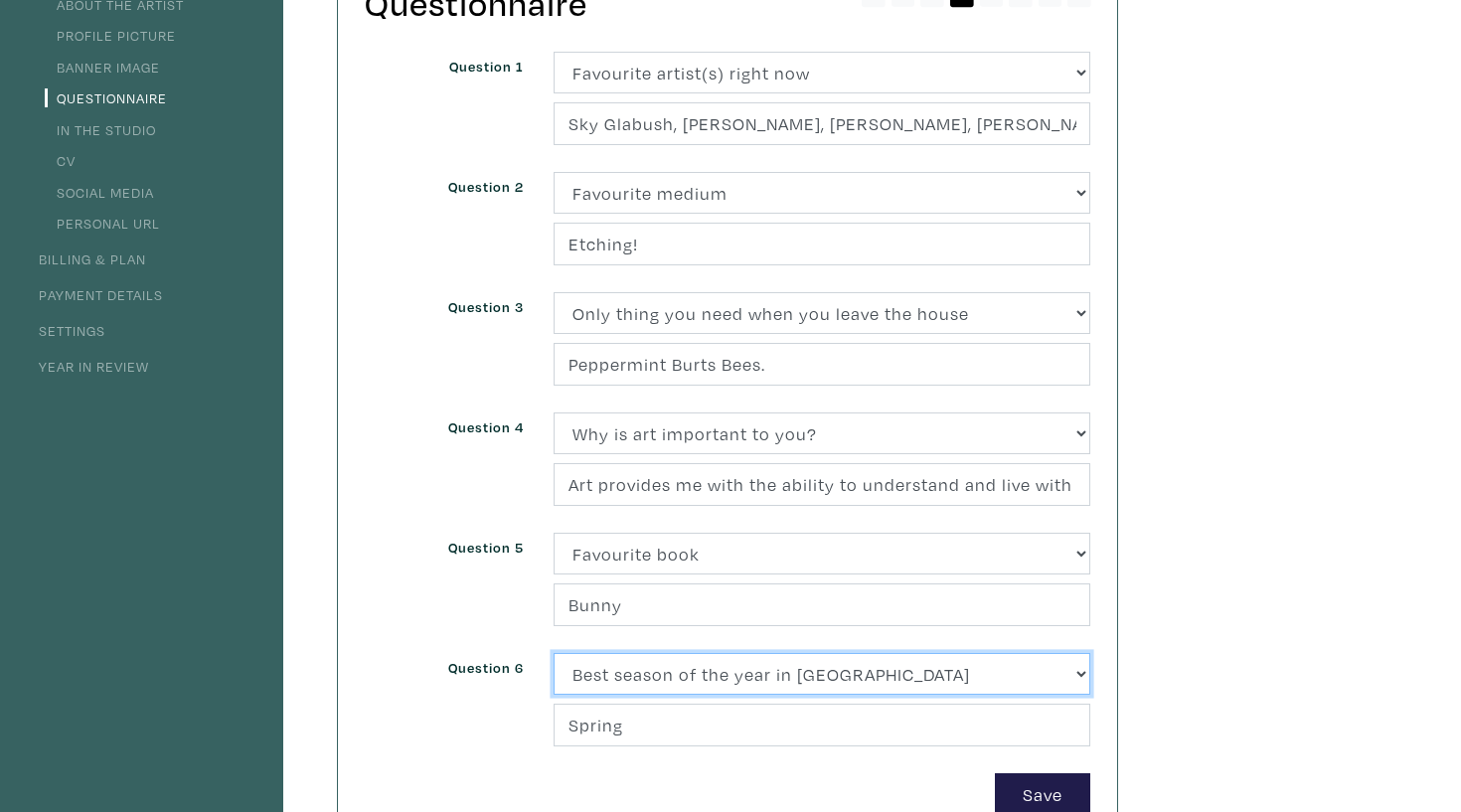 select on "3227" 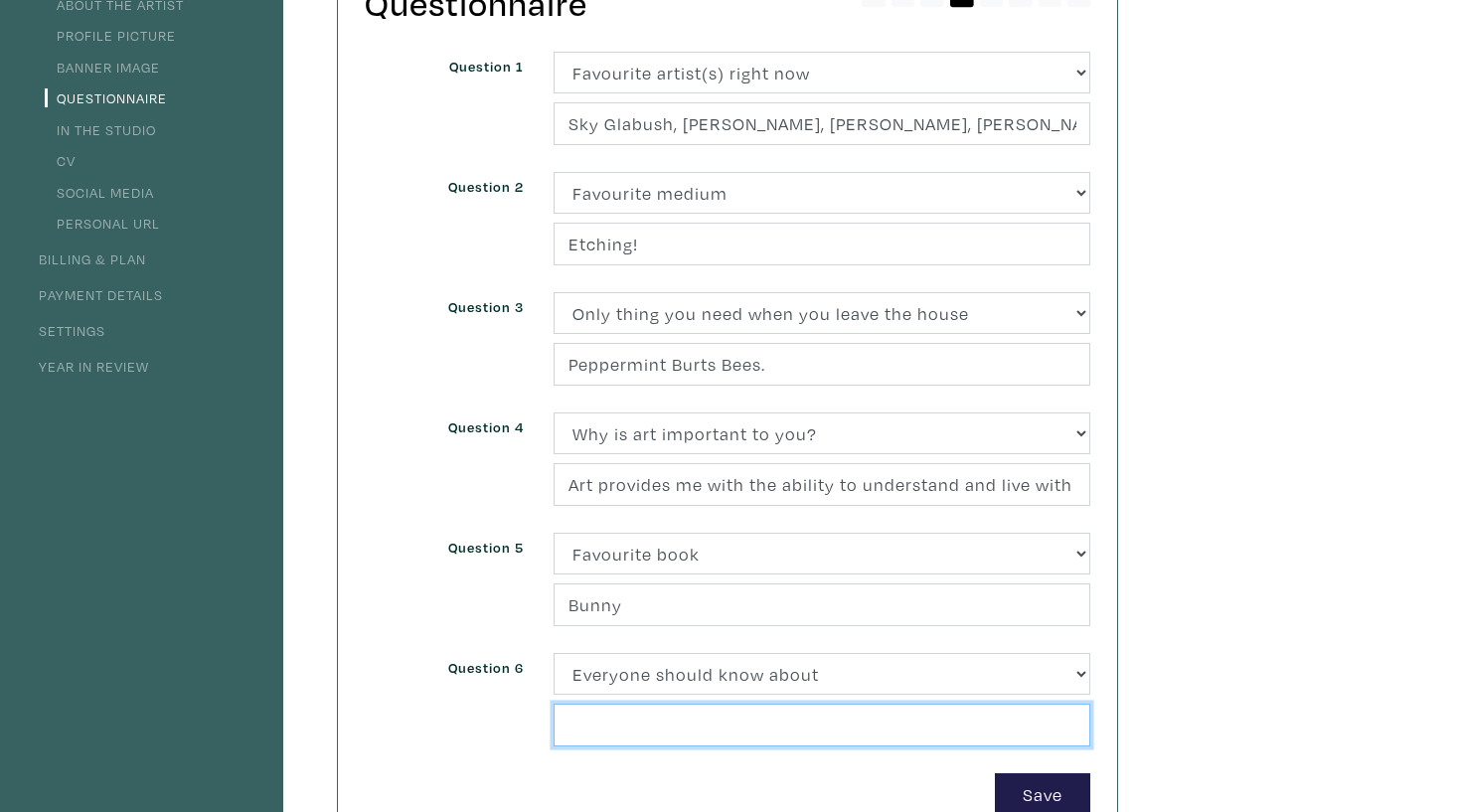 click at bounding box center [822, 725] 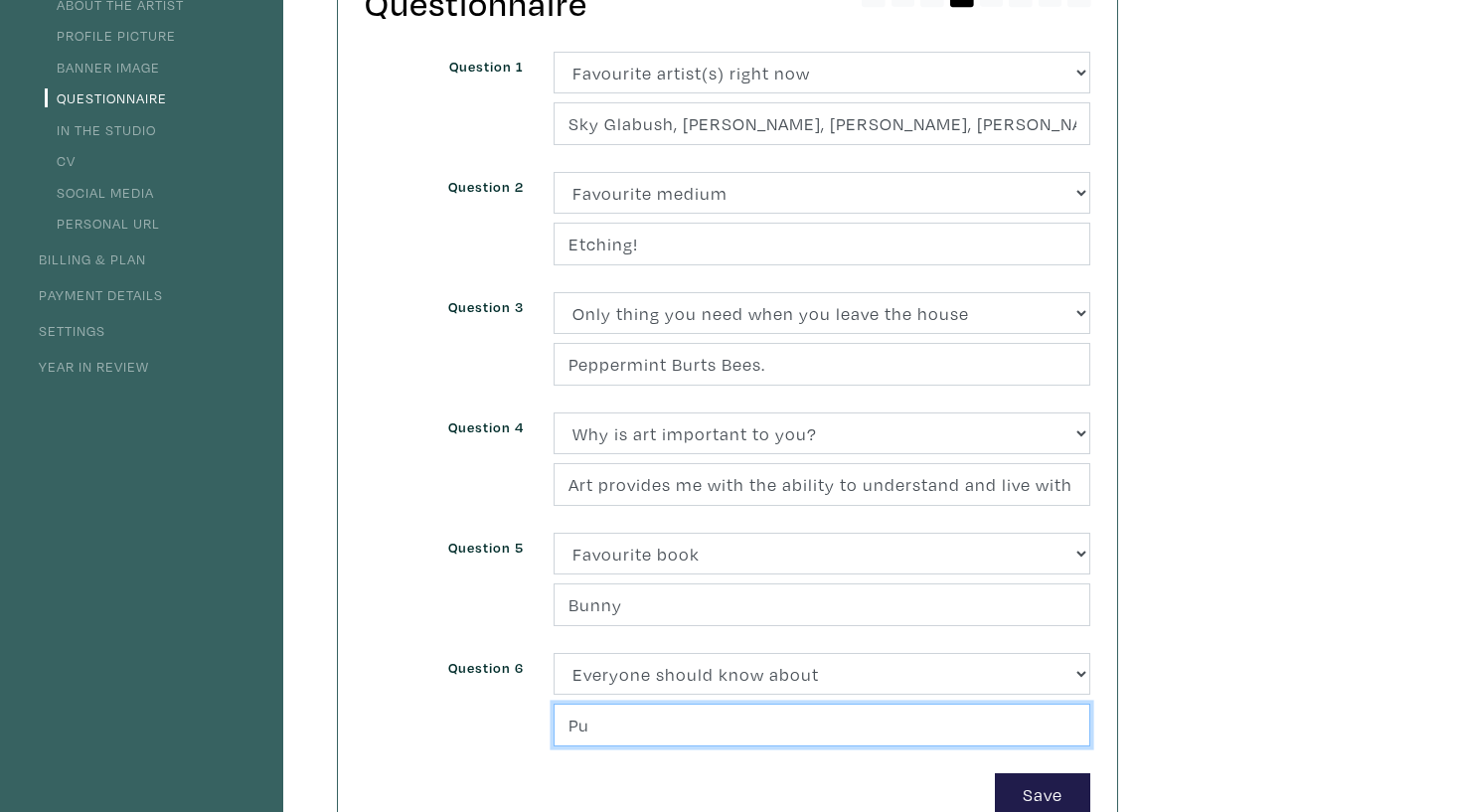 type on "P" 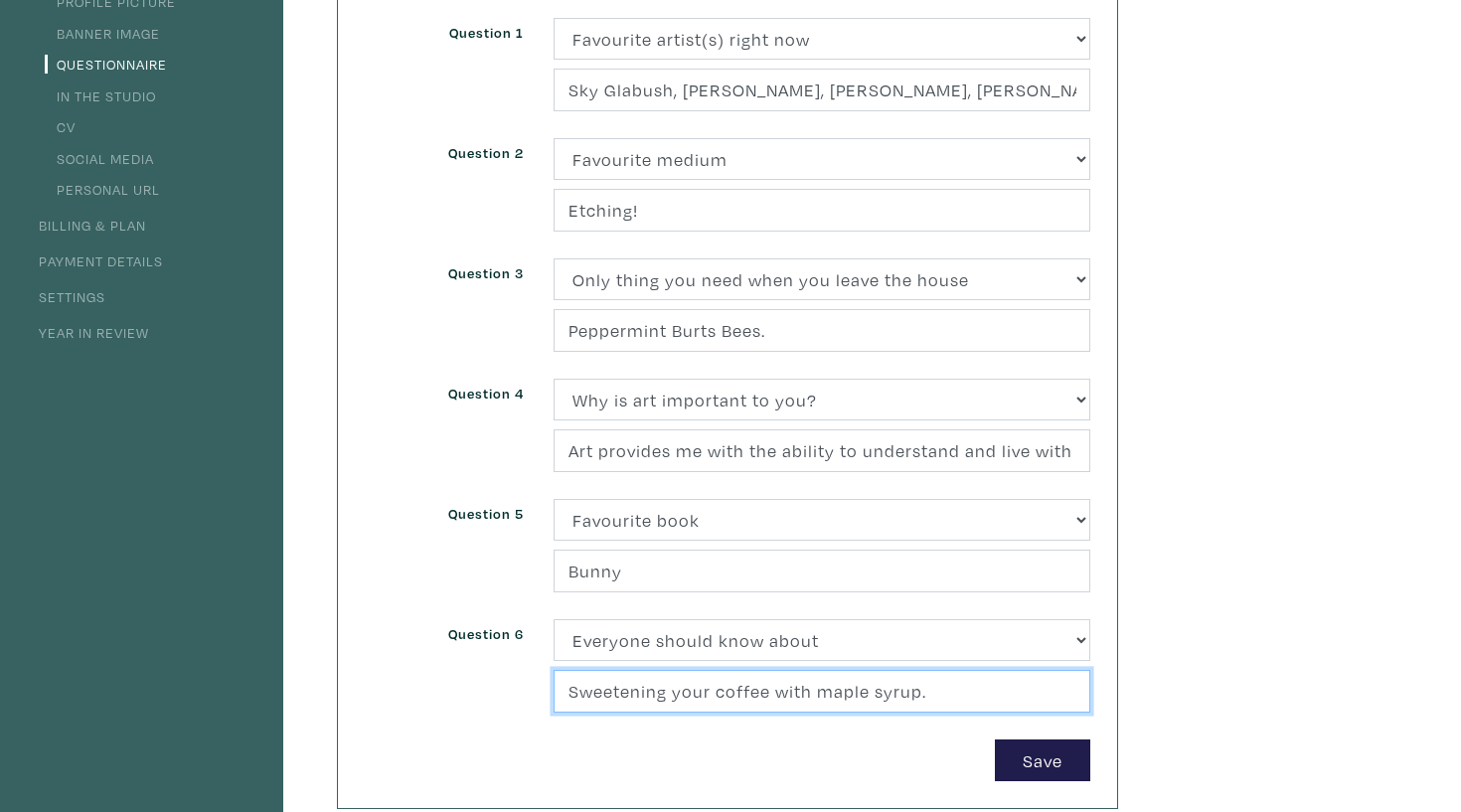 scroll, scrollTop: 275, scrollLeft: 0, axis: vertical 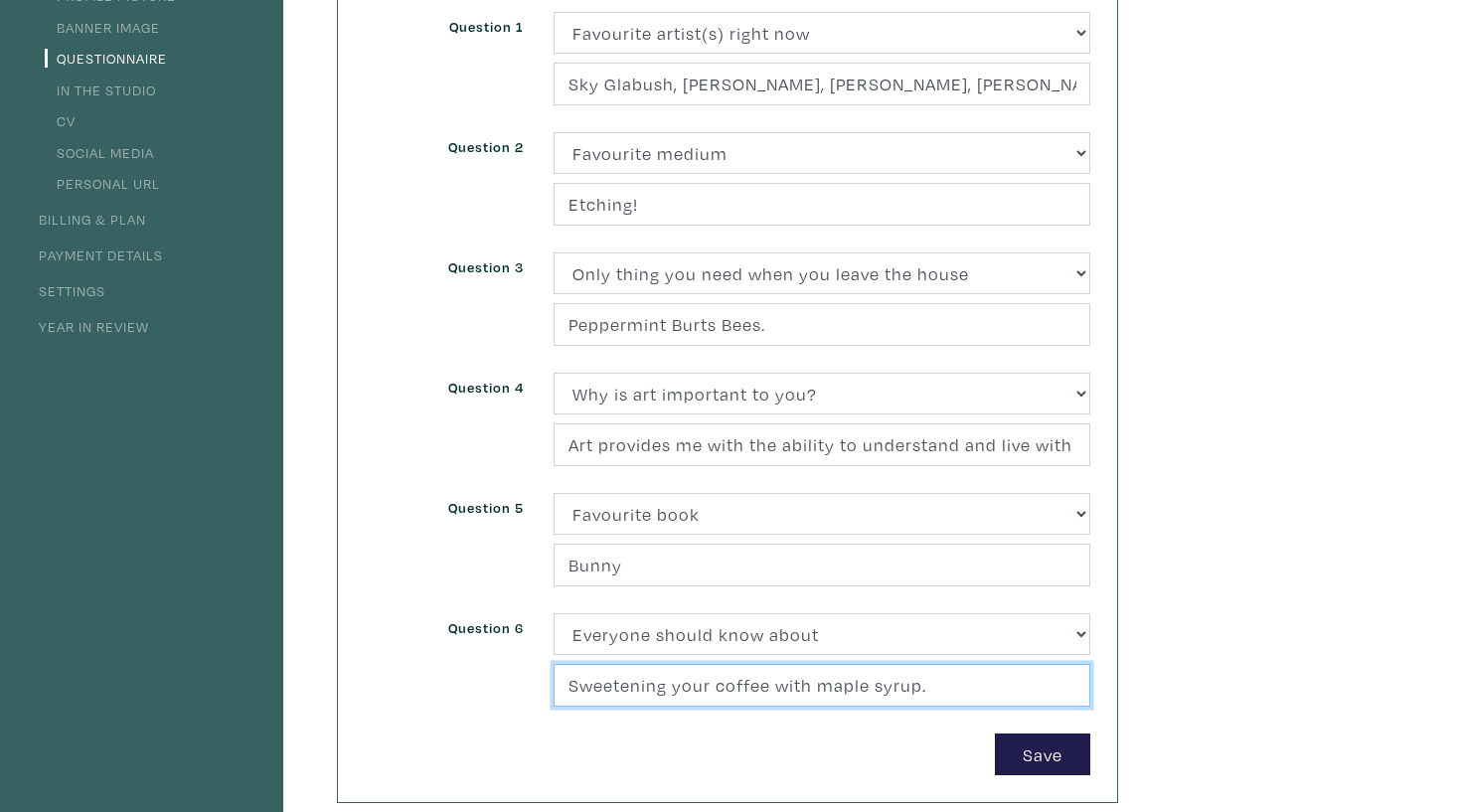 type on "Sweetening your coffee with maple syrup." 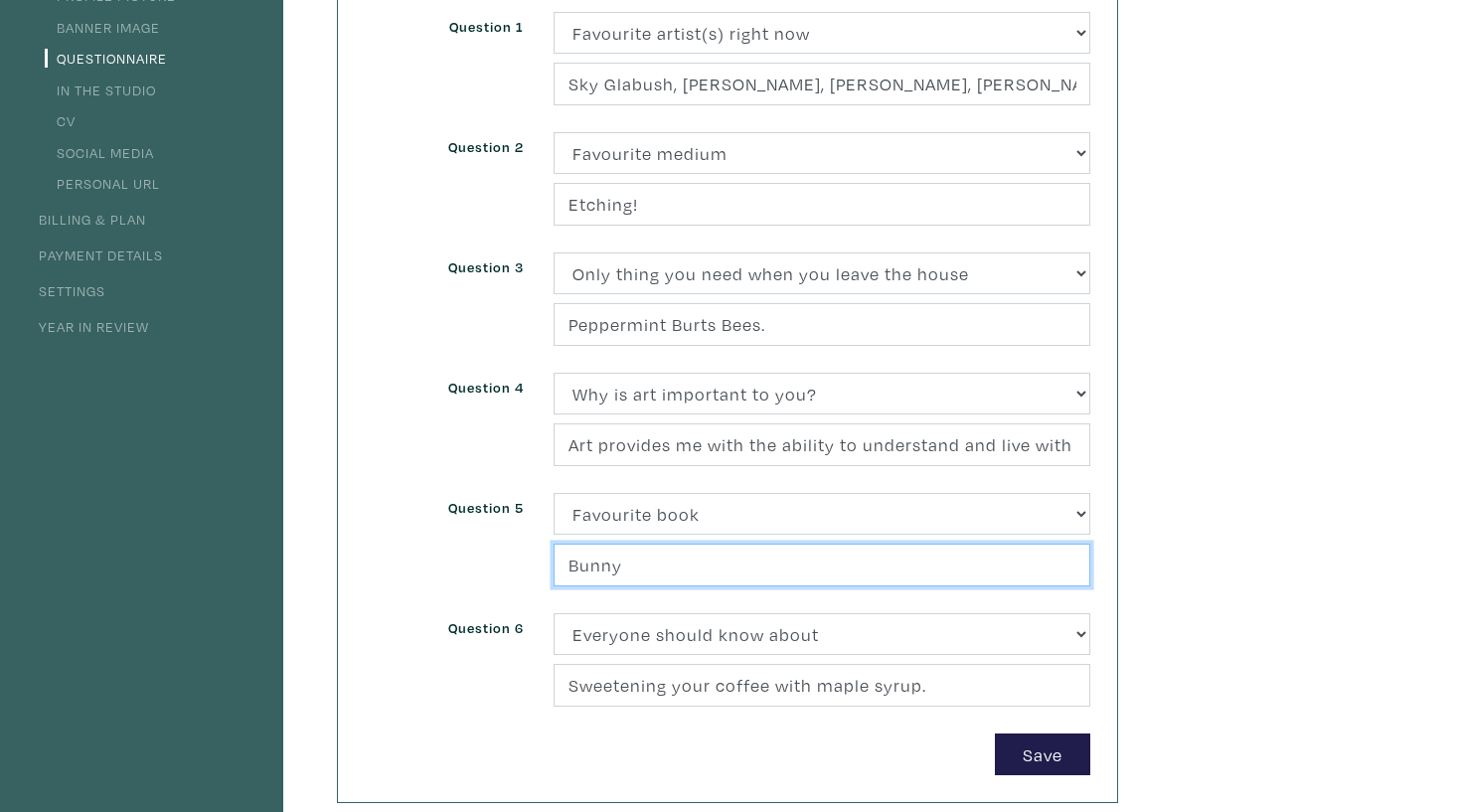 click on "Bunny" at bounding box center [822, 565] 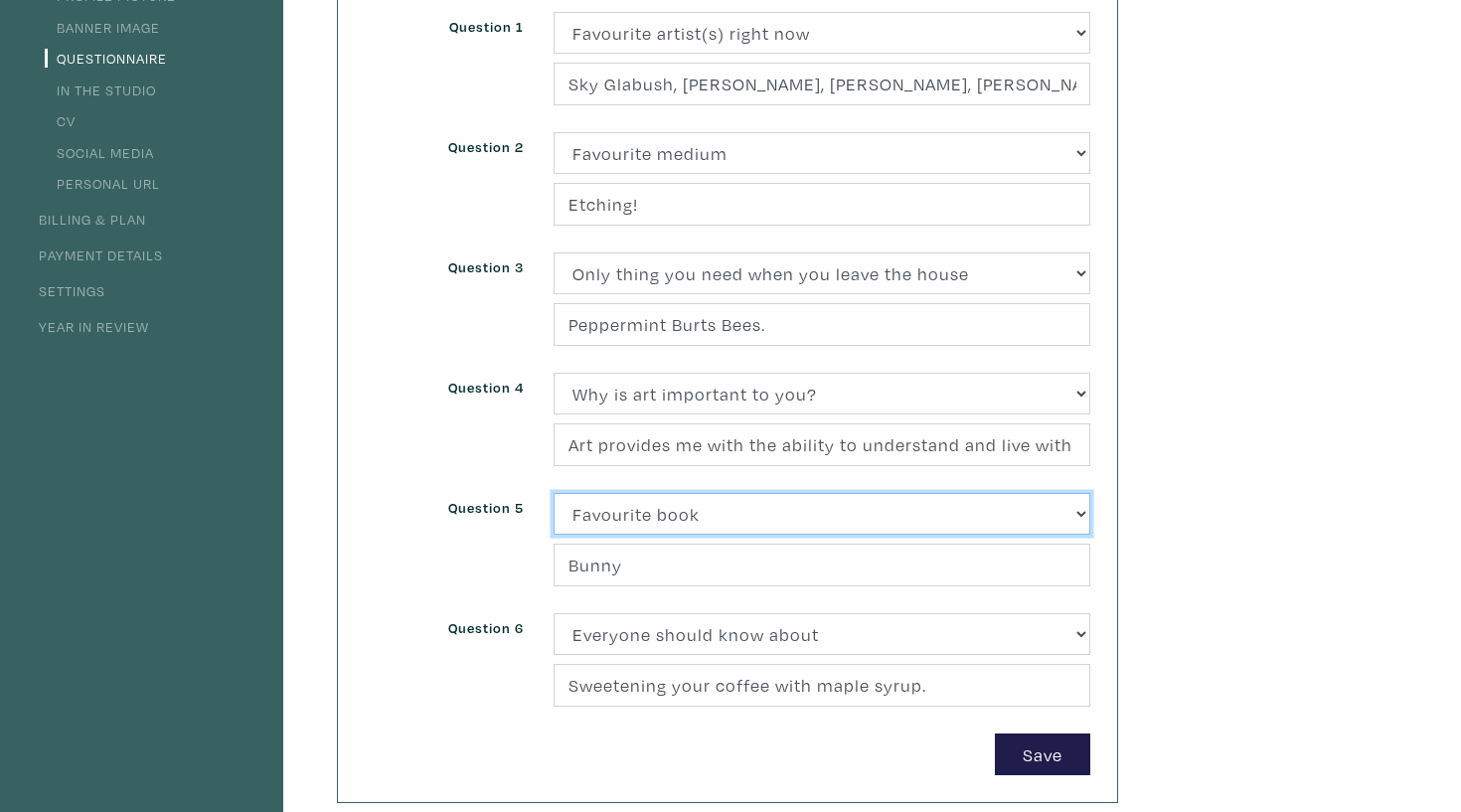 select on "3238" 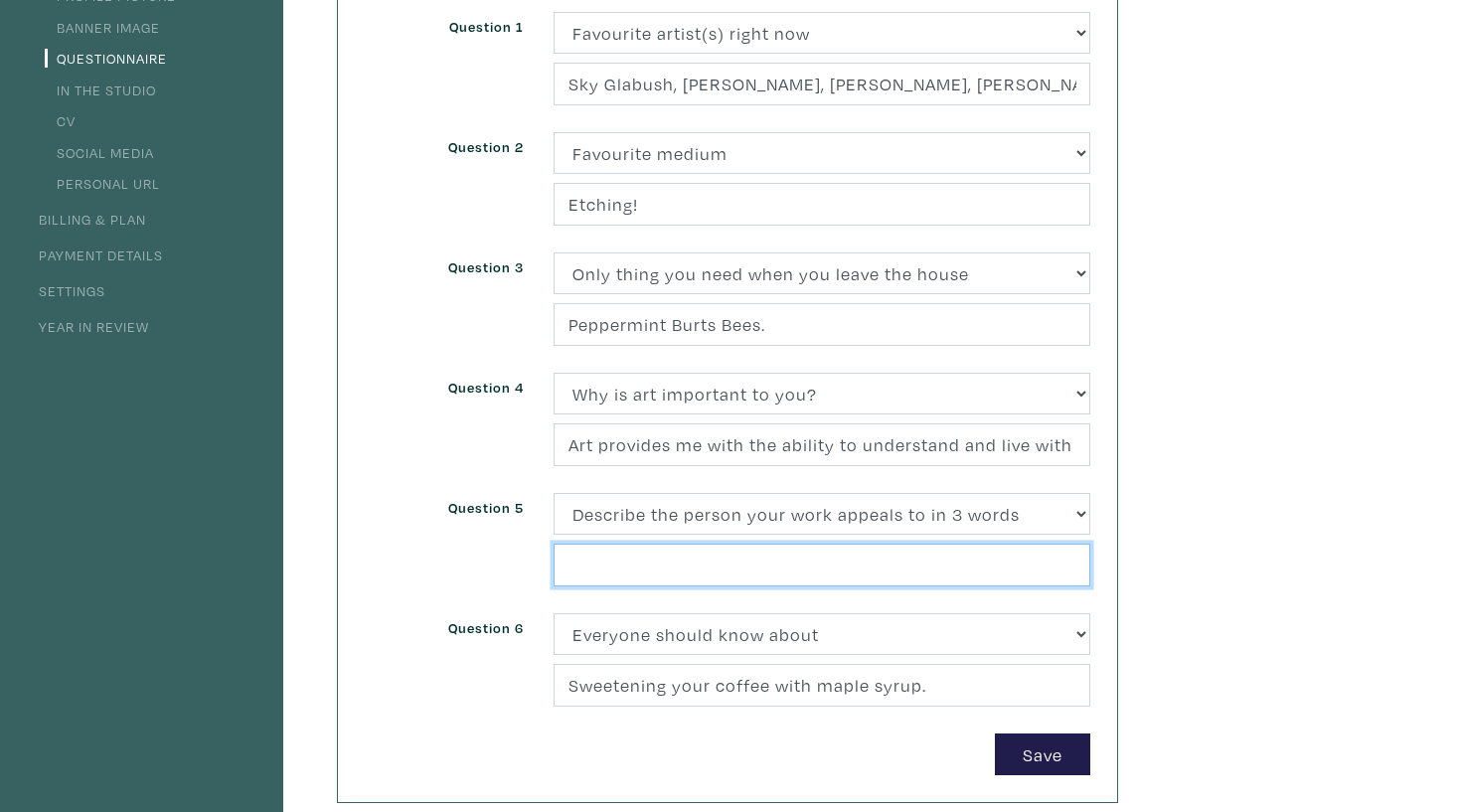 click at bounding box center [822, 565] 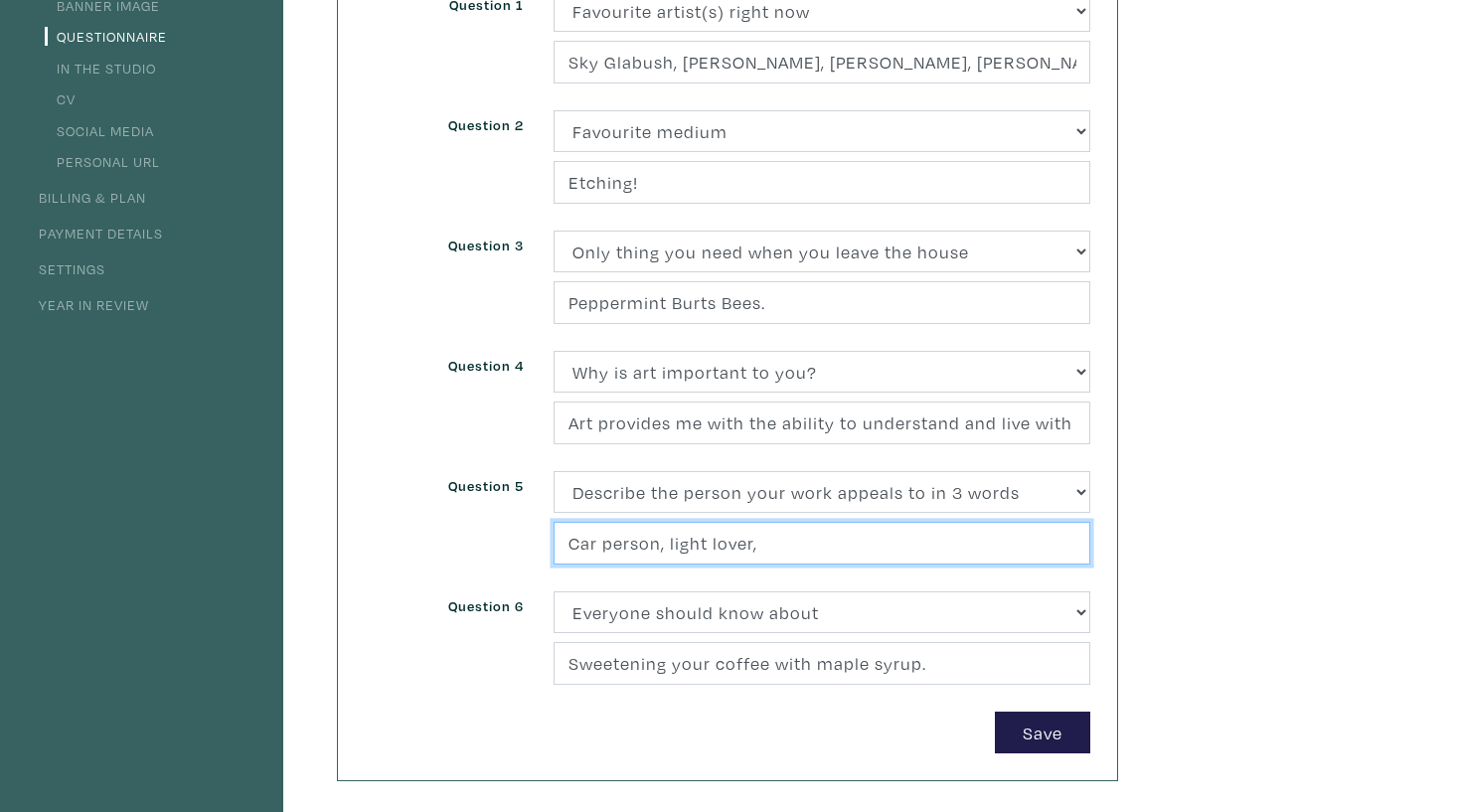 scroll, scrollTop: 301, scrollLeft: 0, axis: vertical 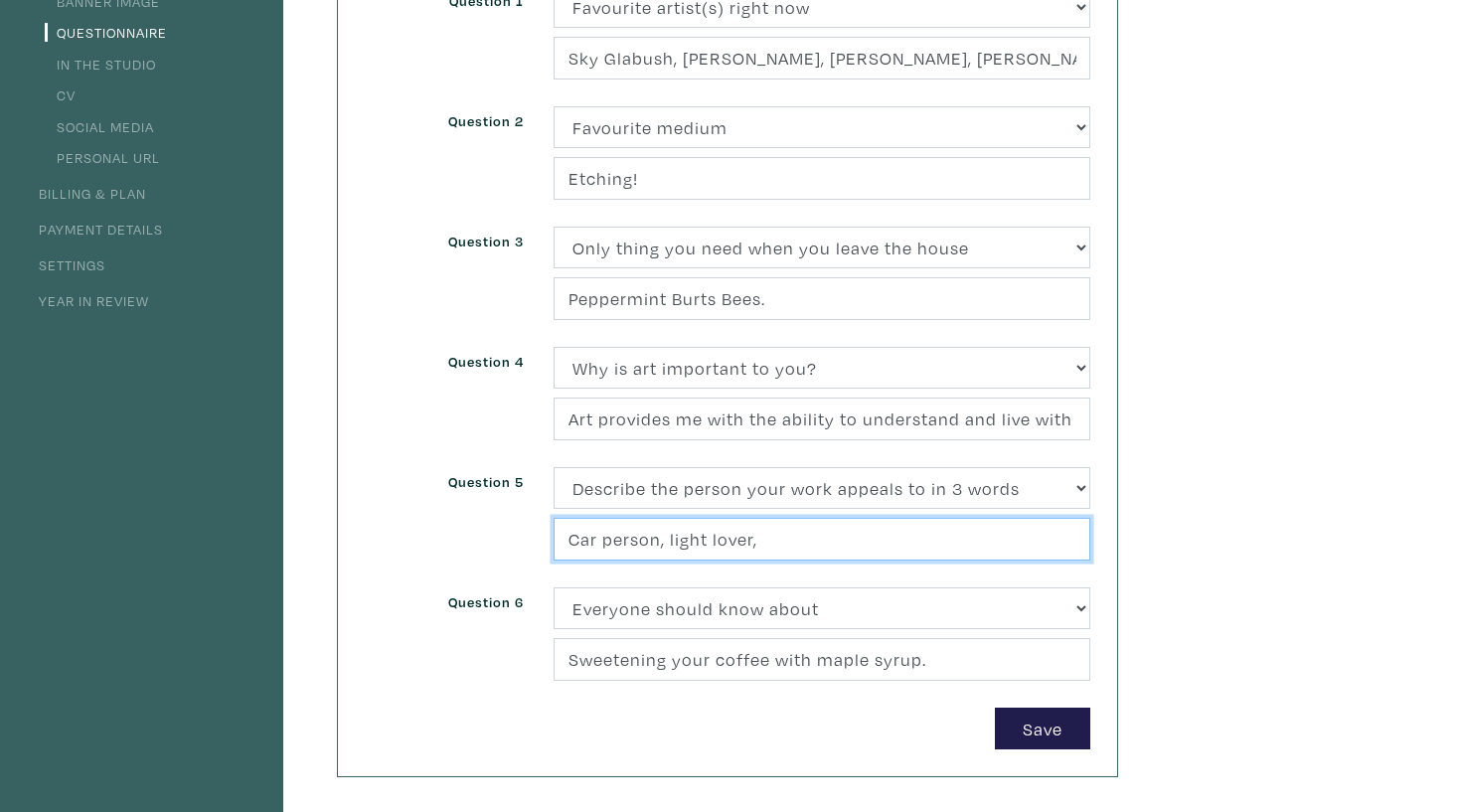 click on "Car person, light lover," at bounding box center [822, 539] 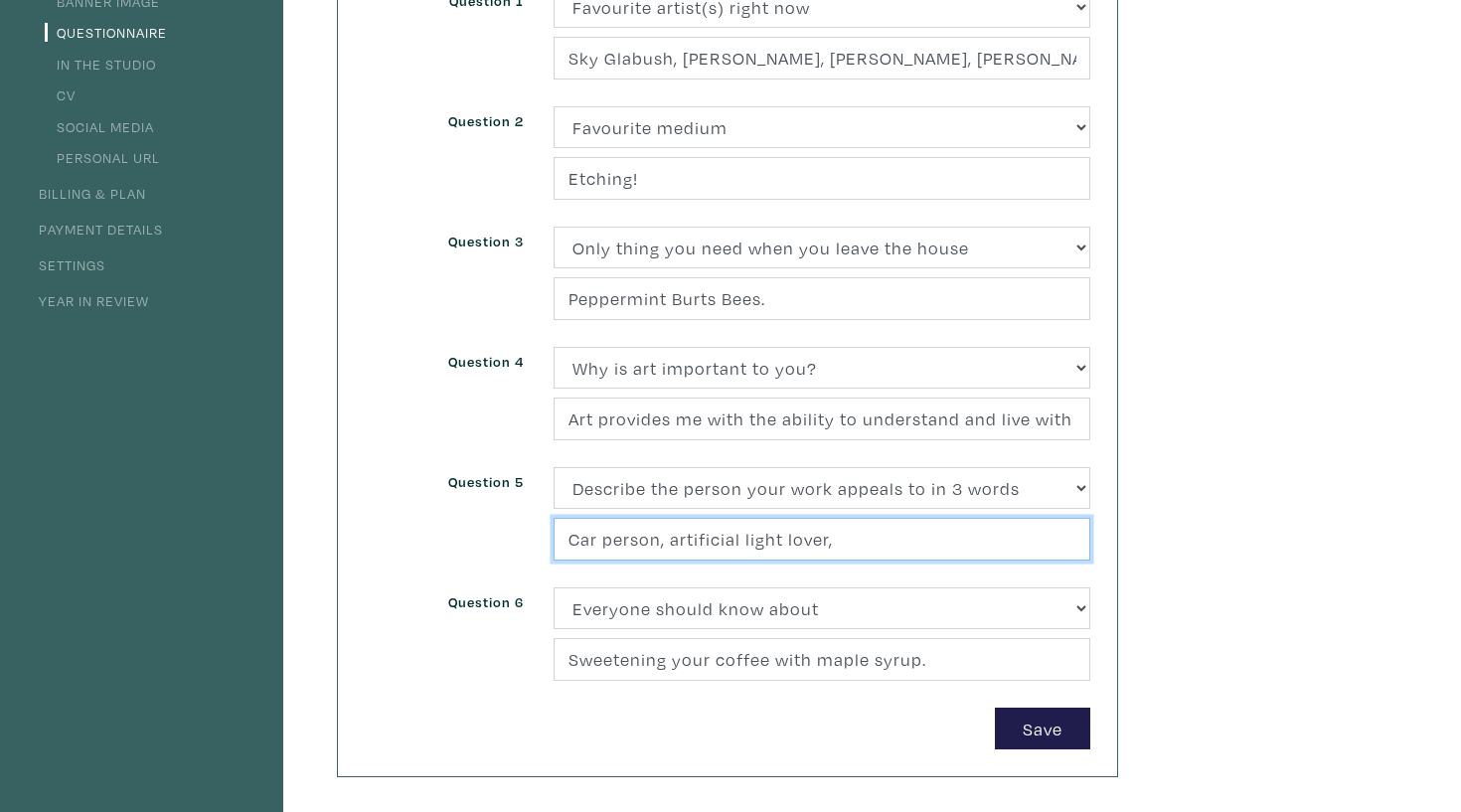 click on "Car person, artificial light lover," at bounding box center [822, 539] 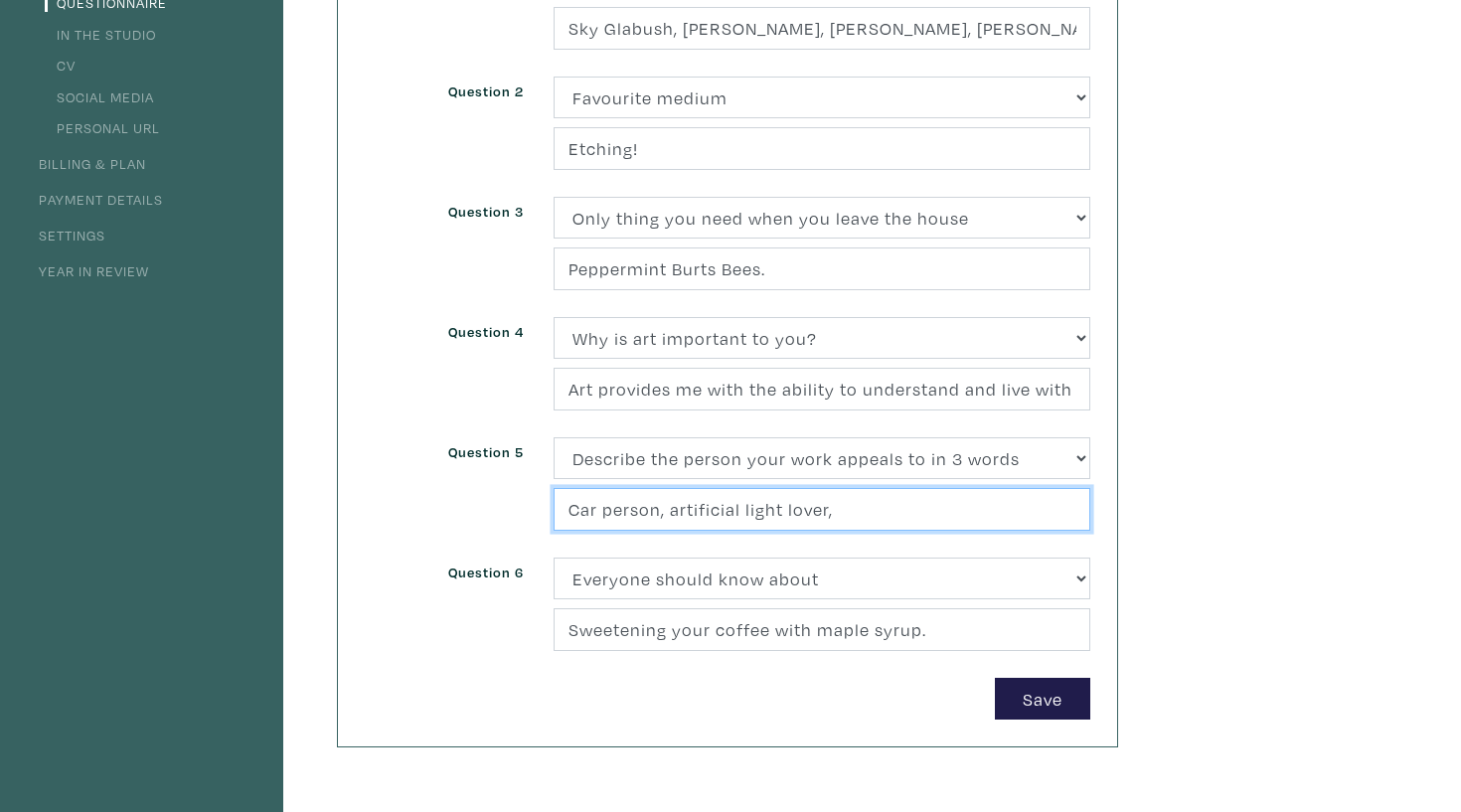 scroll, scrollTop: 327, scrollLeft: 0, axis: vertical 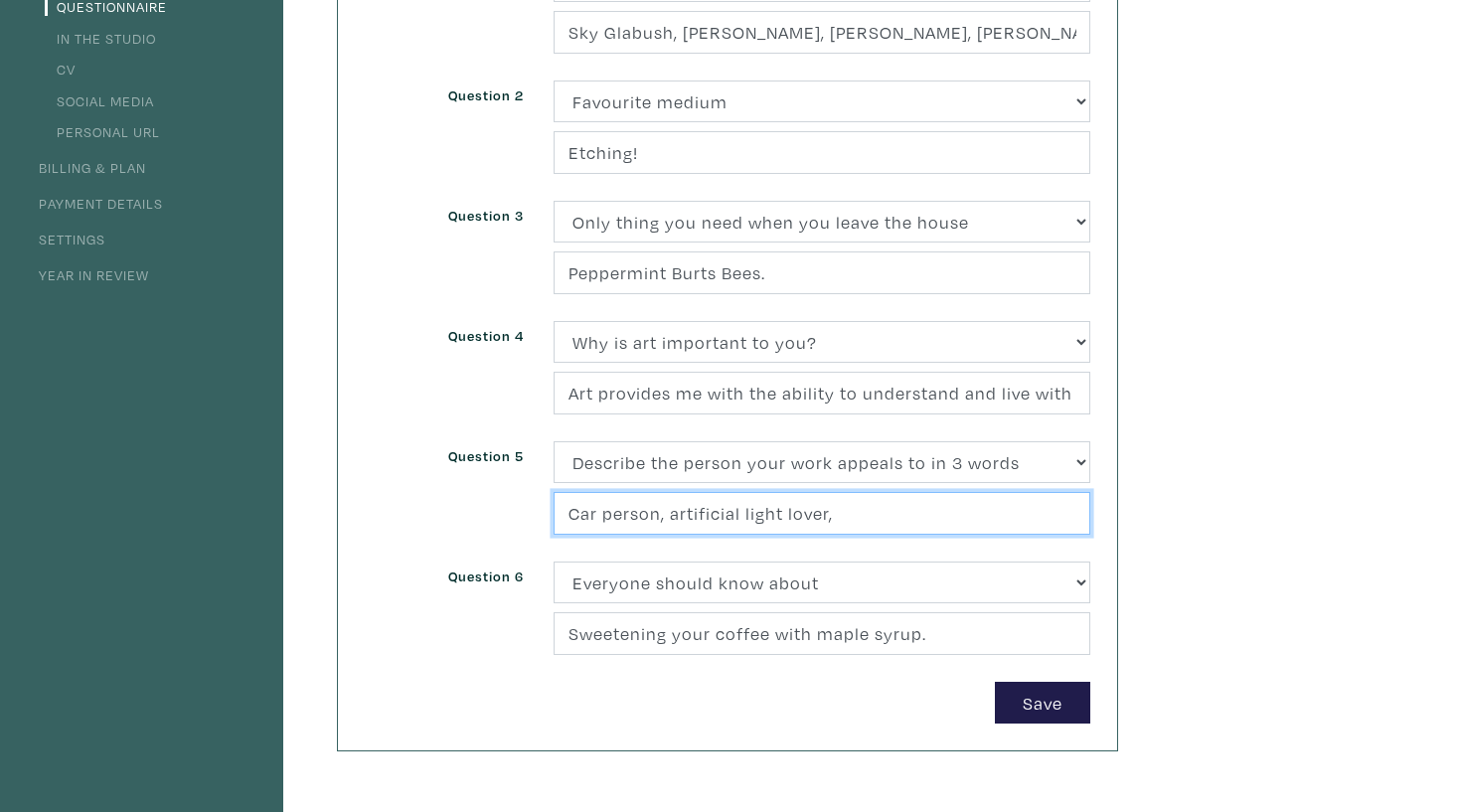 type on "Car person, artificial light lover," 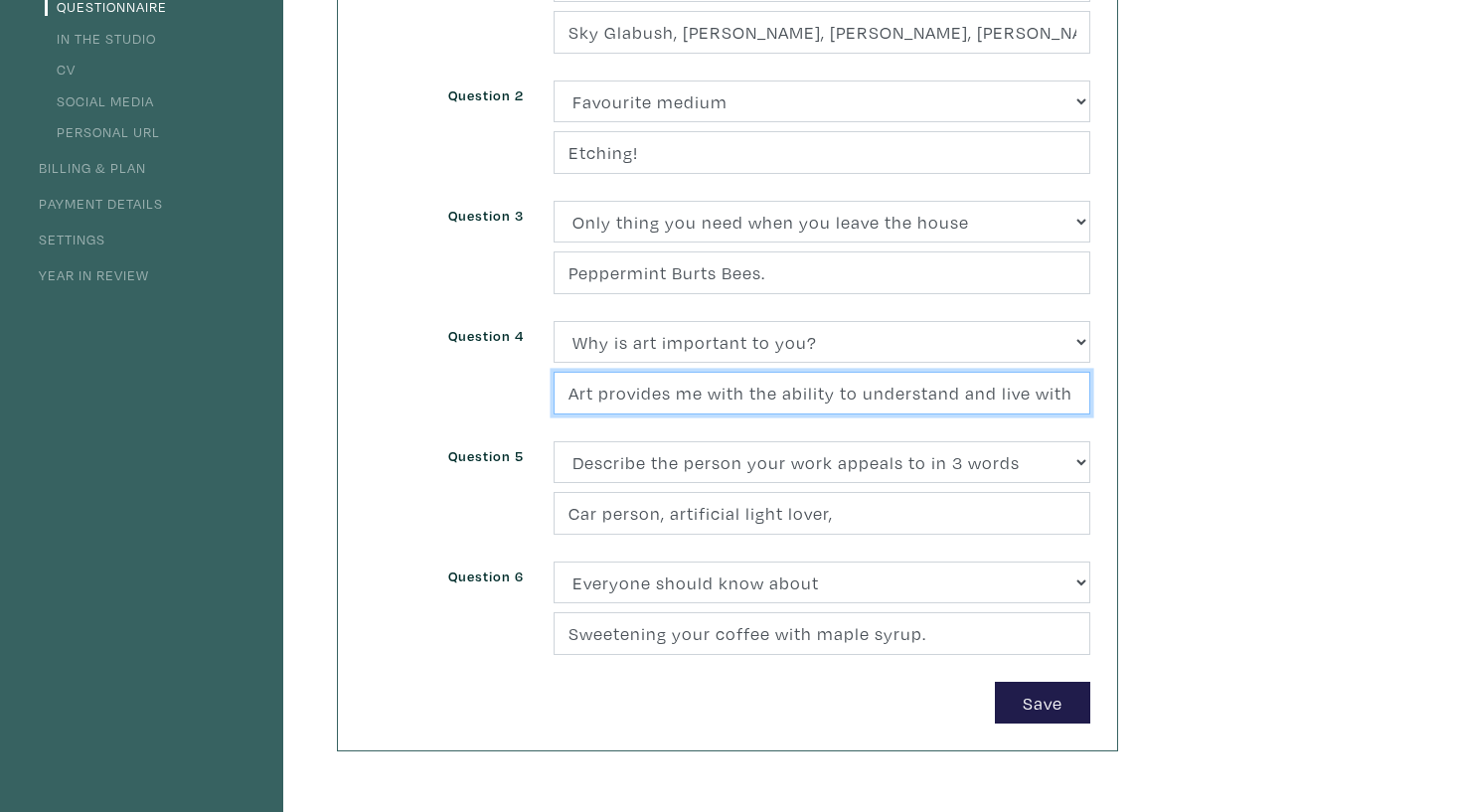 click on "Art provides me with the ability to understand and live with my disabilities." at bounding box center [822, 393] 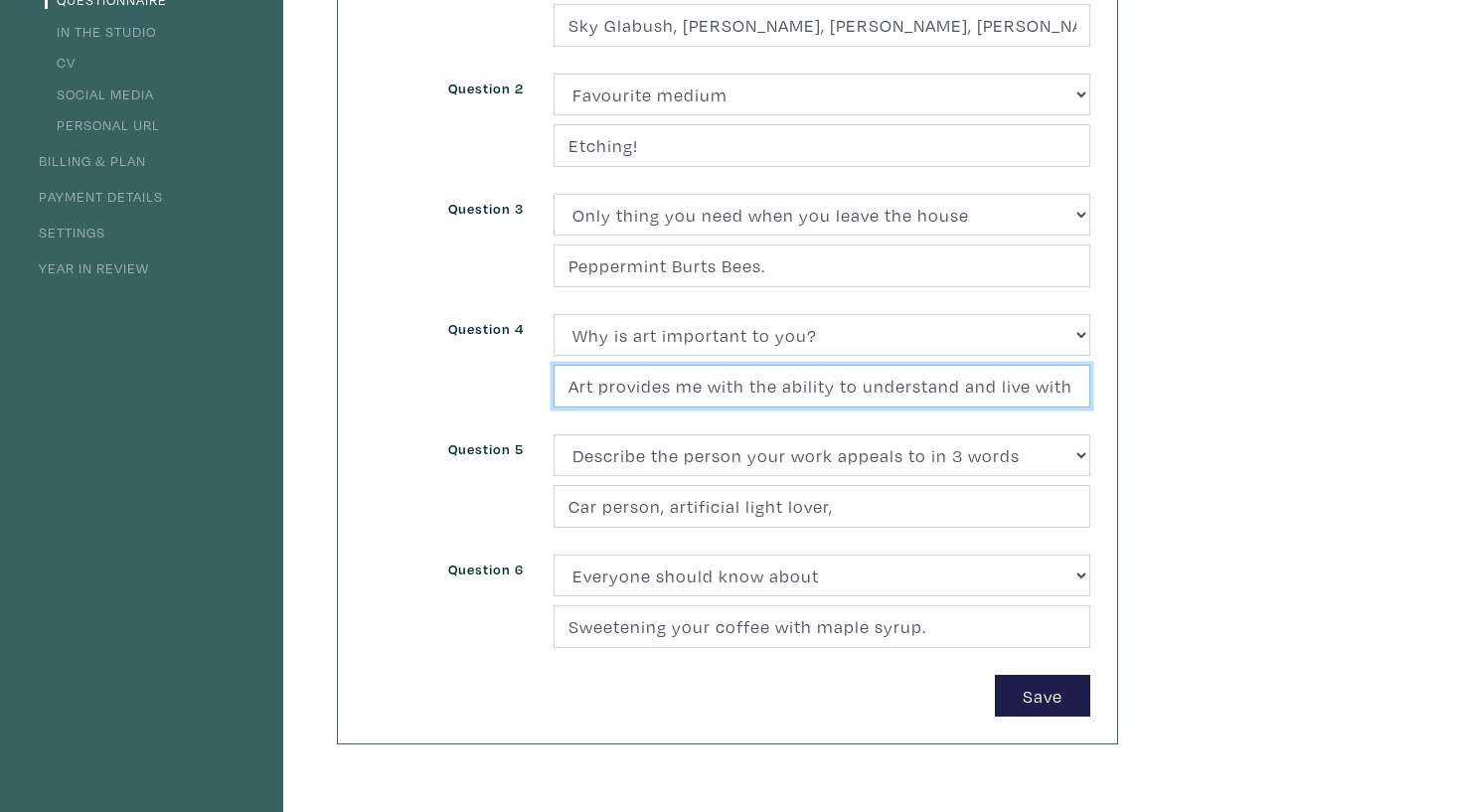 scroll, scrollTop: 336, scrollLeft: 0, axis: vertical 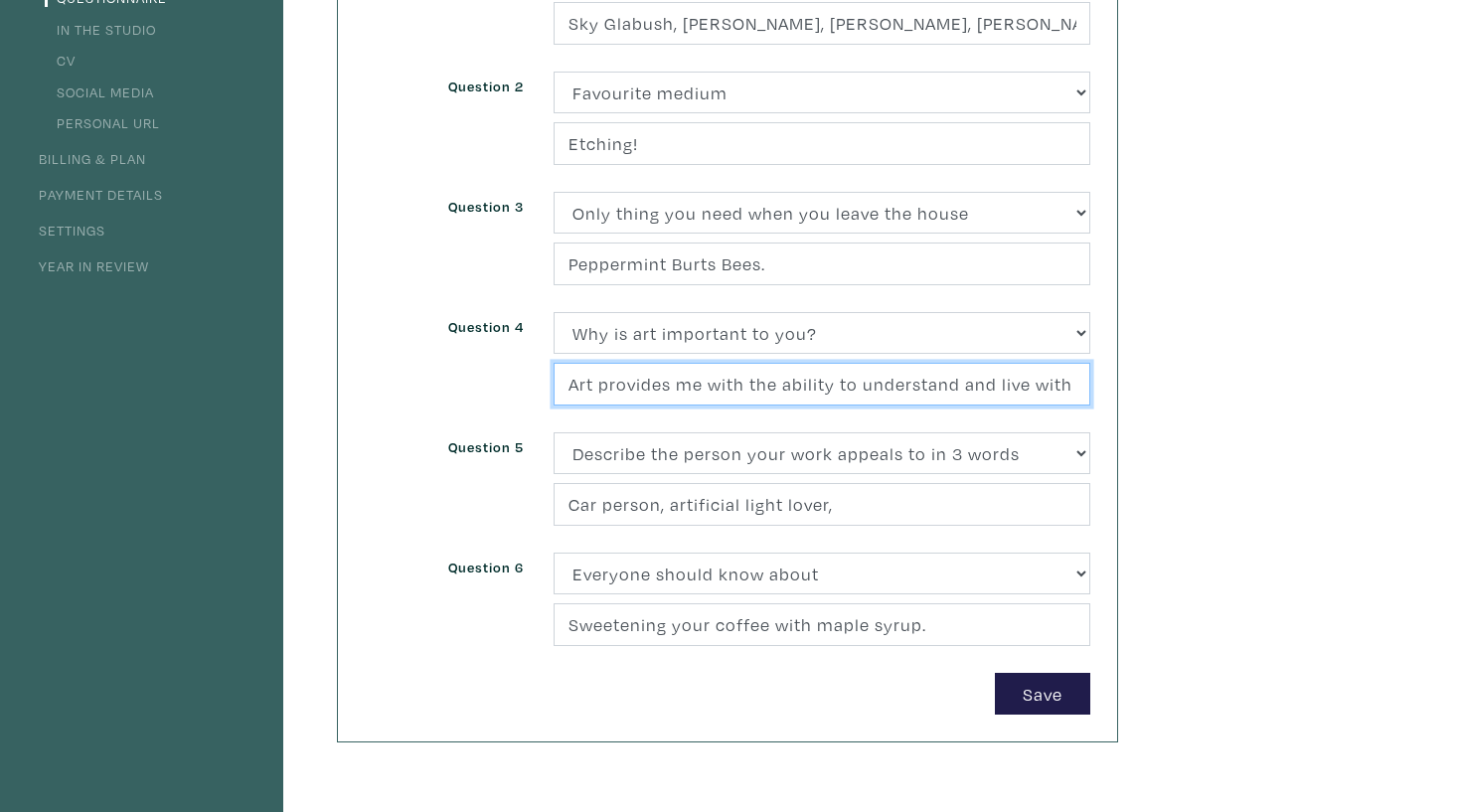 click on "Art provides me with the ability to understand and live with my disabilities." at bounding box center [822, 384] 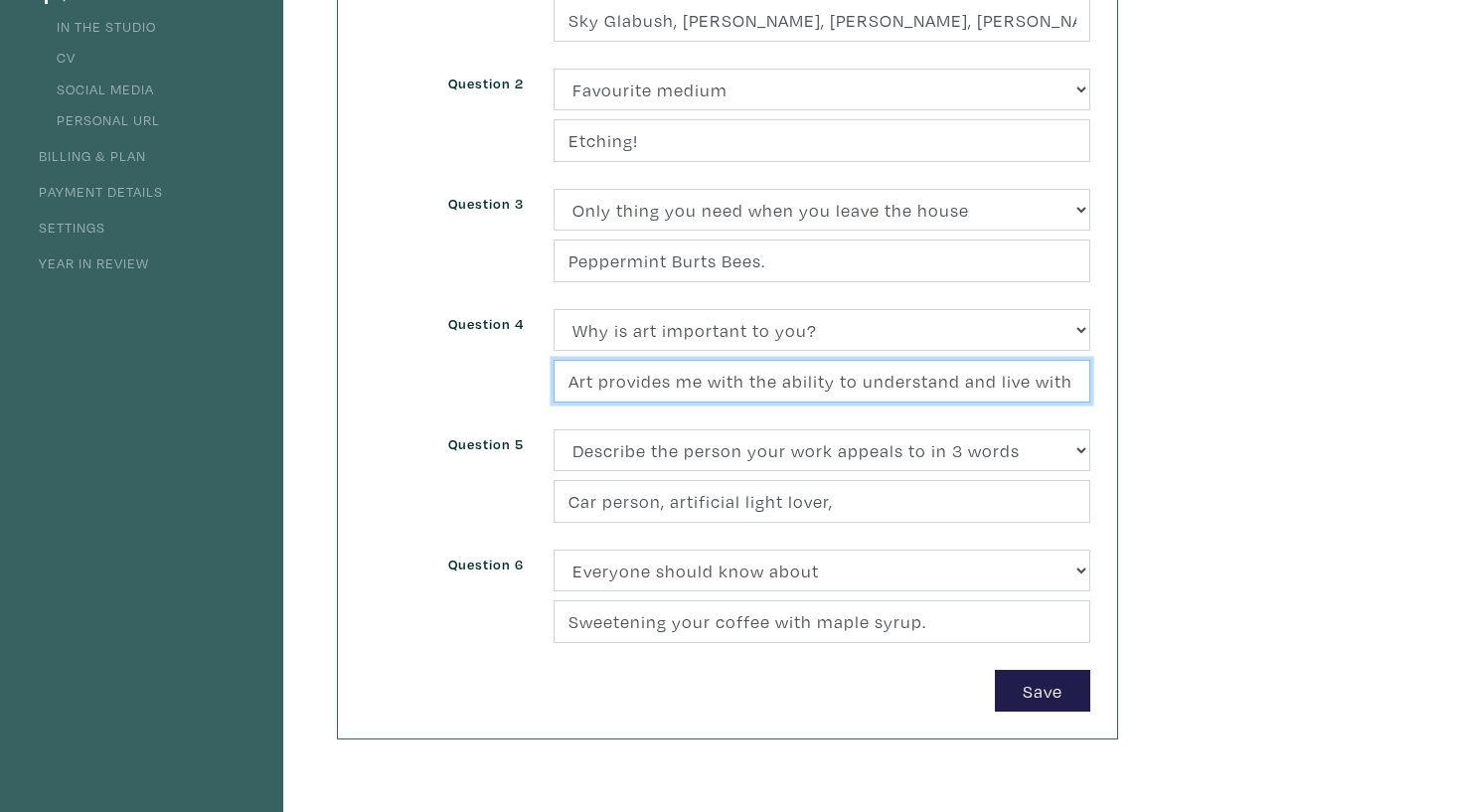click on "Art provides me with the ability to understand and live with my disabilities." at bounding box center [822, 381] 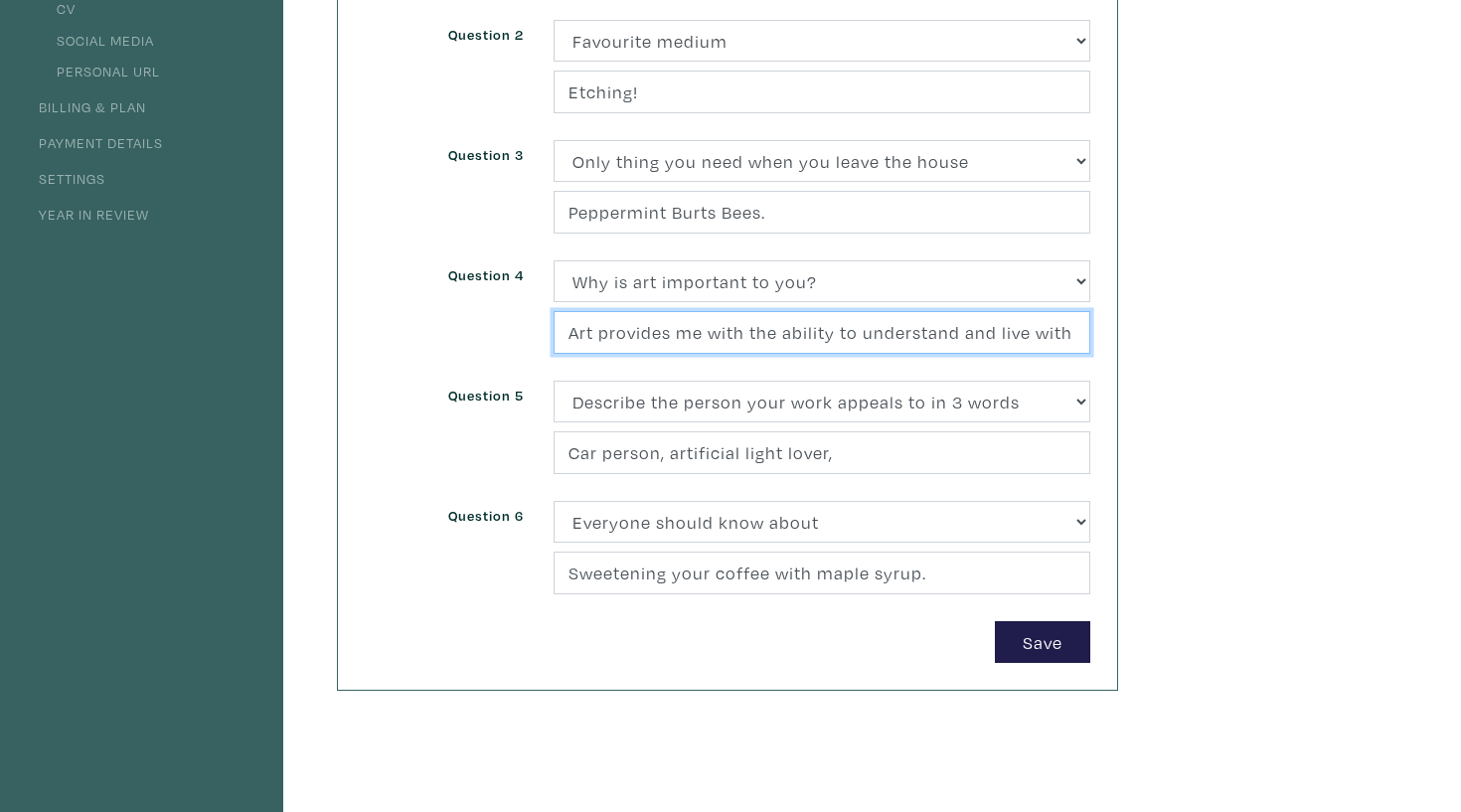 scroll, scrollTop: 392, scrollLeft: 0, axis: vertical 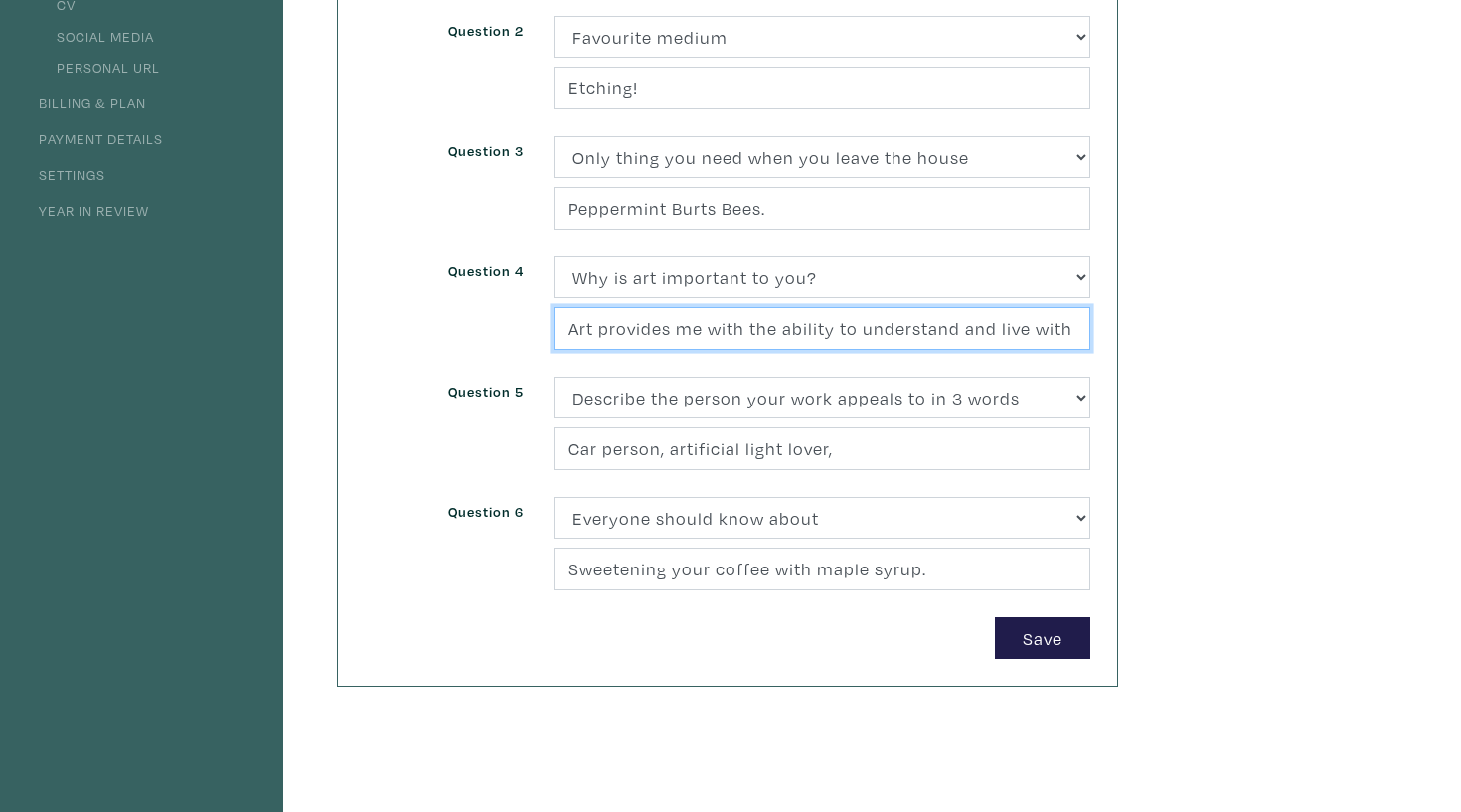type on "Art provides me with the ability to understand and live with memory loss rather than let it control me." 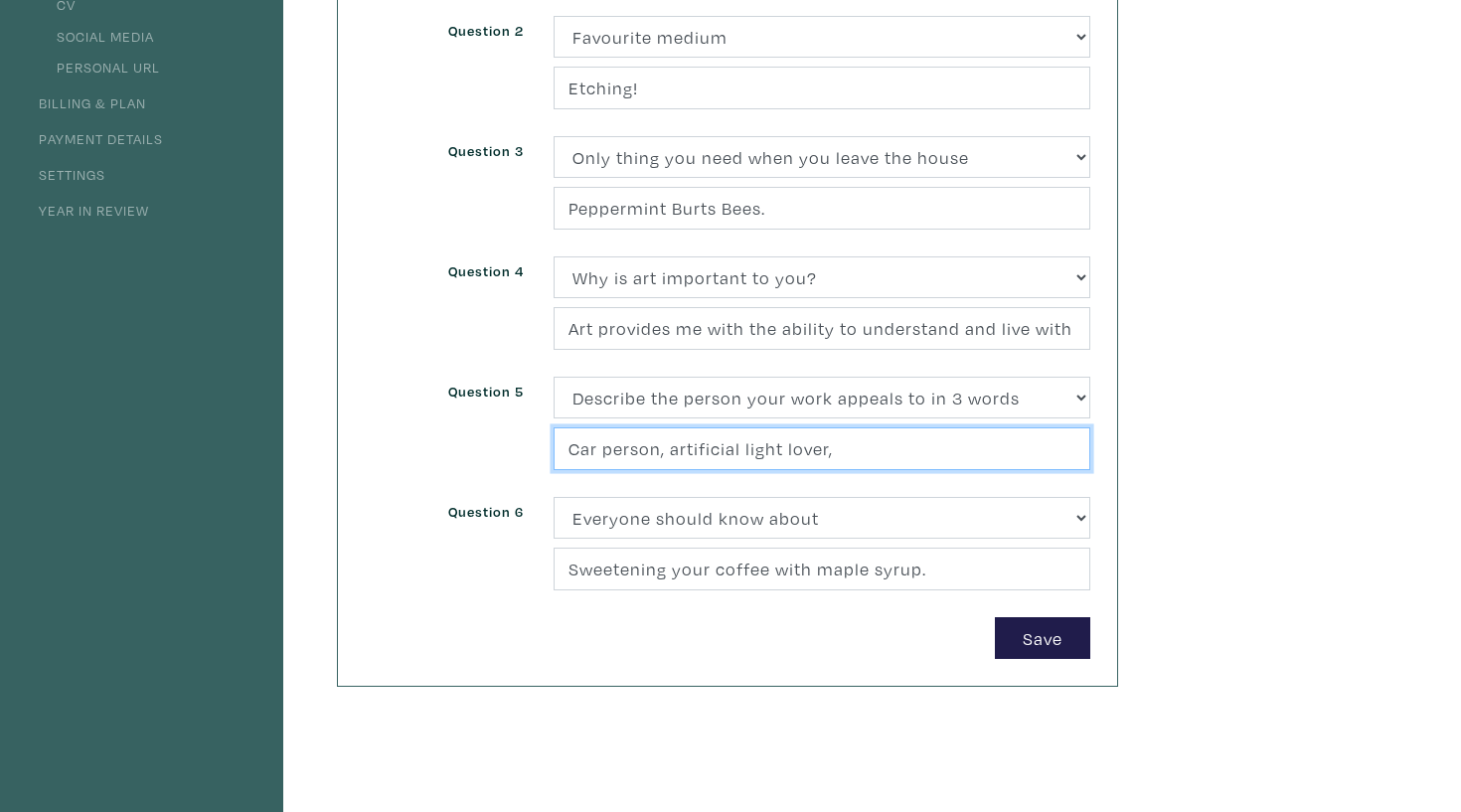 click on "Car person, artificial light lover," at bounding box center [822, 448] 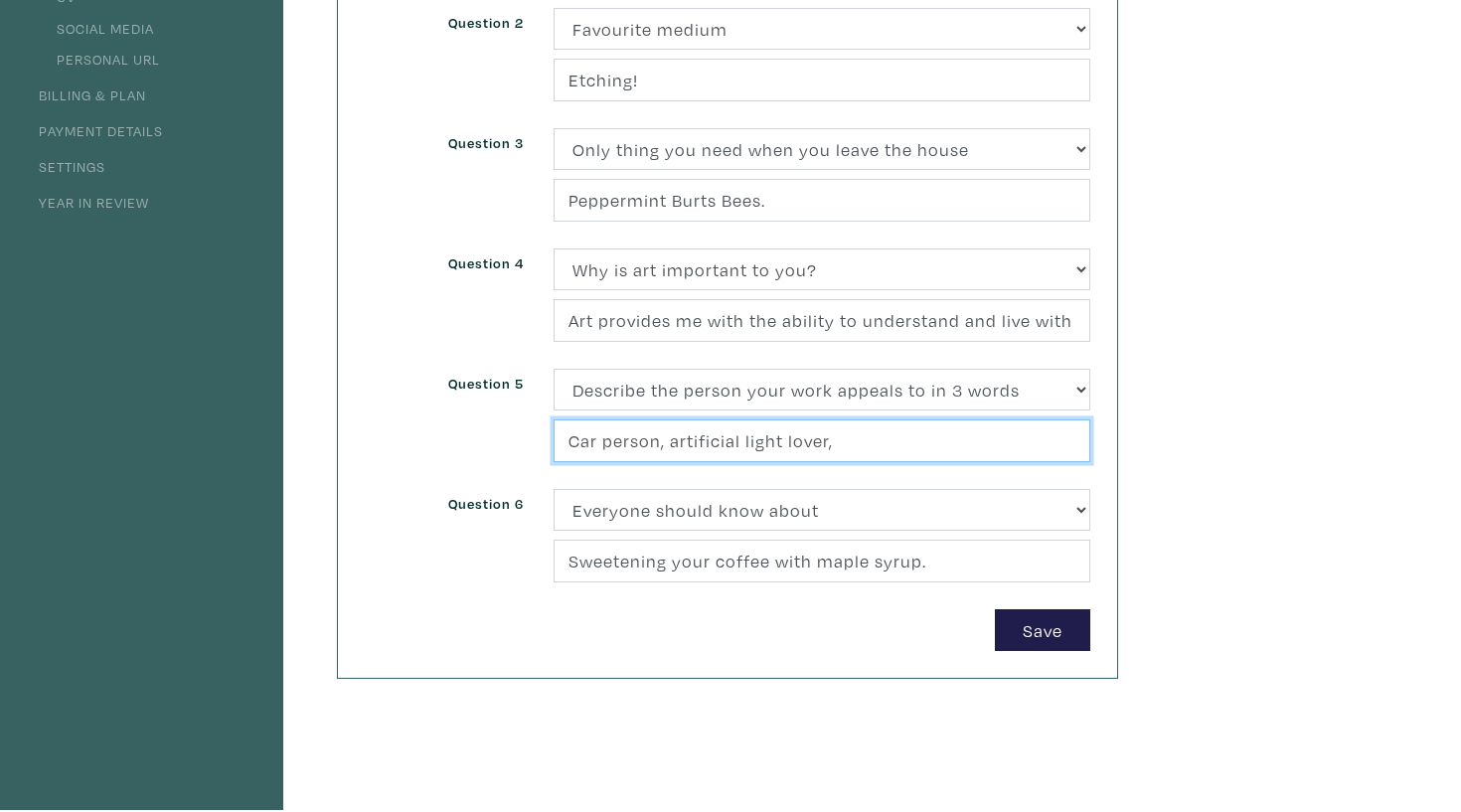 scroll, scrollTop: 404, scrollLeft: 0, axis: vertical 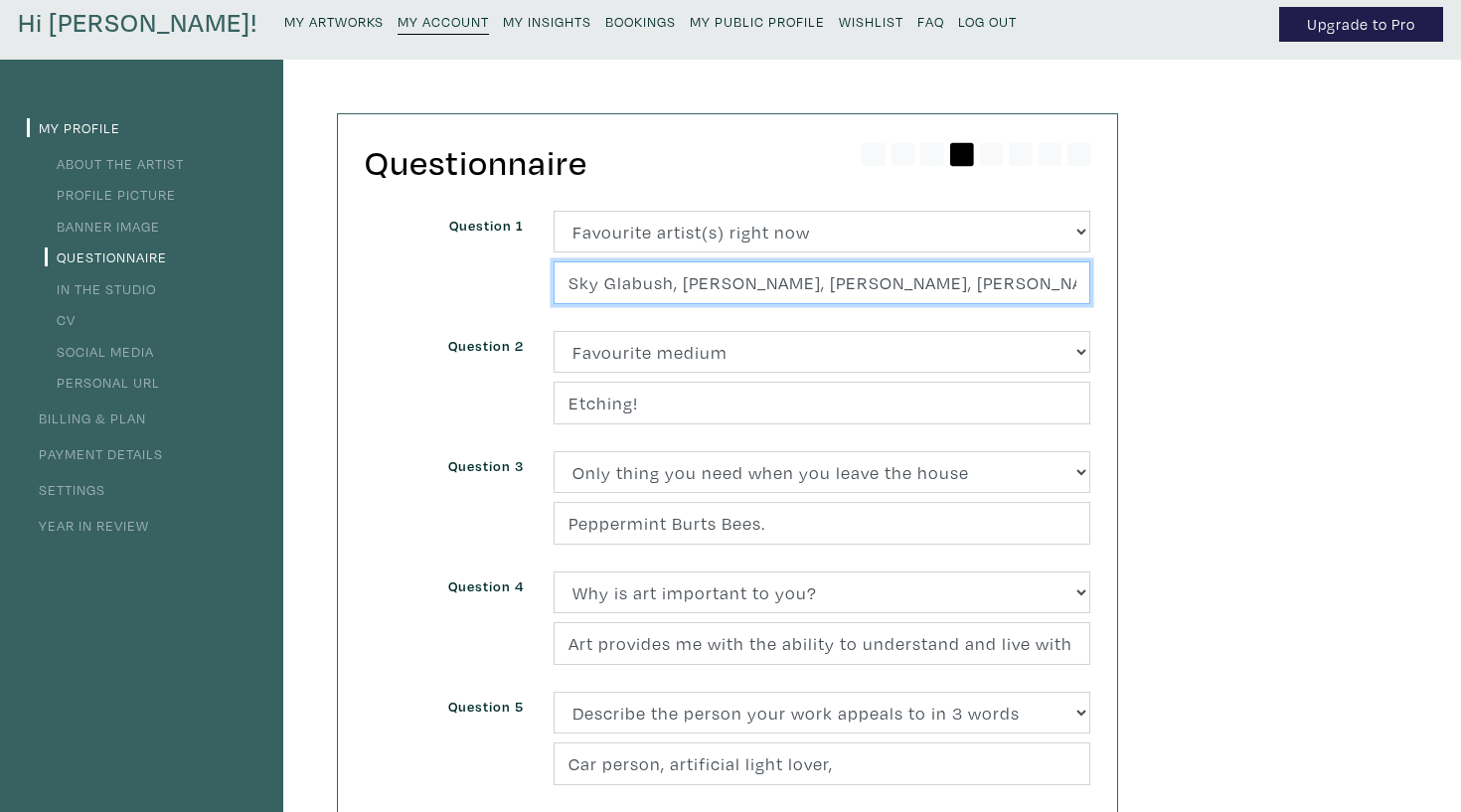click on "Sky Glabush, Anne Griffiths, Ric Santon, Trudy Benson, Peter Doig." at bounding box center [822, 282] 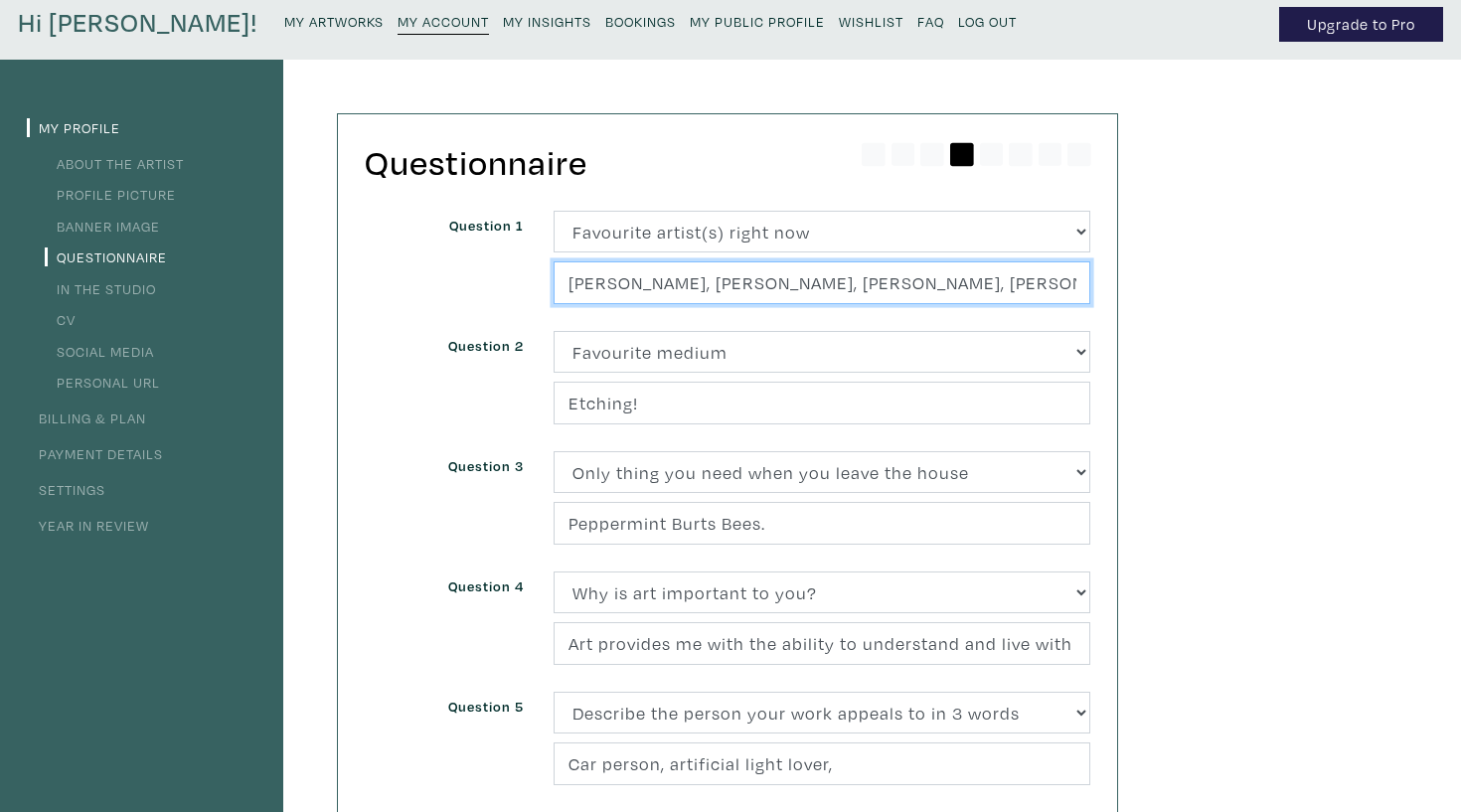 click on "Sky Glabush, Anne Griffiths, Ric Santon, Trudy Benson." at bounding box center (822, 282) 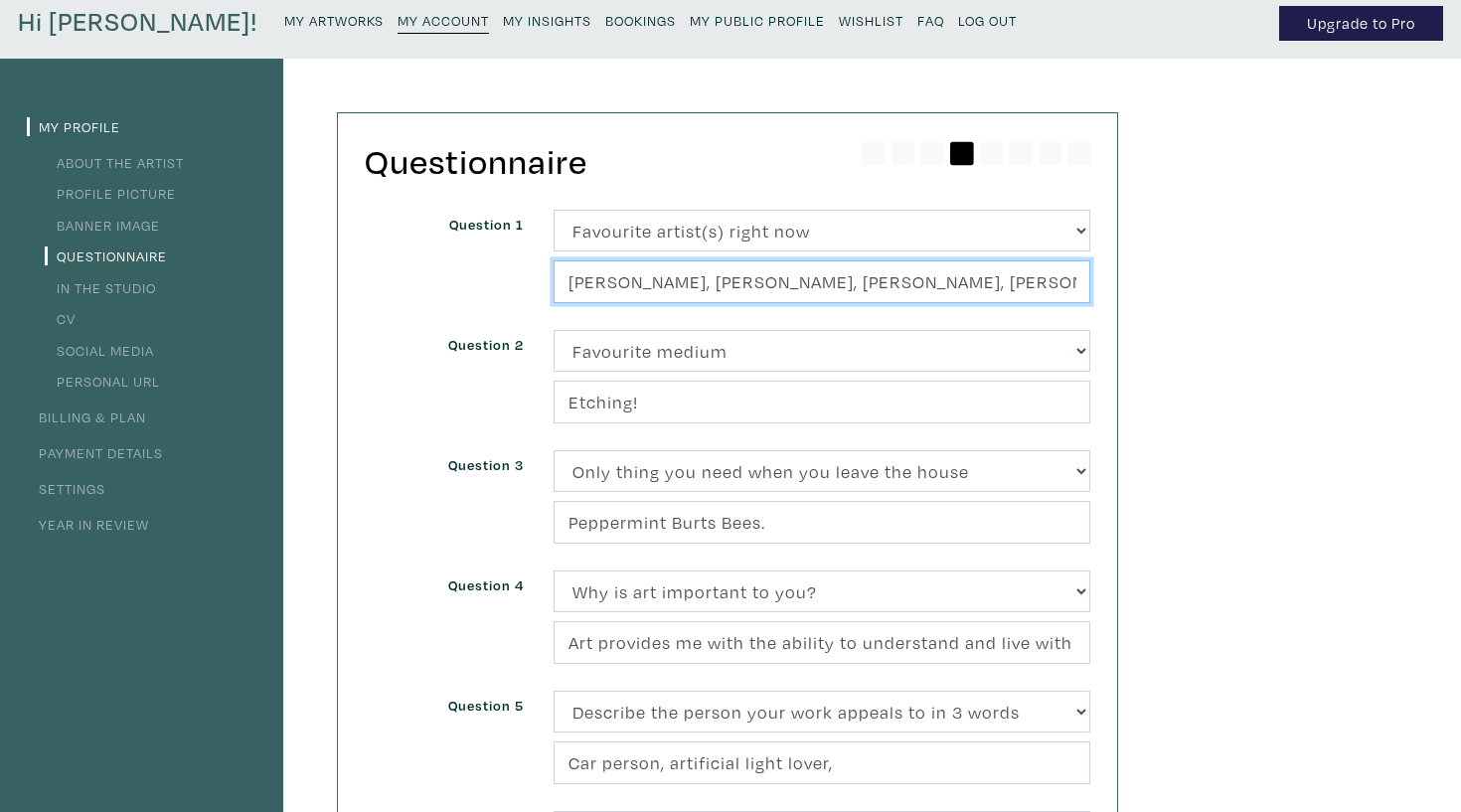 scroll, scrollTop: 78, scrollLeft: 0, axis: vertical 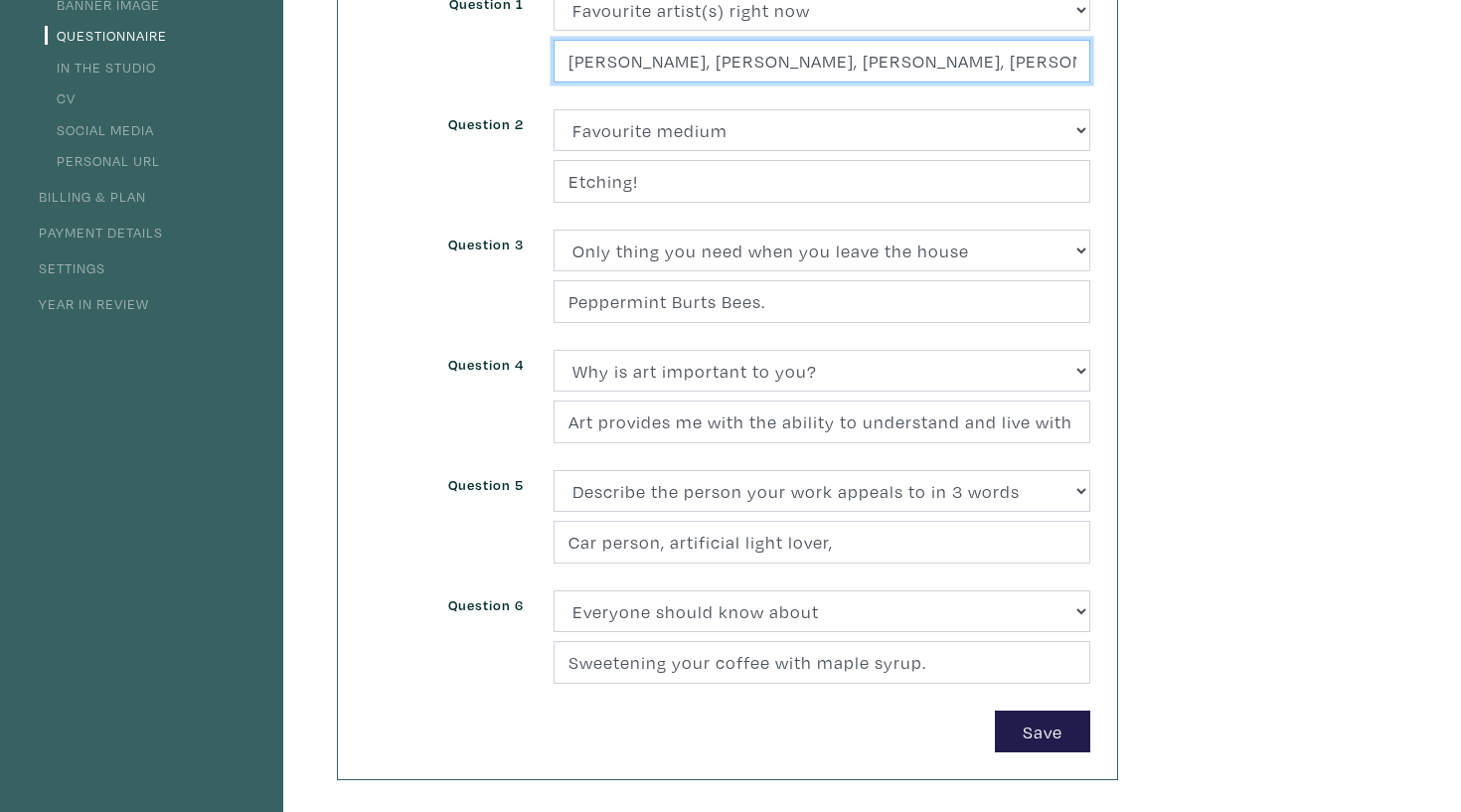 type on "Alex Bierk, Sky Glabush, Anne Griffiths, Ric Santon." 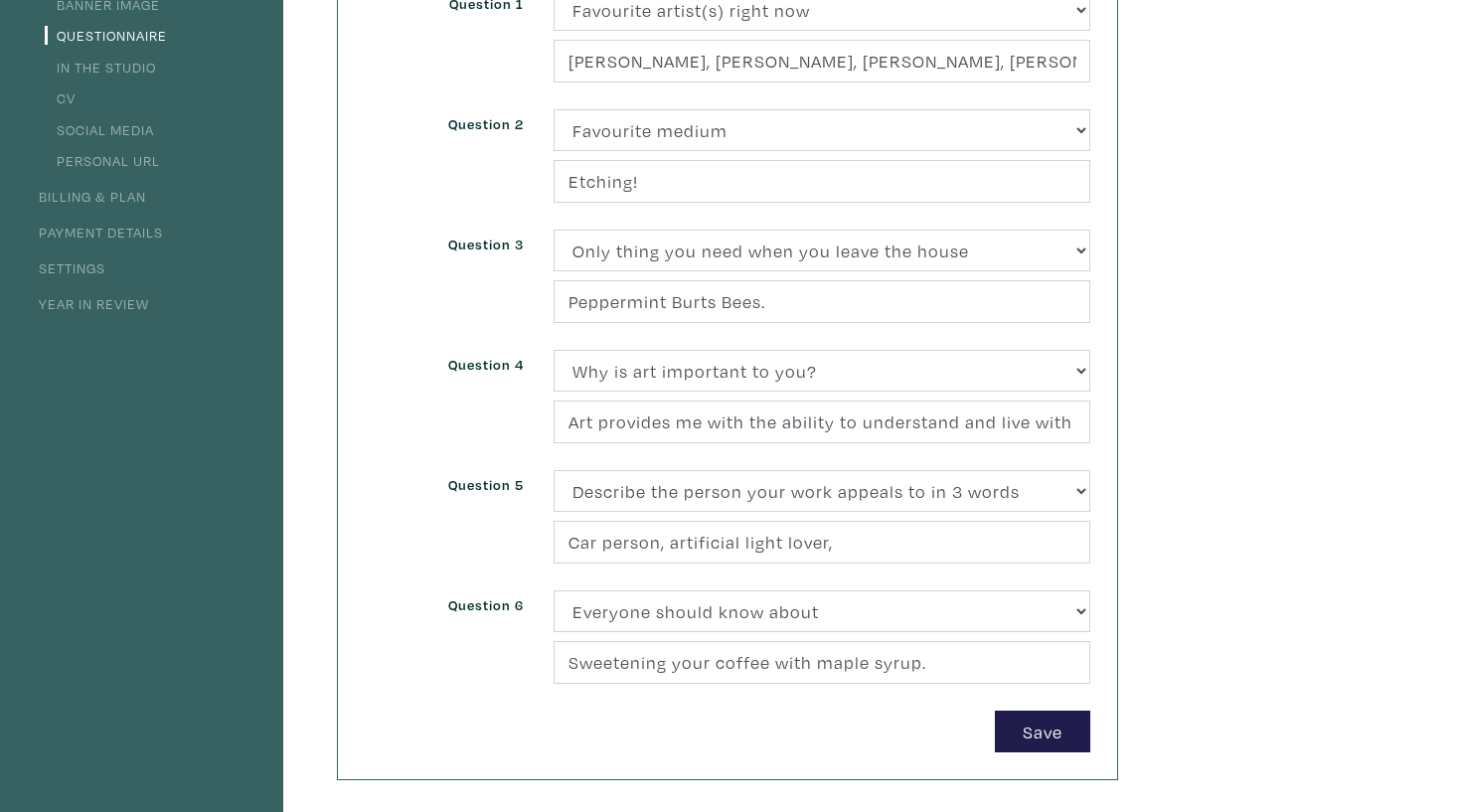 click on "(Select one)
About Me
Best season of the year in Toronto
Describe your home in 3 words
Everyone should know about
Only thing you need when you leave the house
What places do you hang out in Toronto?
Fun facts
Beverage of choice
Favourite book
Favourite movie
Favourite musical artist / band right now
In a previous life I was (a) ...
Jays vs. Raptors
Least favourite movie
Your favourite spot in Toronto right now
My Habits
Coffees per day and from where
My Inspiration" at bounding box center (822, 530) 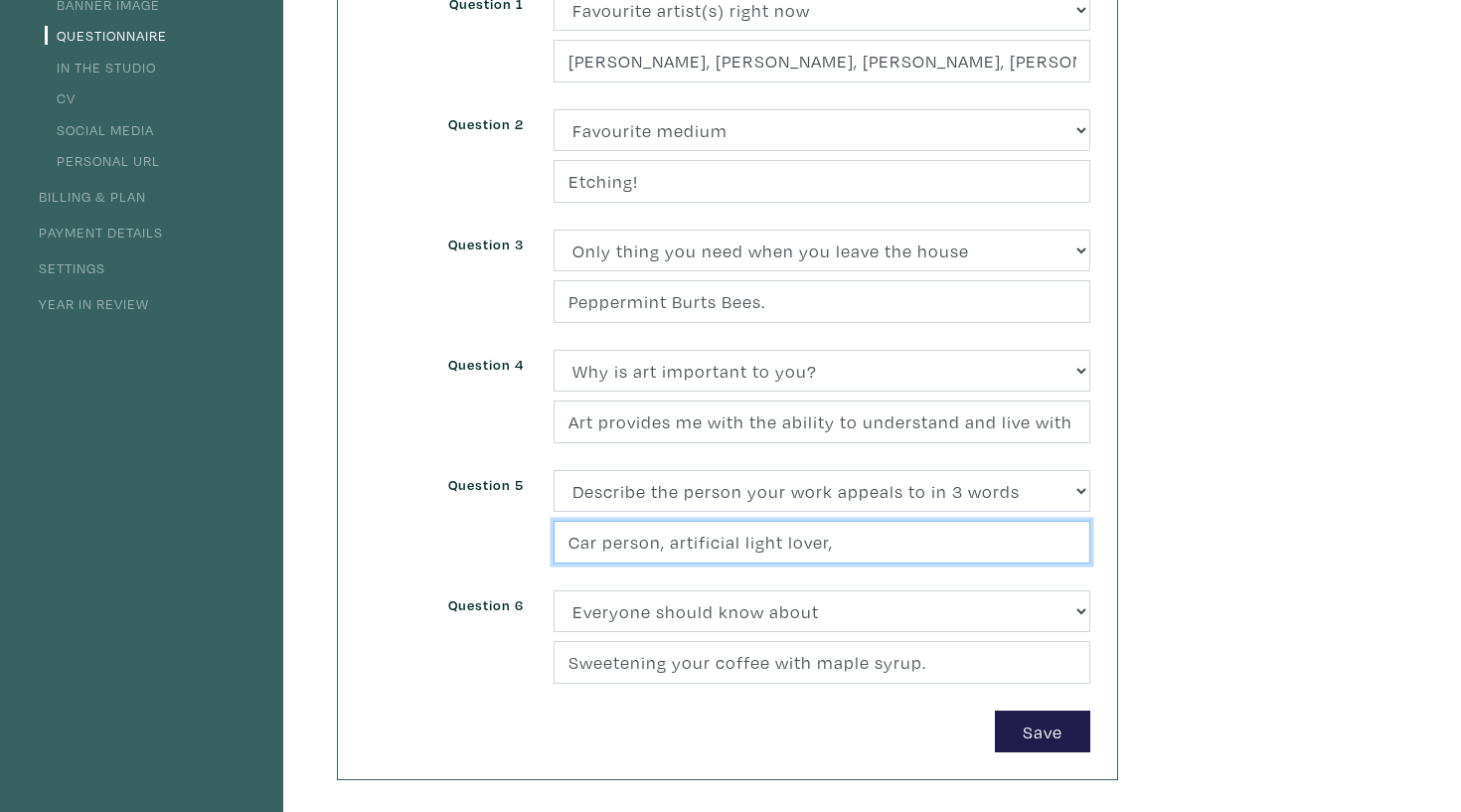 click on "Car person, artificial light lover," at bounding box center [822, 542] 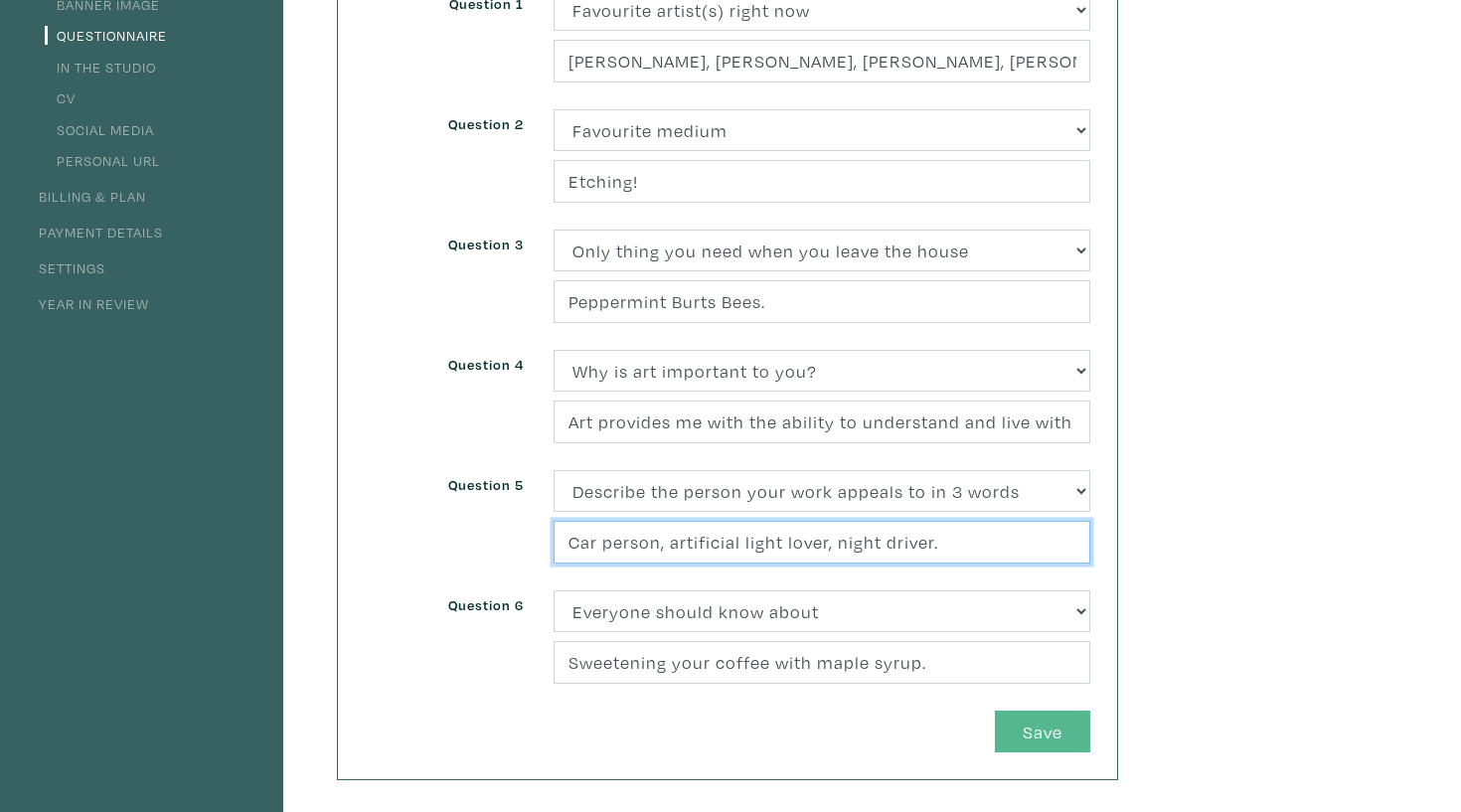 type on "Car person, artificial light lover, night driver." 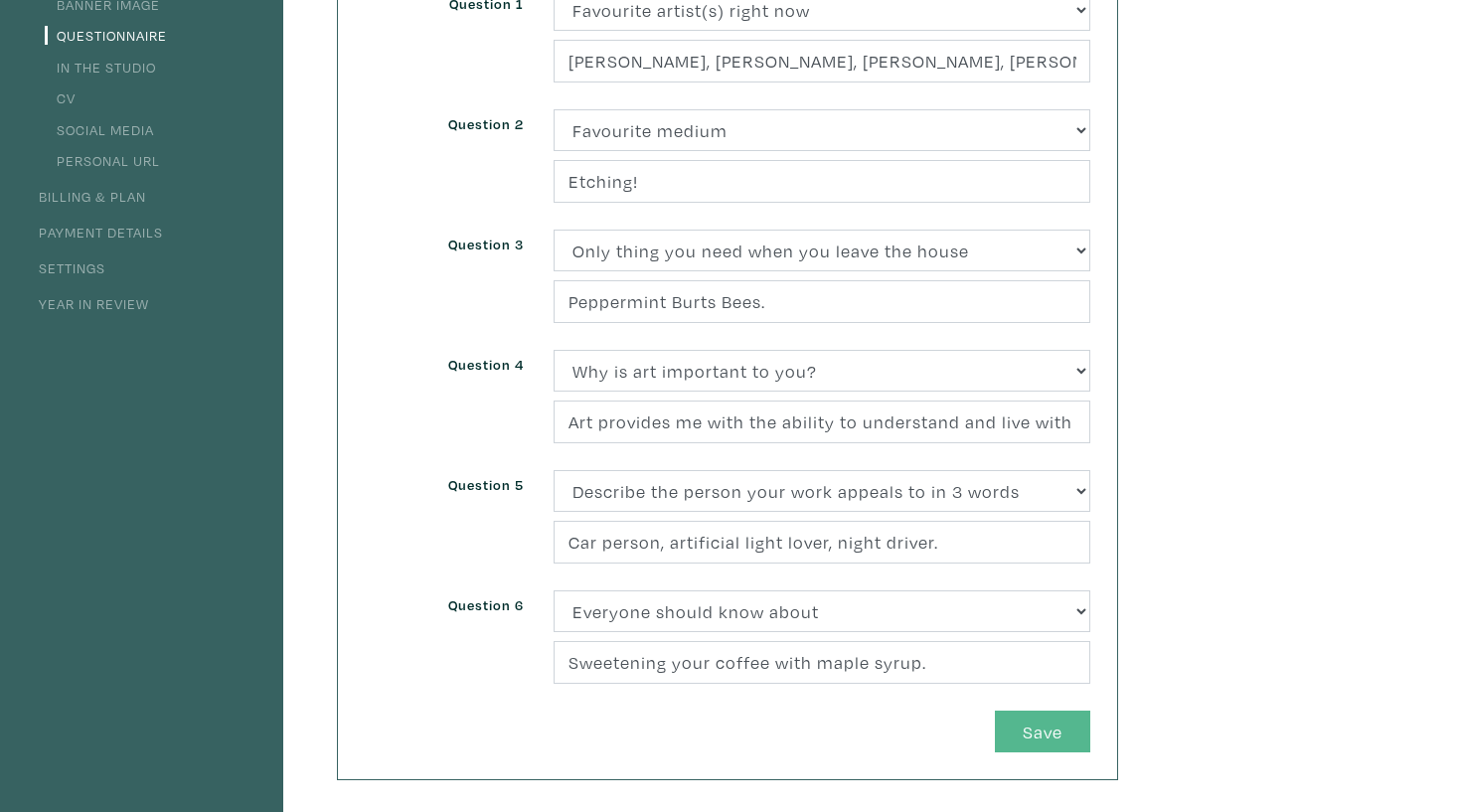 click on "Save" at bounding box center [1043, 731] 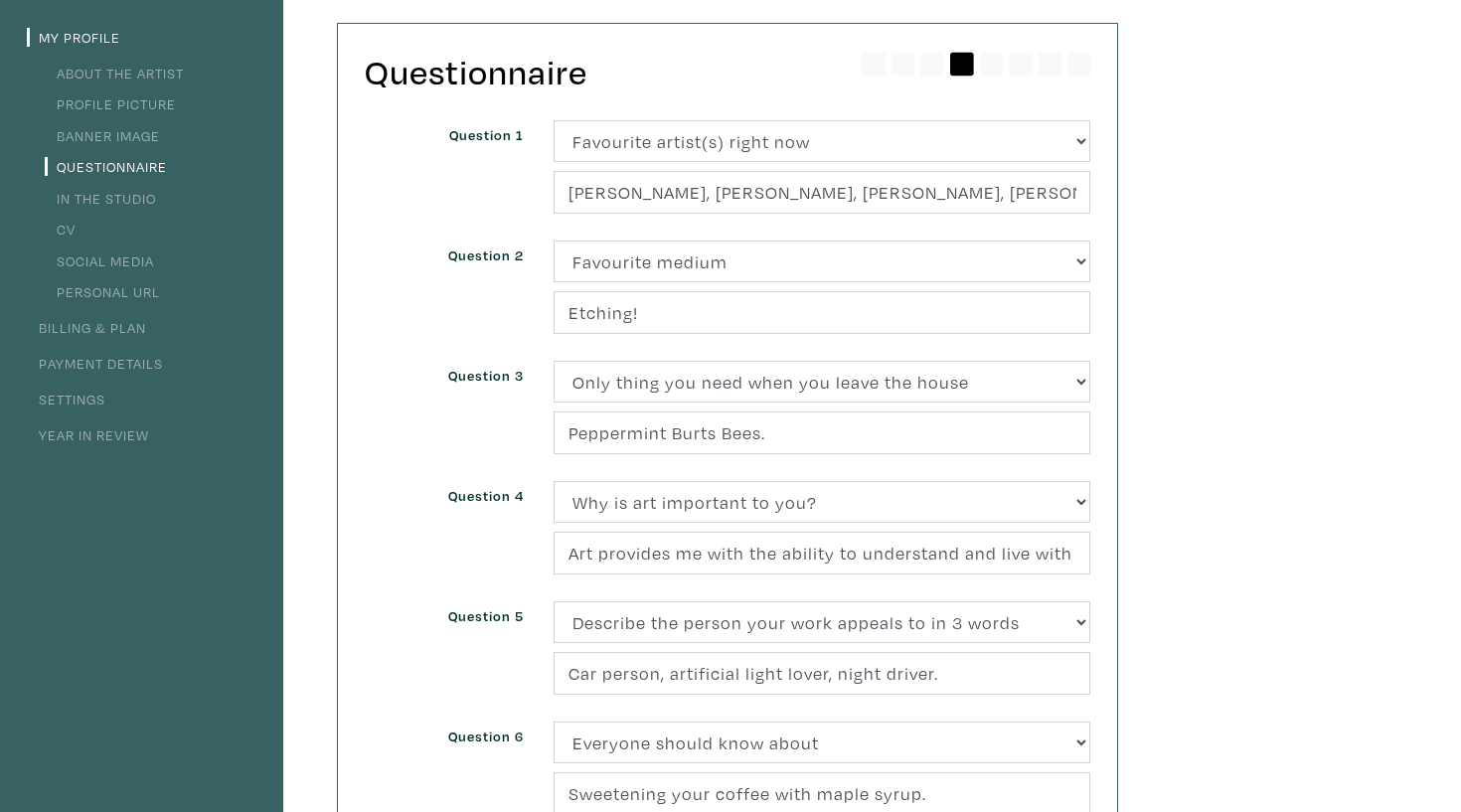 scroll, scrollTop: 158, scrollLeft: 0, axis: vertical 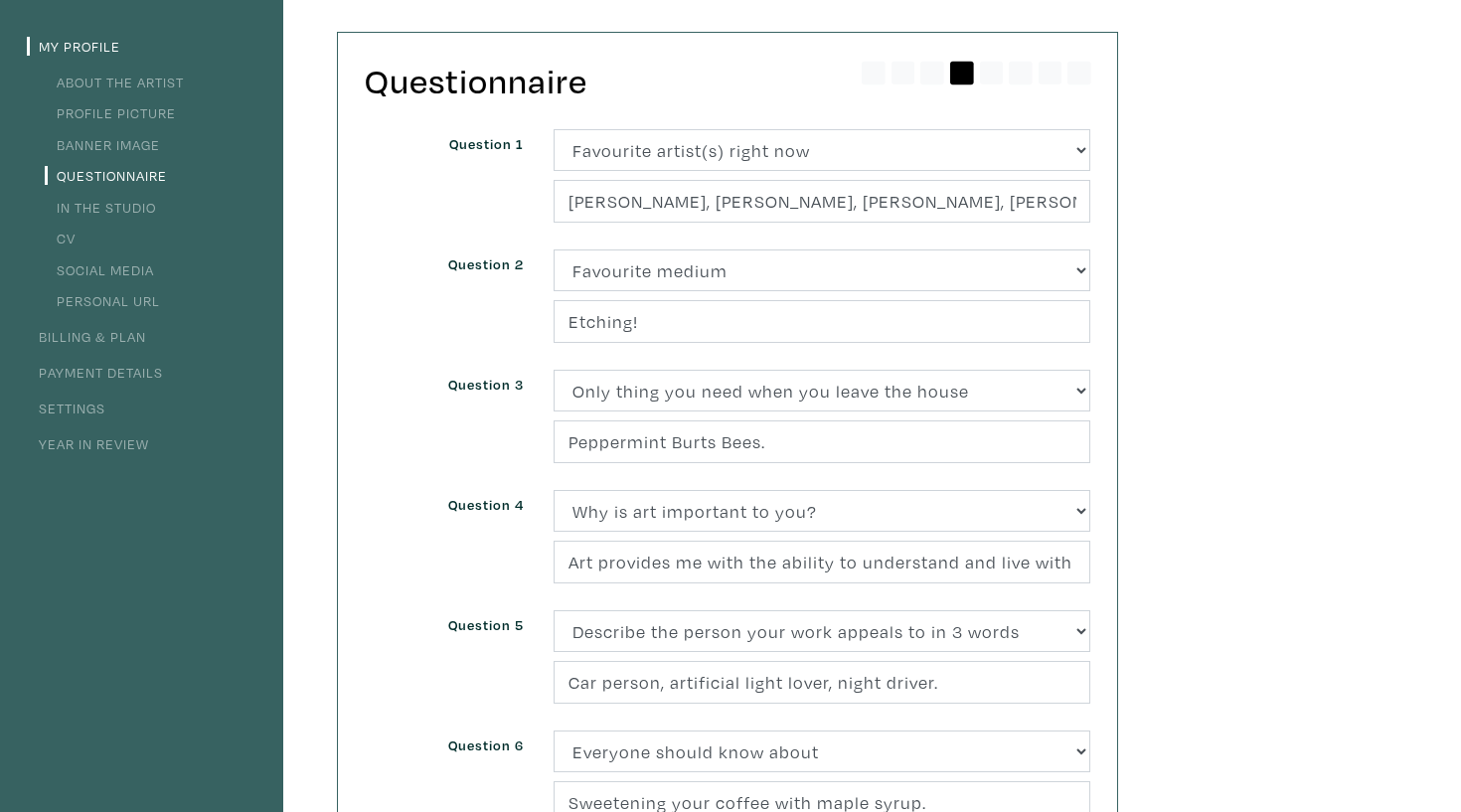 click on "In the Studio" at bounding box center [100, 207] 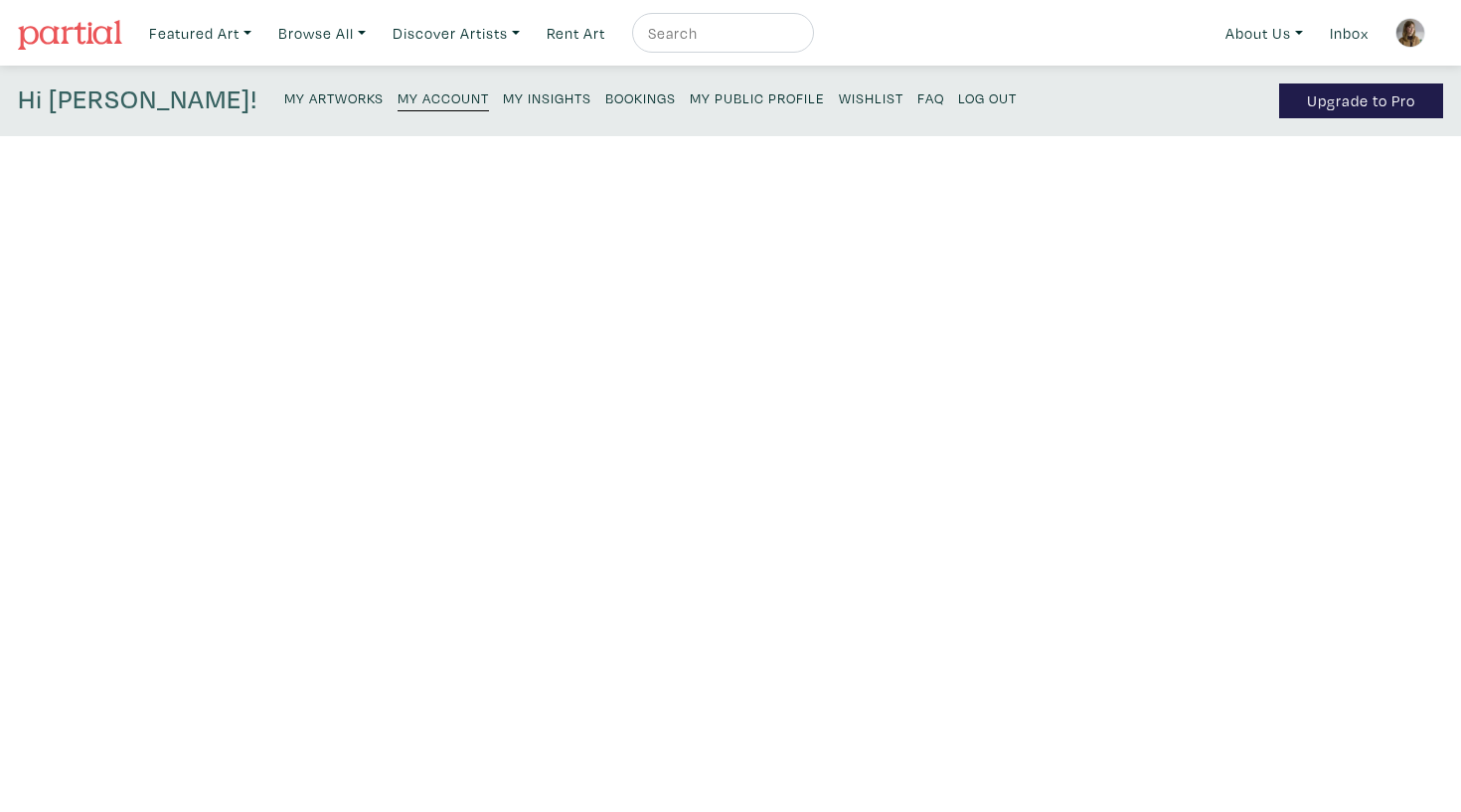 scroll, scrollTop: 0, scrollLeft: 0, axis: both 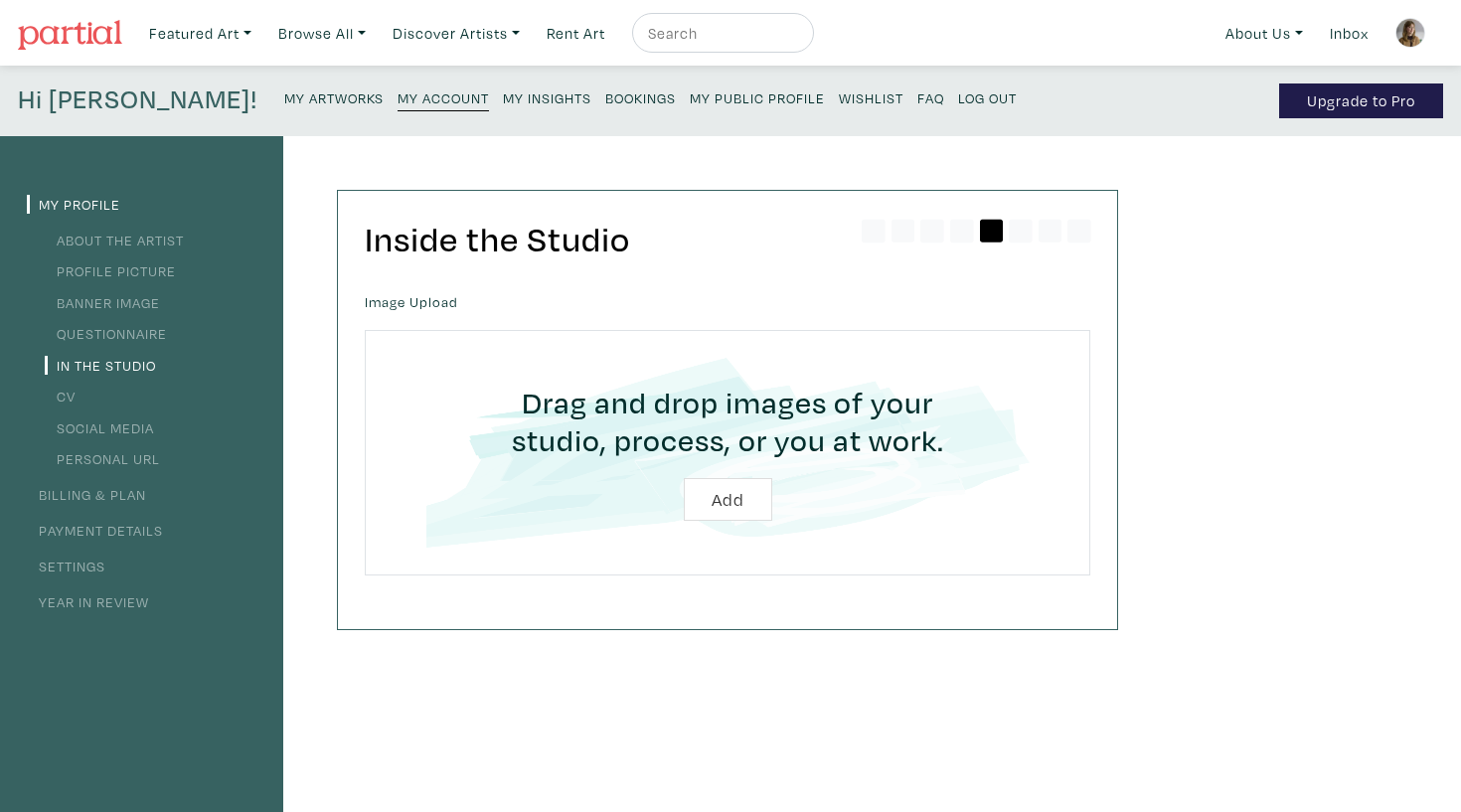 click on "CV" at bounding box center [60, 396] 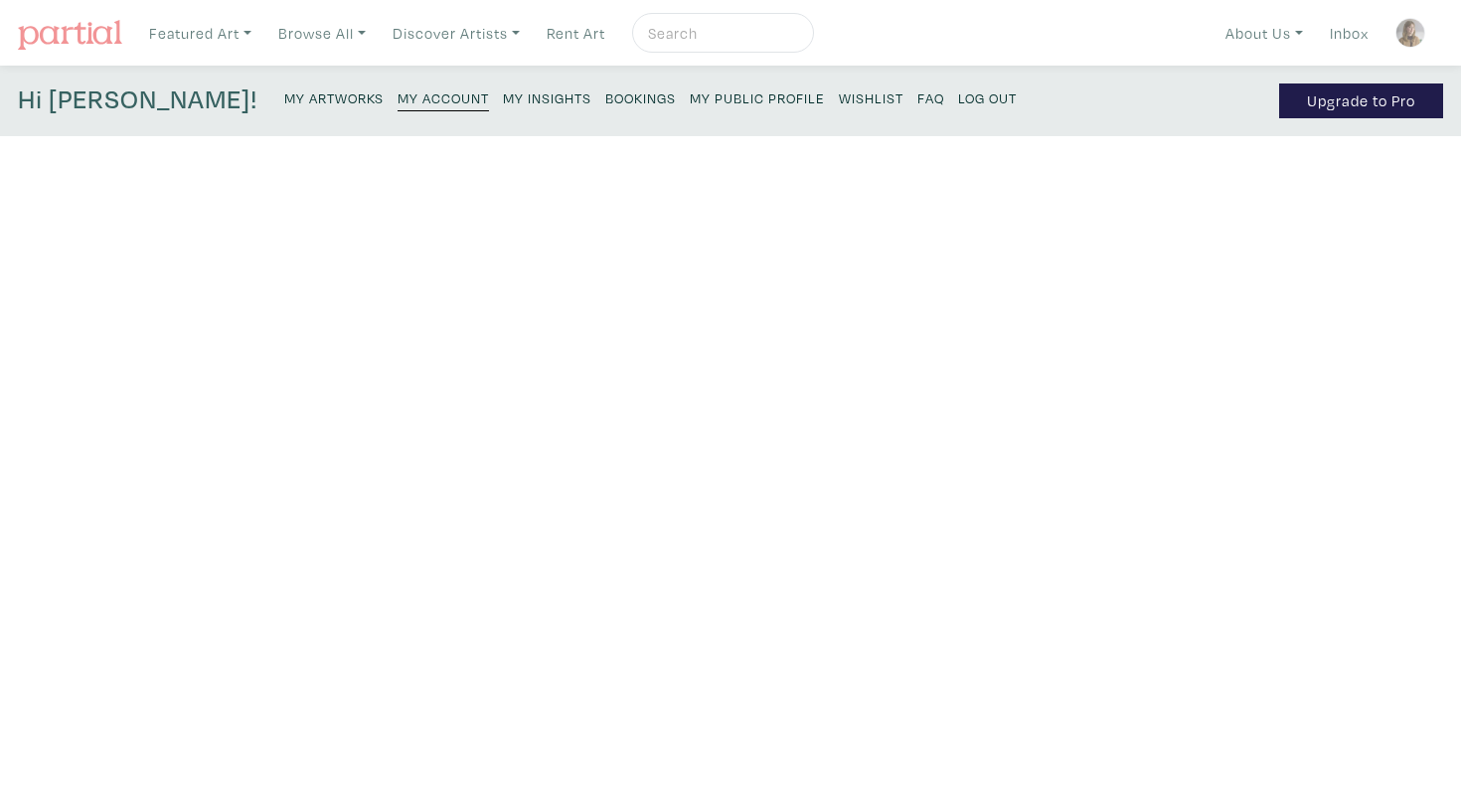 scroll, scrollTop: 0, scrollLeft: 0, axis: both 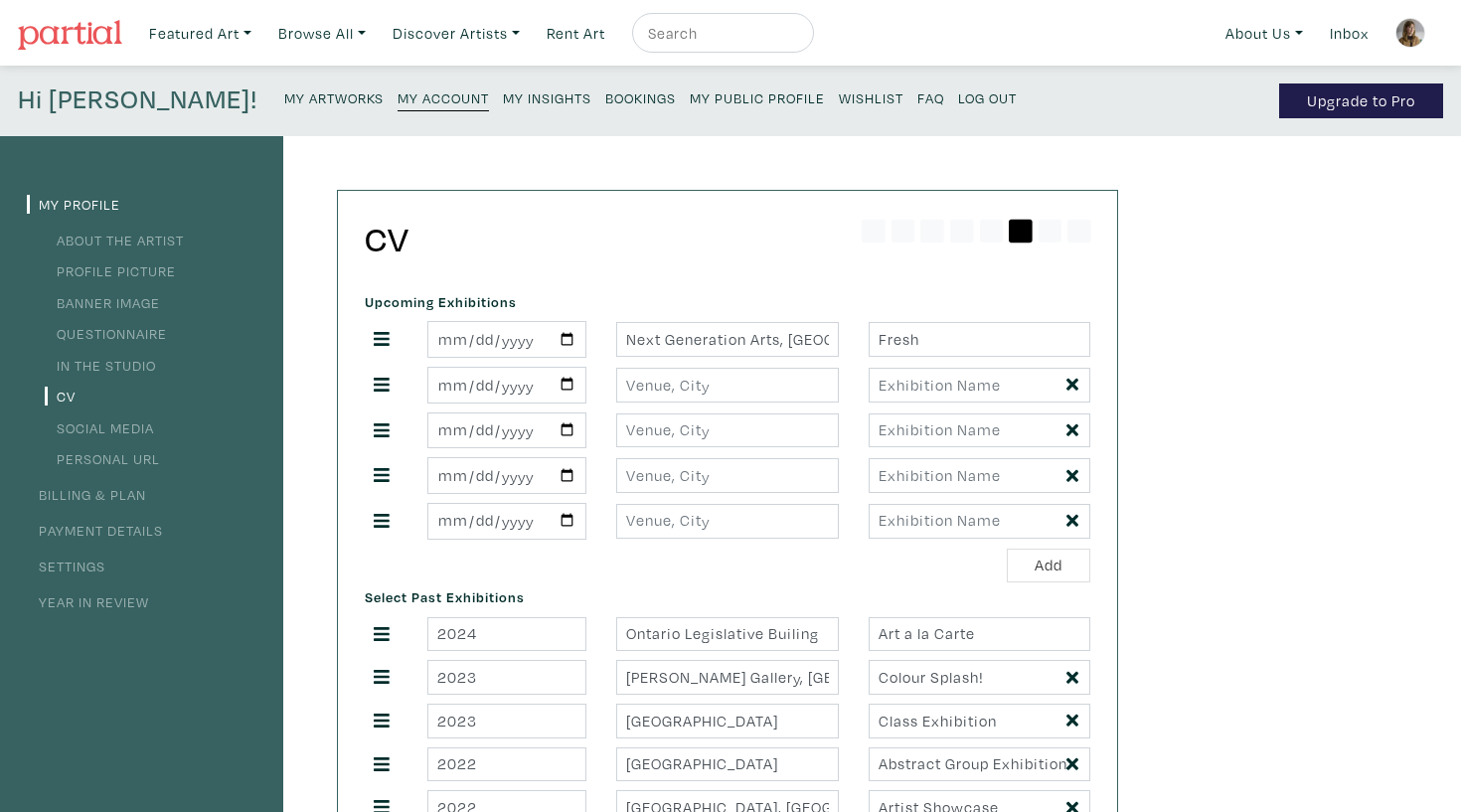 click on "My Artworks" at bounding box center (334, 97) 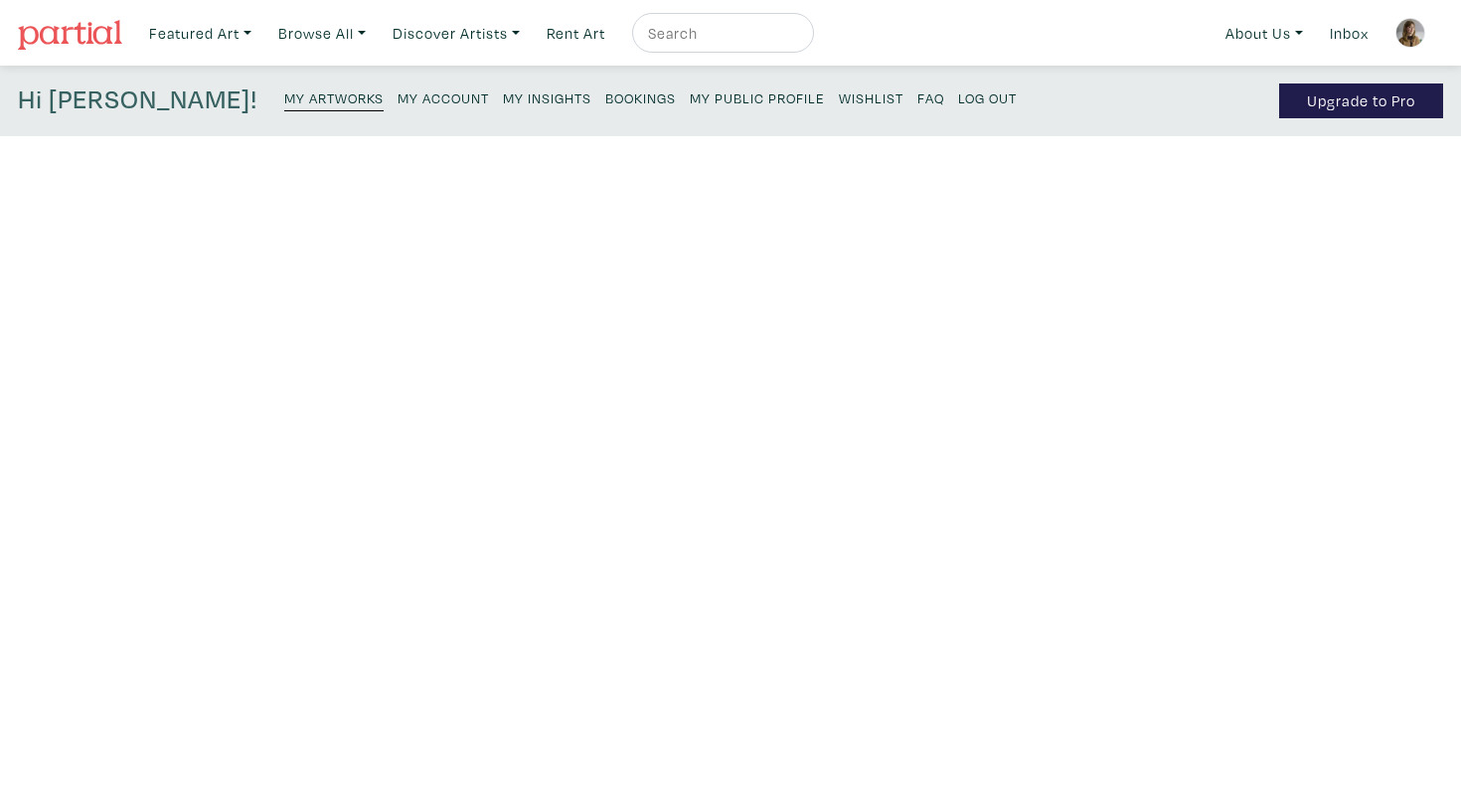 scroll, scrollTop: 0, scrollLeft: 0, axis: both 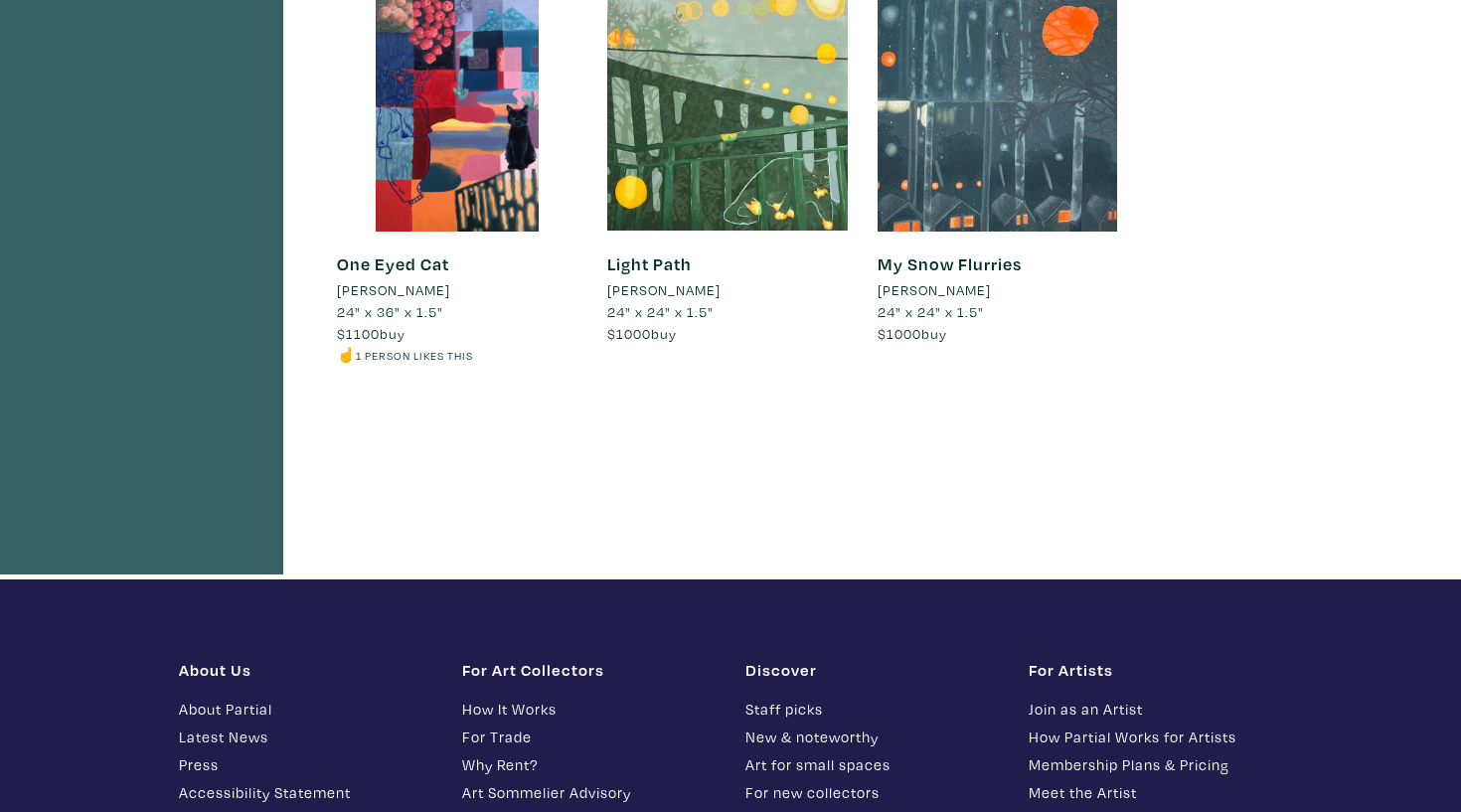 click on "One Eyed Cat
[PERSON_NAME]
24" x 36"
x 1.5"
$1100  buy
☝️  1 person likes this" at bounding box center (457, 310) 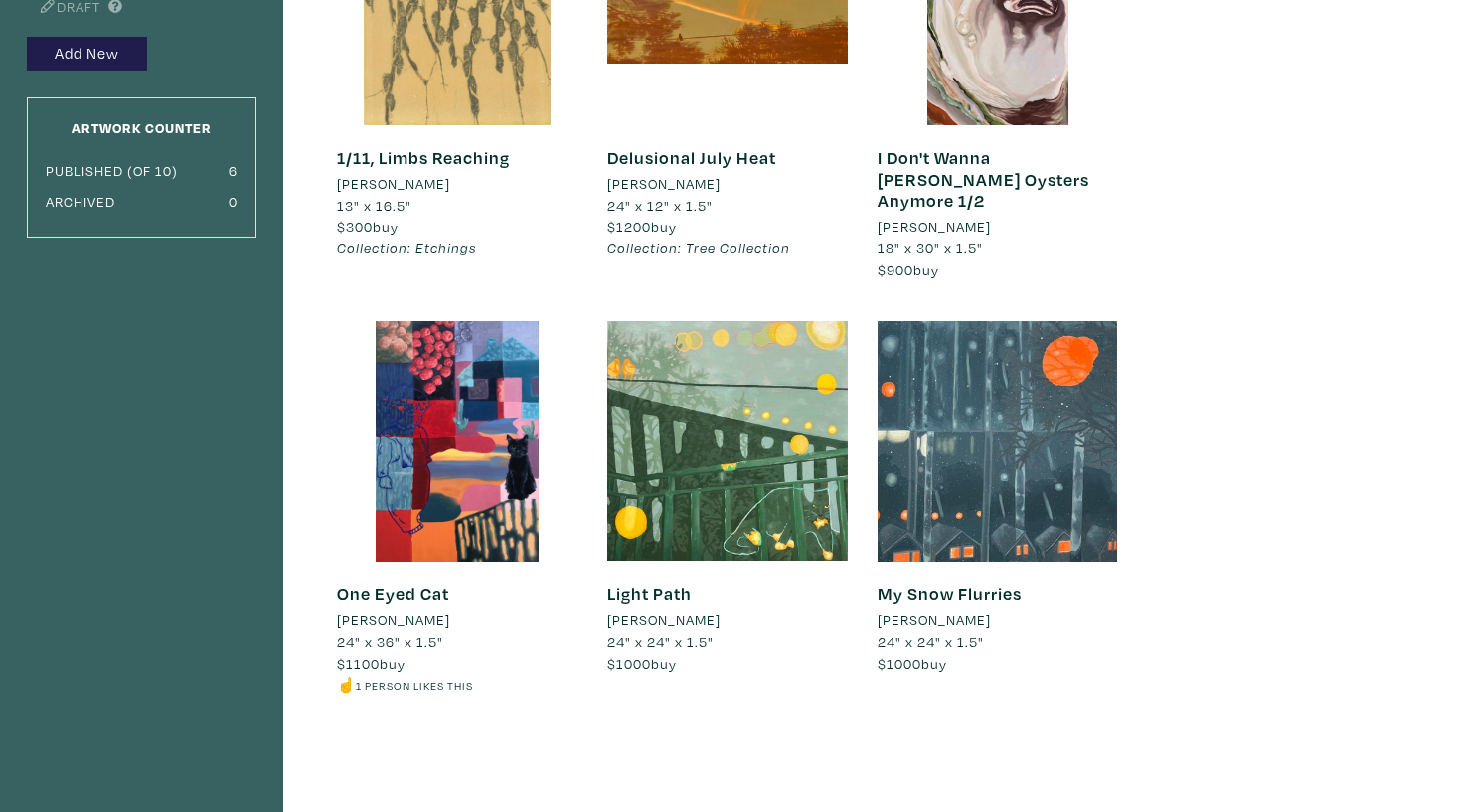 scroll, scrollTop: 190, scrollLeft: 0, axis: vertical 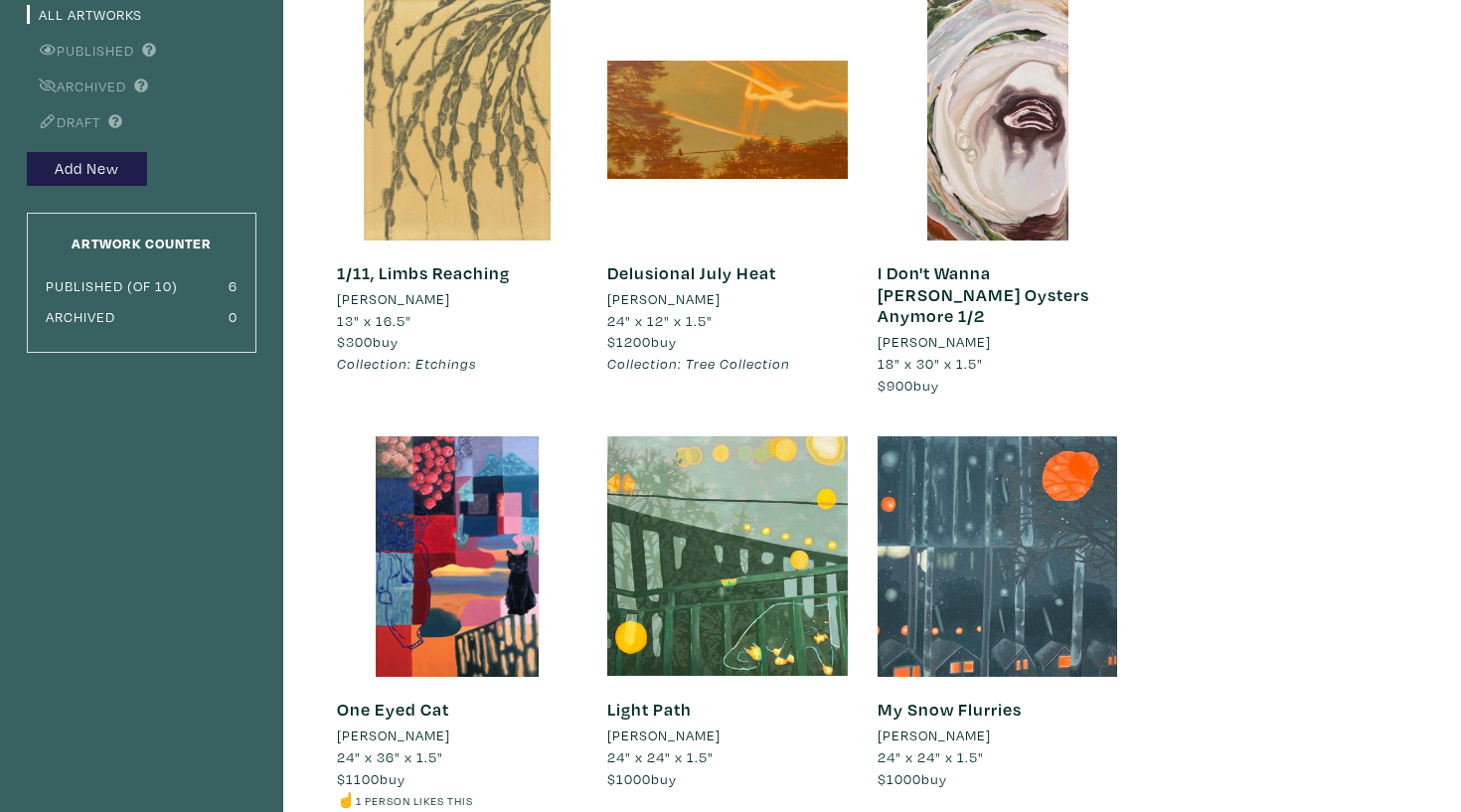 click at bounding box center (457, 120) 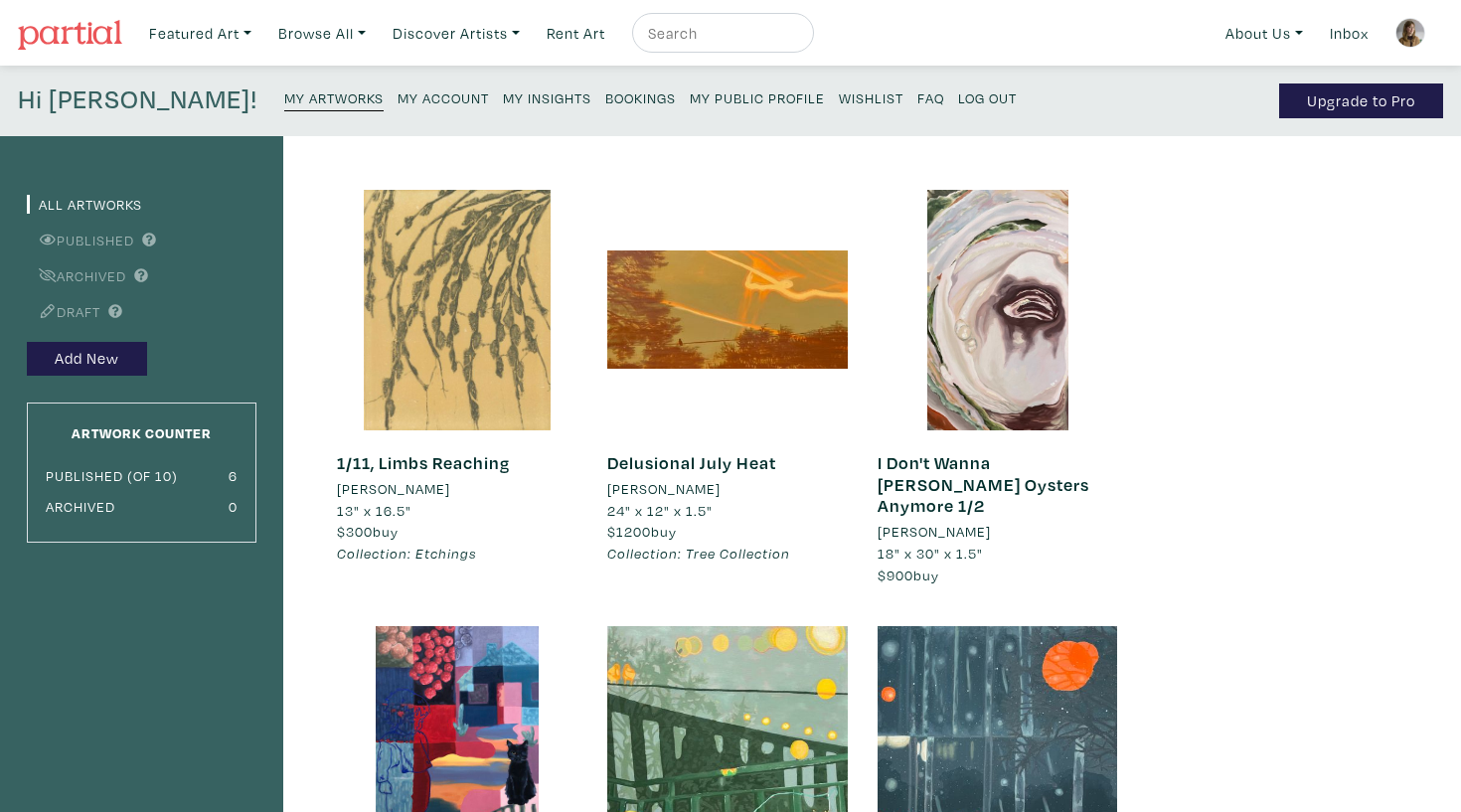 scroll, scrollTop: 0, scrollLeft: 0, axis: both 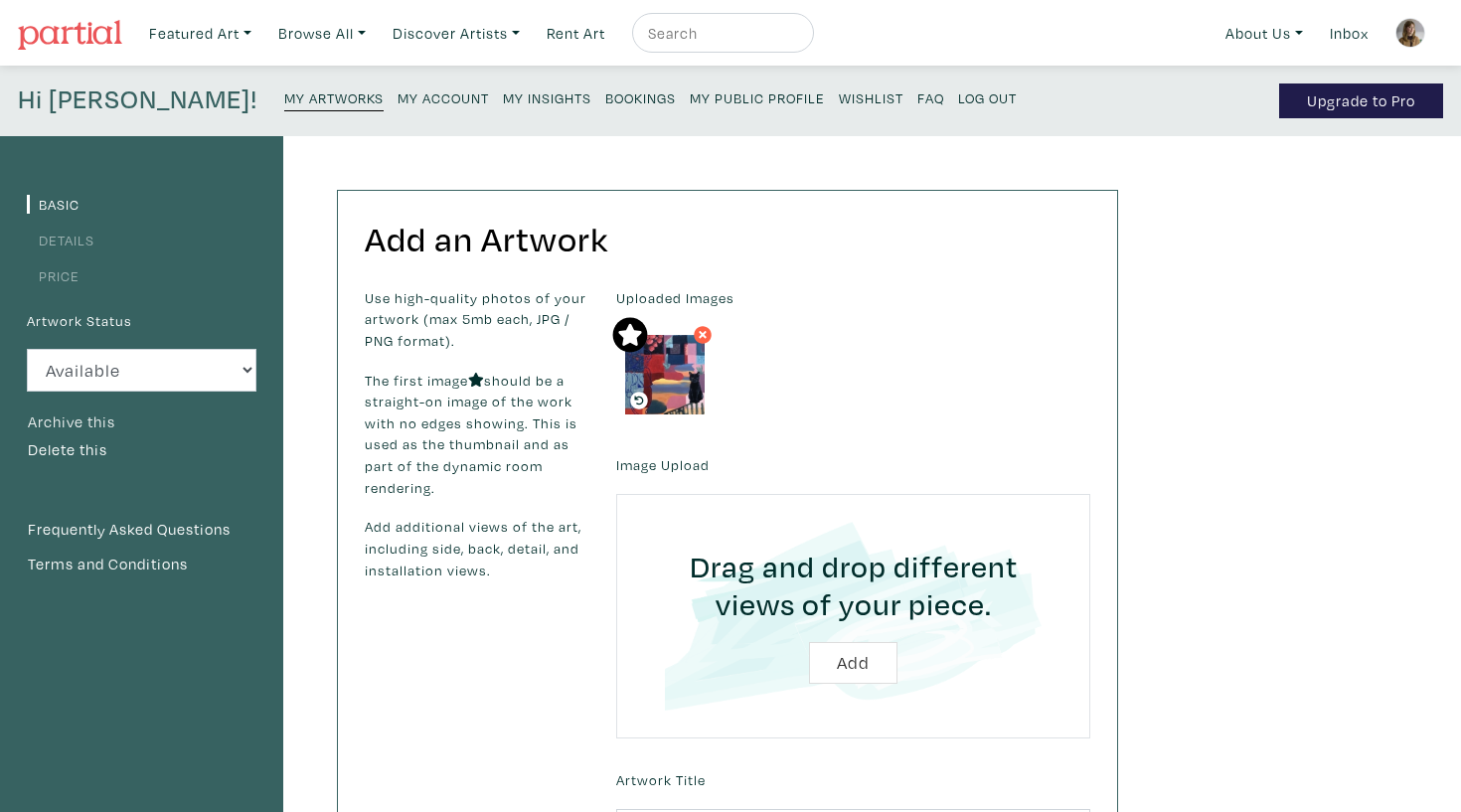 click on "Archive this" at bounding box center (72, 422) 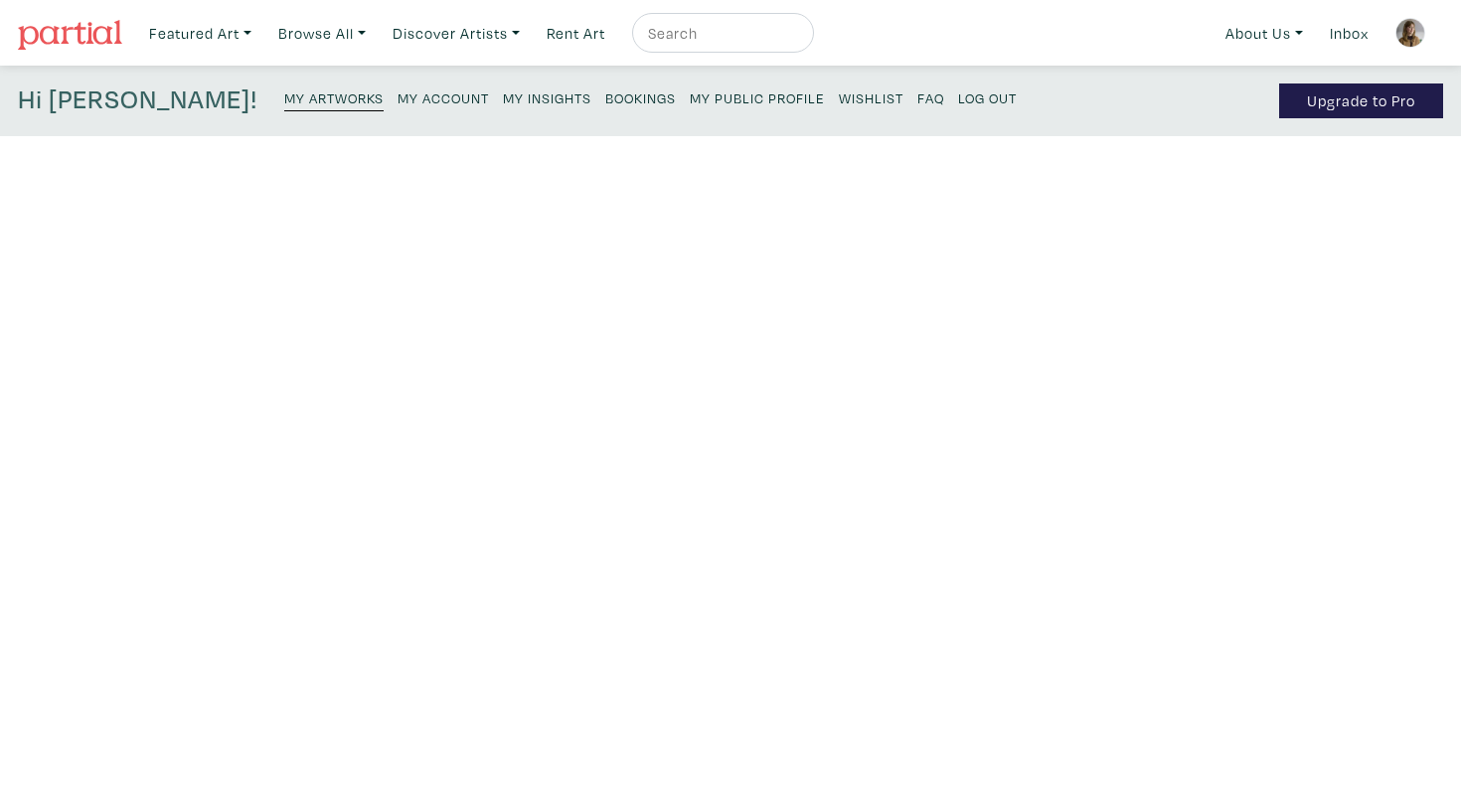 scroll, scrollTop: 0, scrollLeft: 0, axis: both 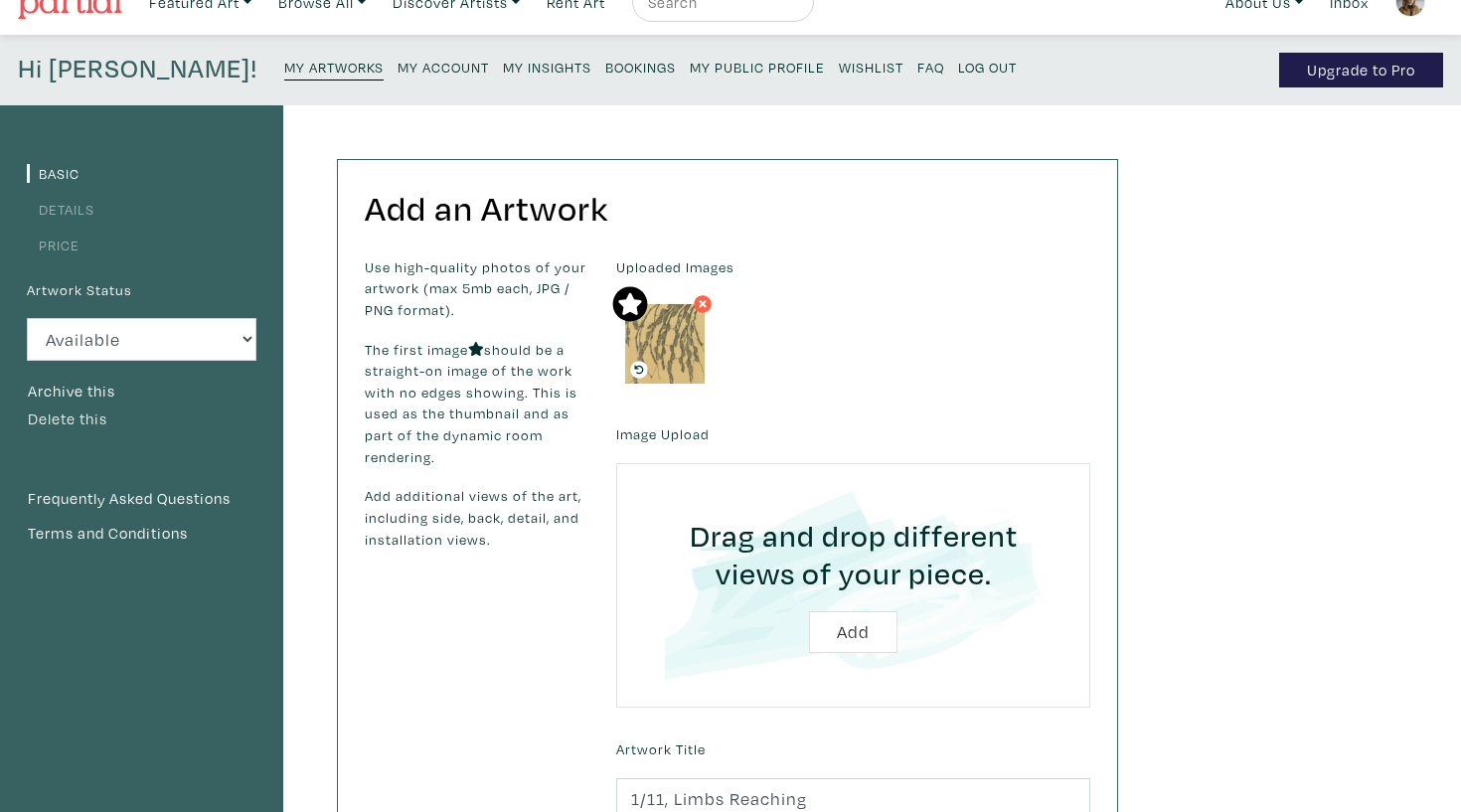 click on "Delete this" at bounding box center [68, 419] 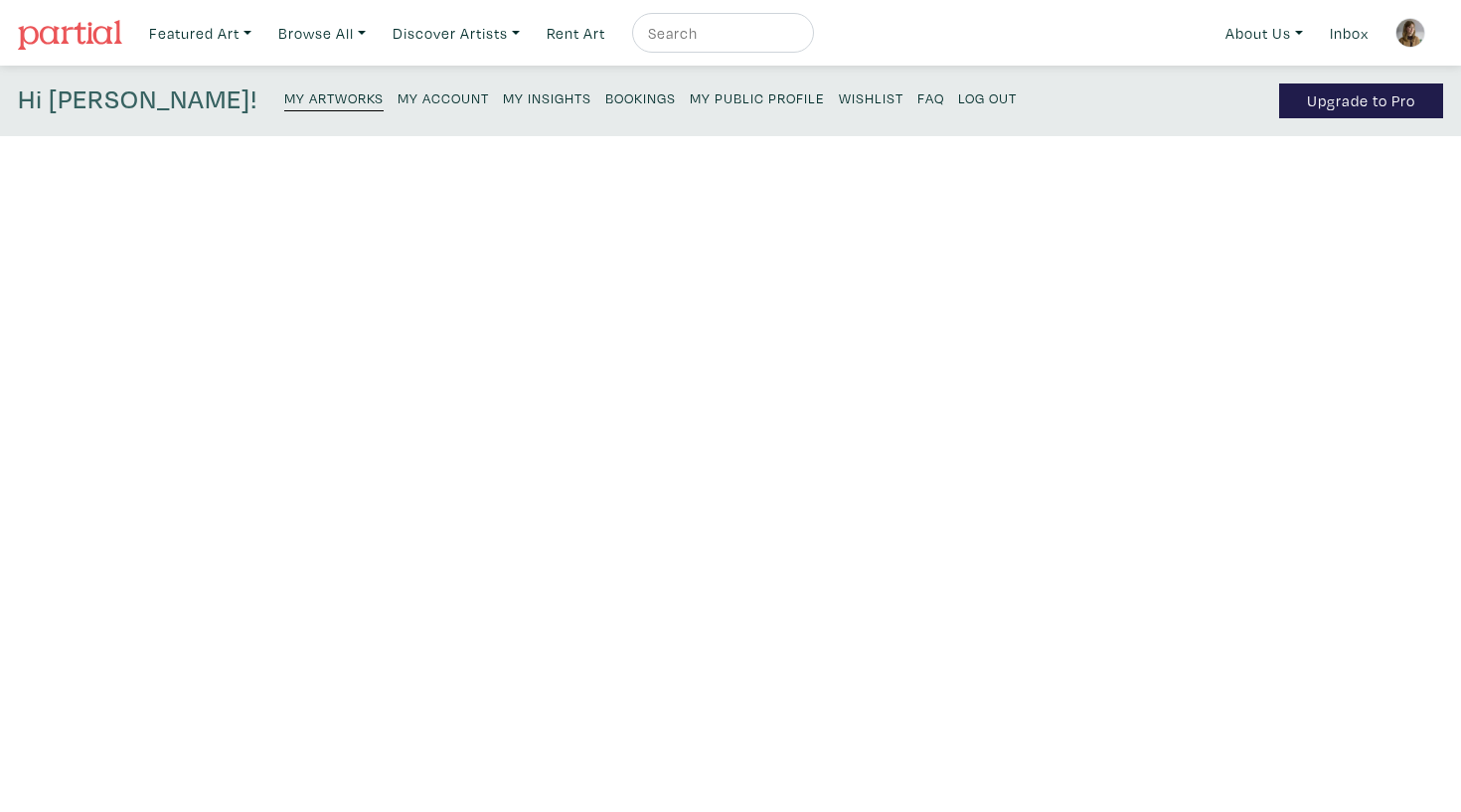 scroll, scrollTop: 0, scrollLeft: 0, axis: both 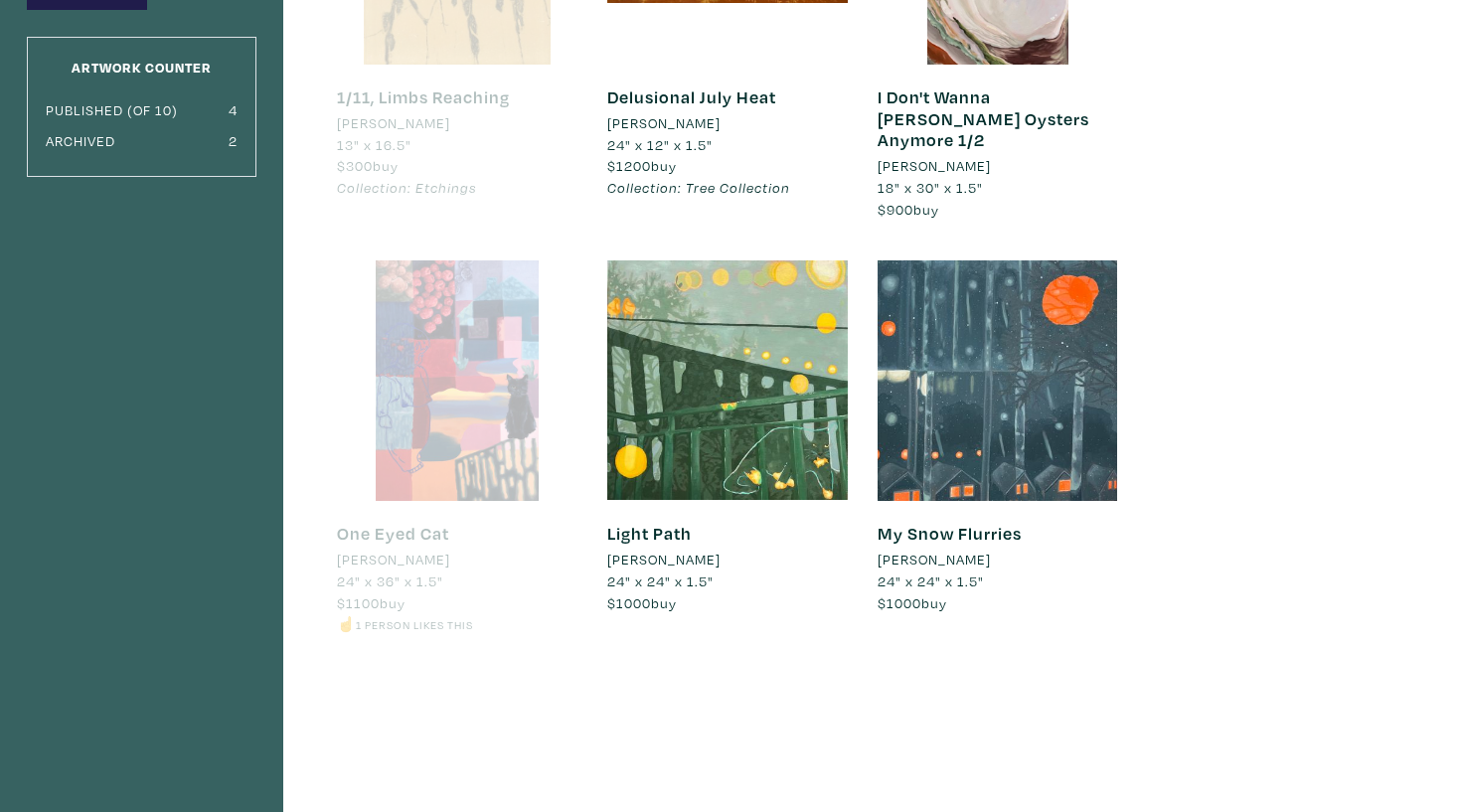 click at bounding box center (457, 381) 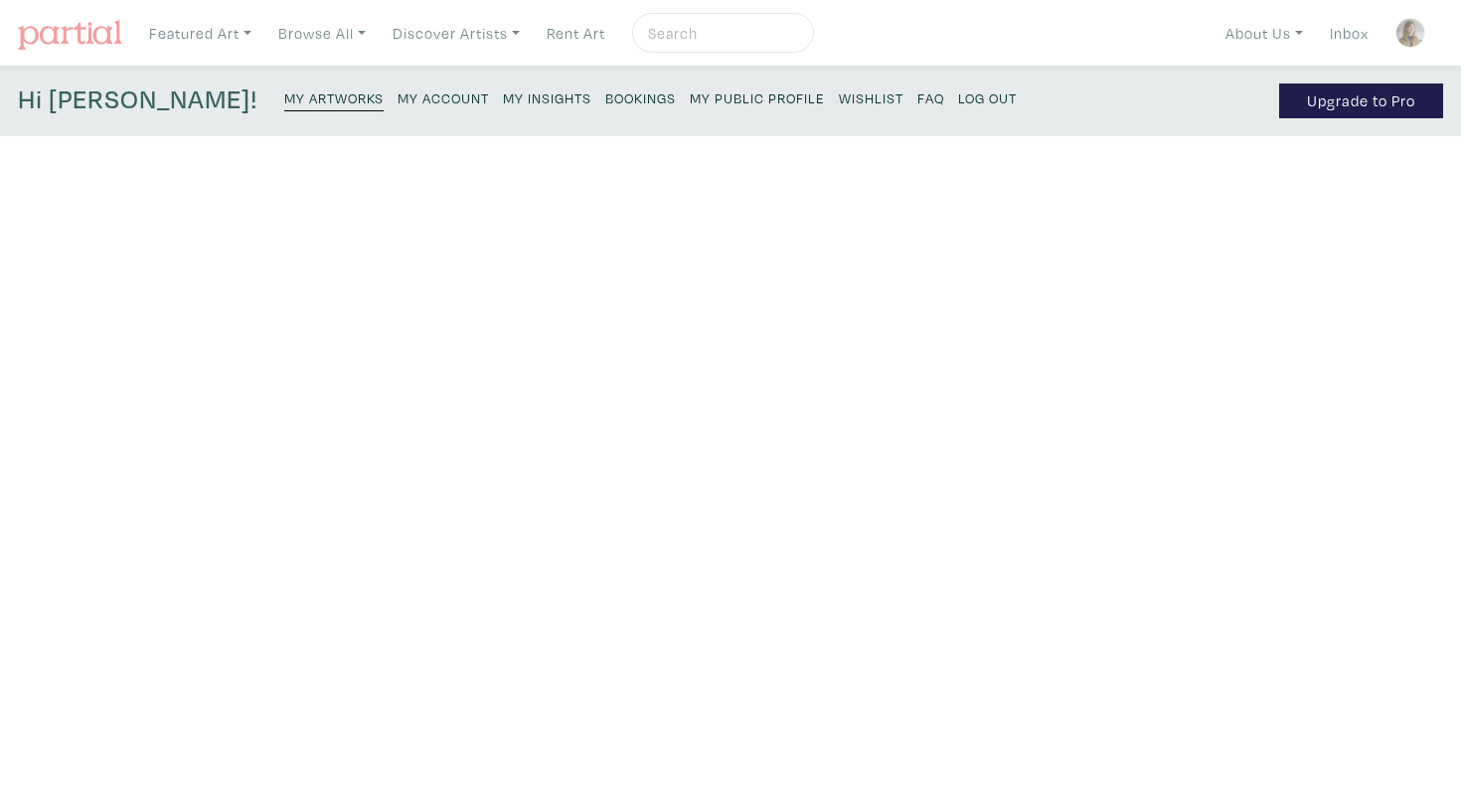 scroll, scrollTop: 0, scrollLeft: 0, axis: both 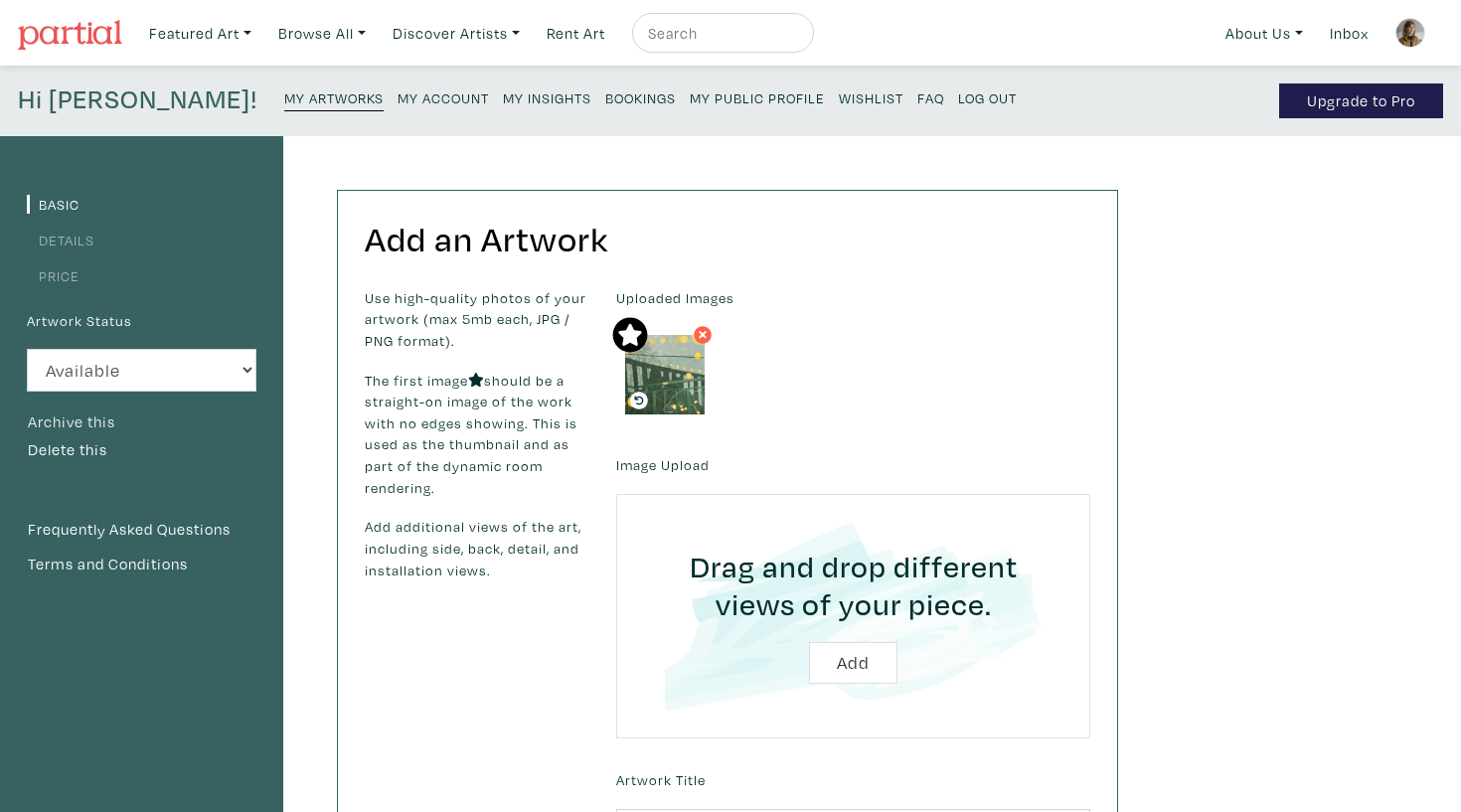 click on "Archive this" at bounding box center (72, 422) 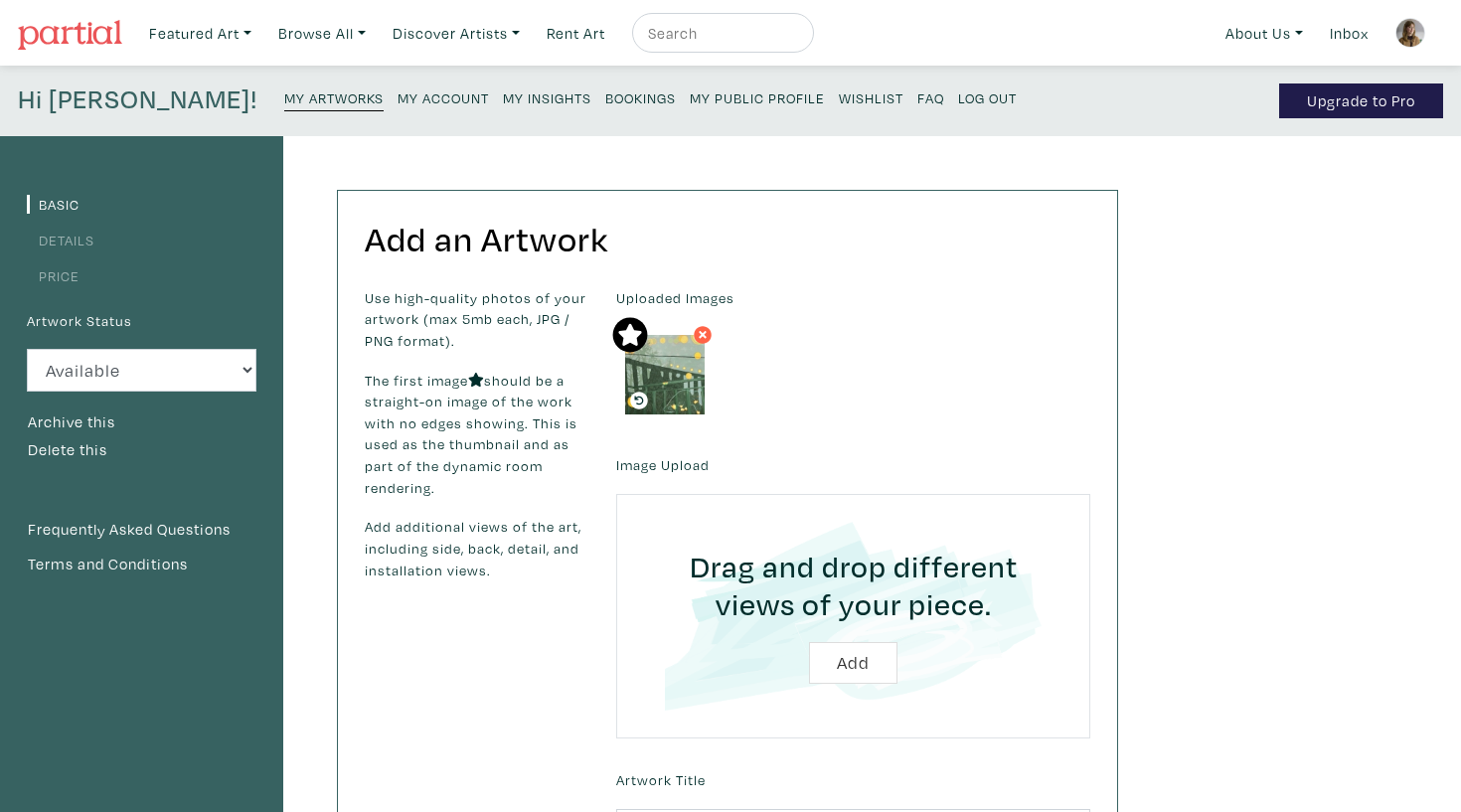 scroll, scrollTop: 0, scrollLeft: 0, axis: both 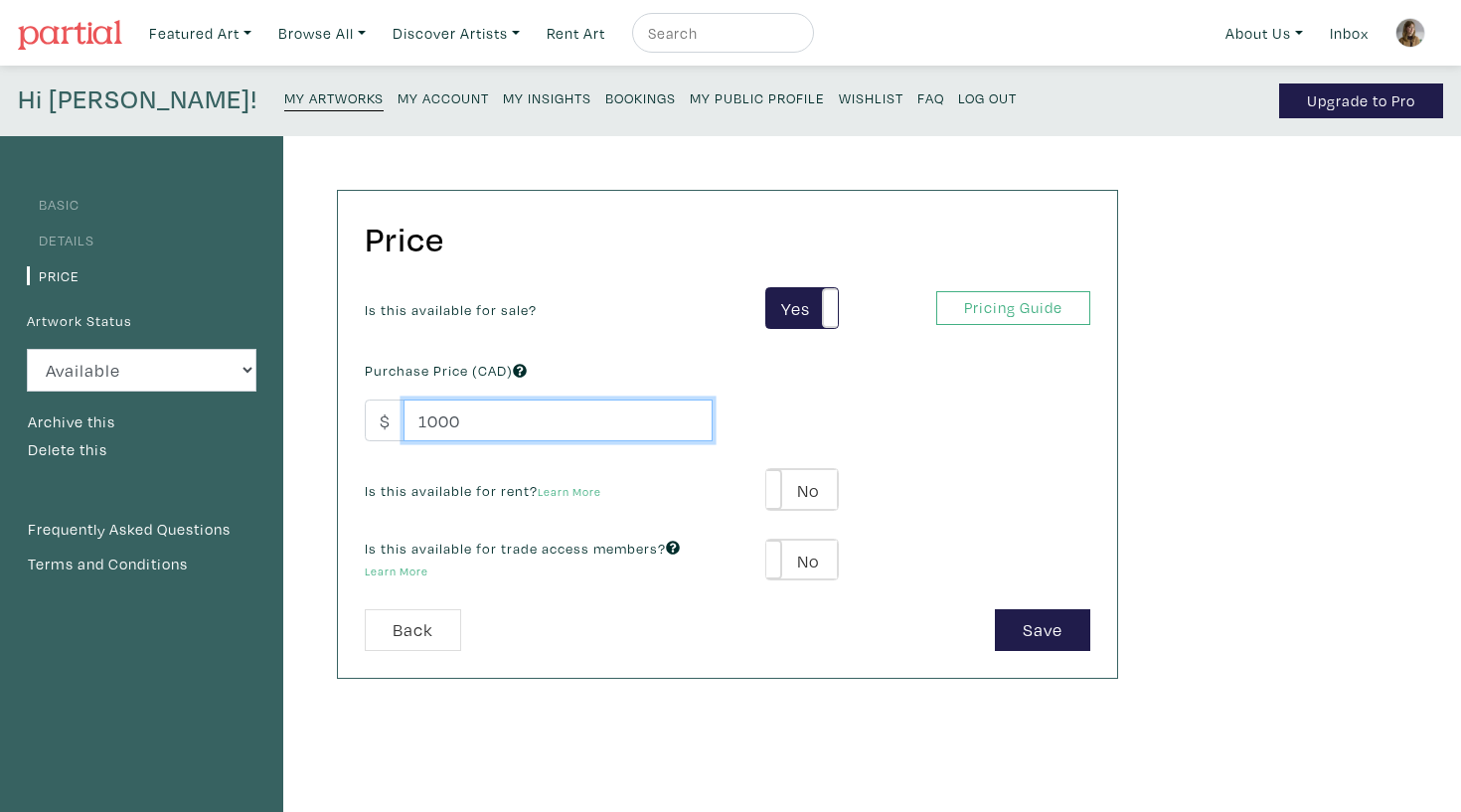 drag, startPoint x: 556, startPoint y: 426, endPoint x: 342, endPoint y: 415, distance: 214.2825 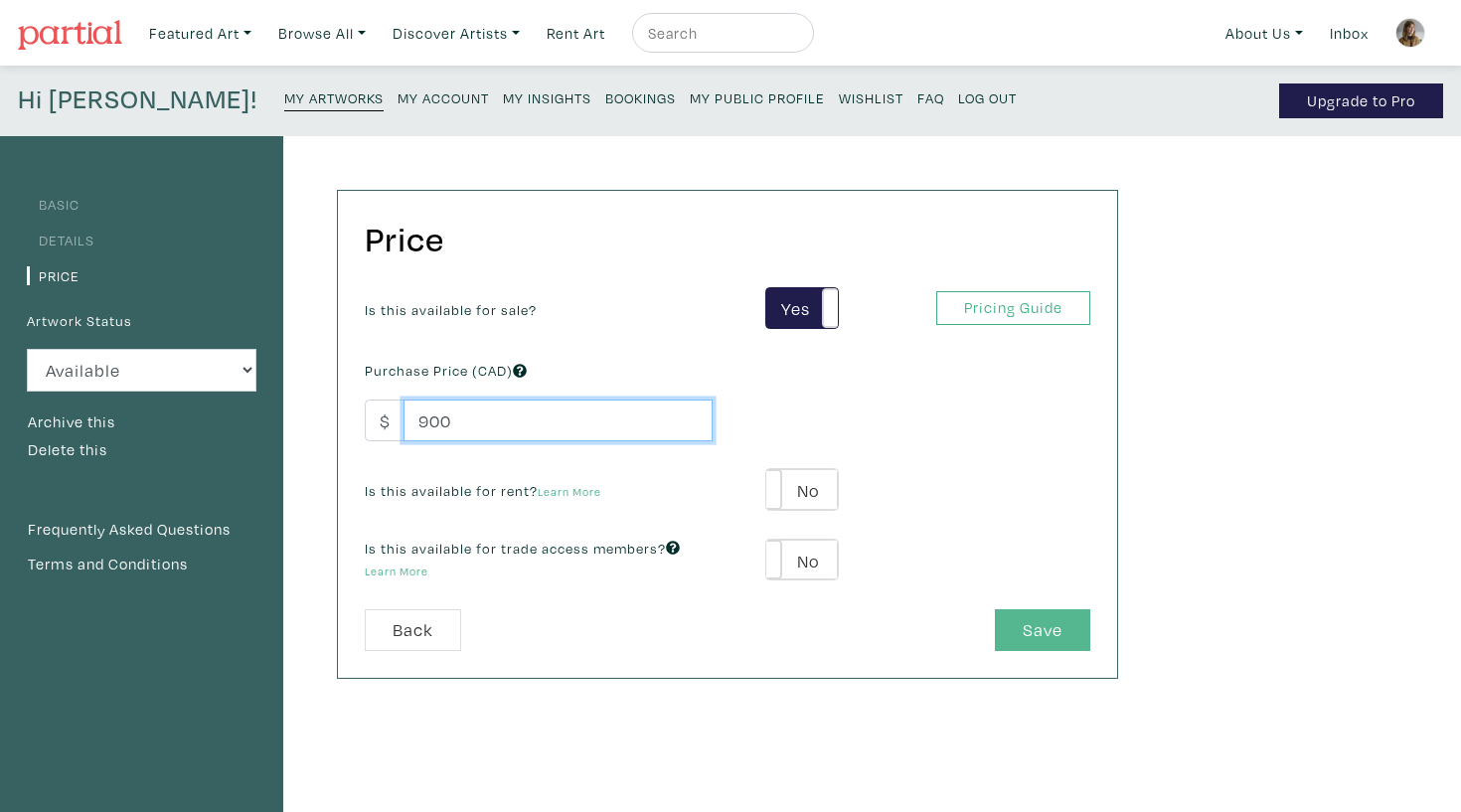 type on "900" 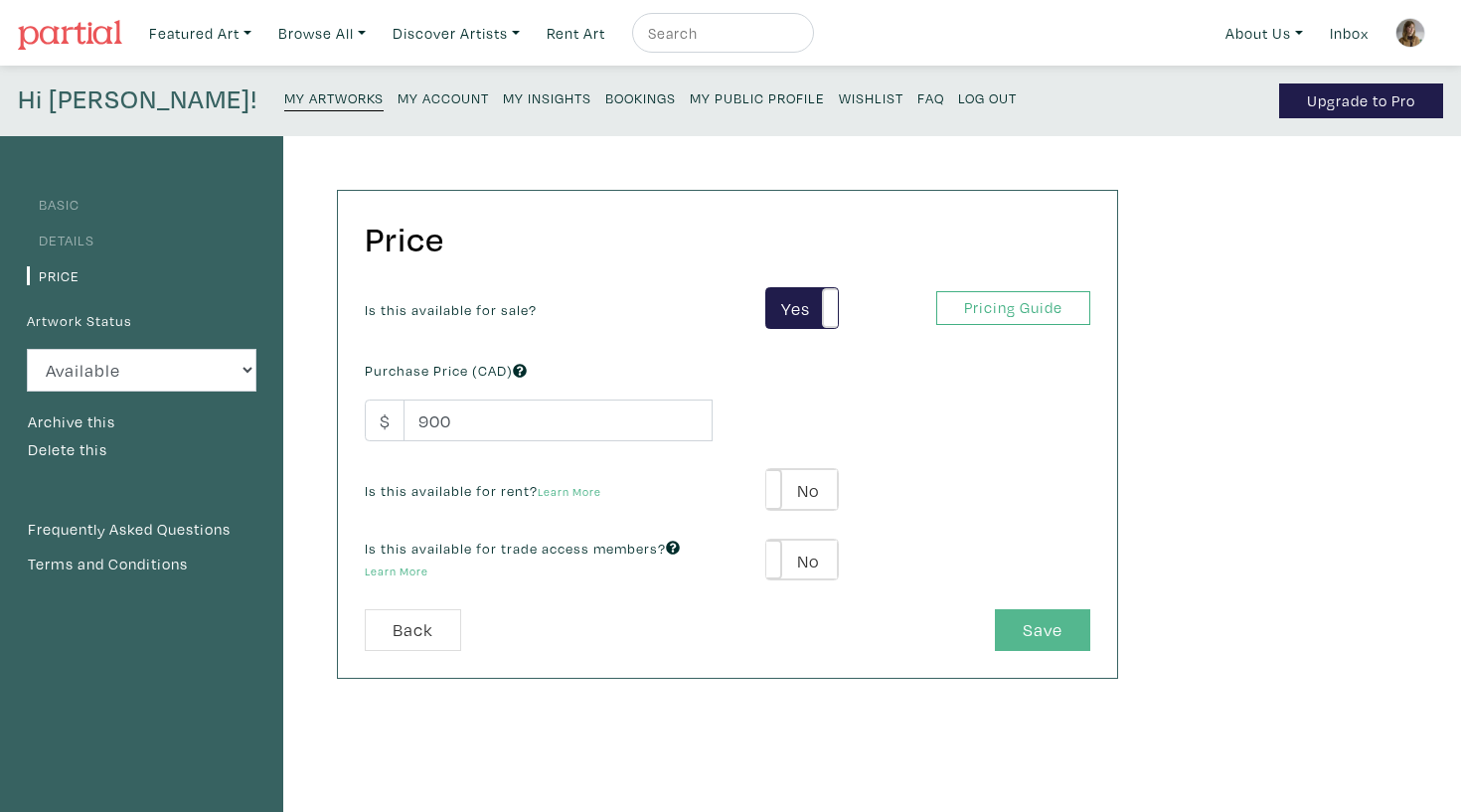 click on "Save" at bounding box center [1043, 630] 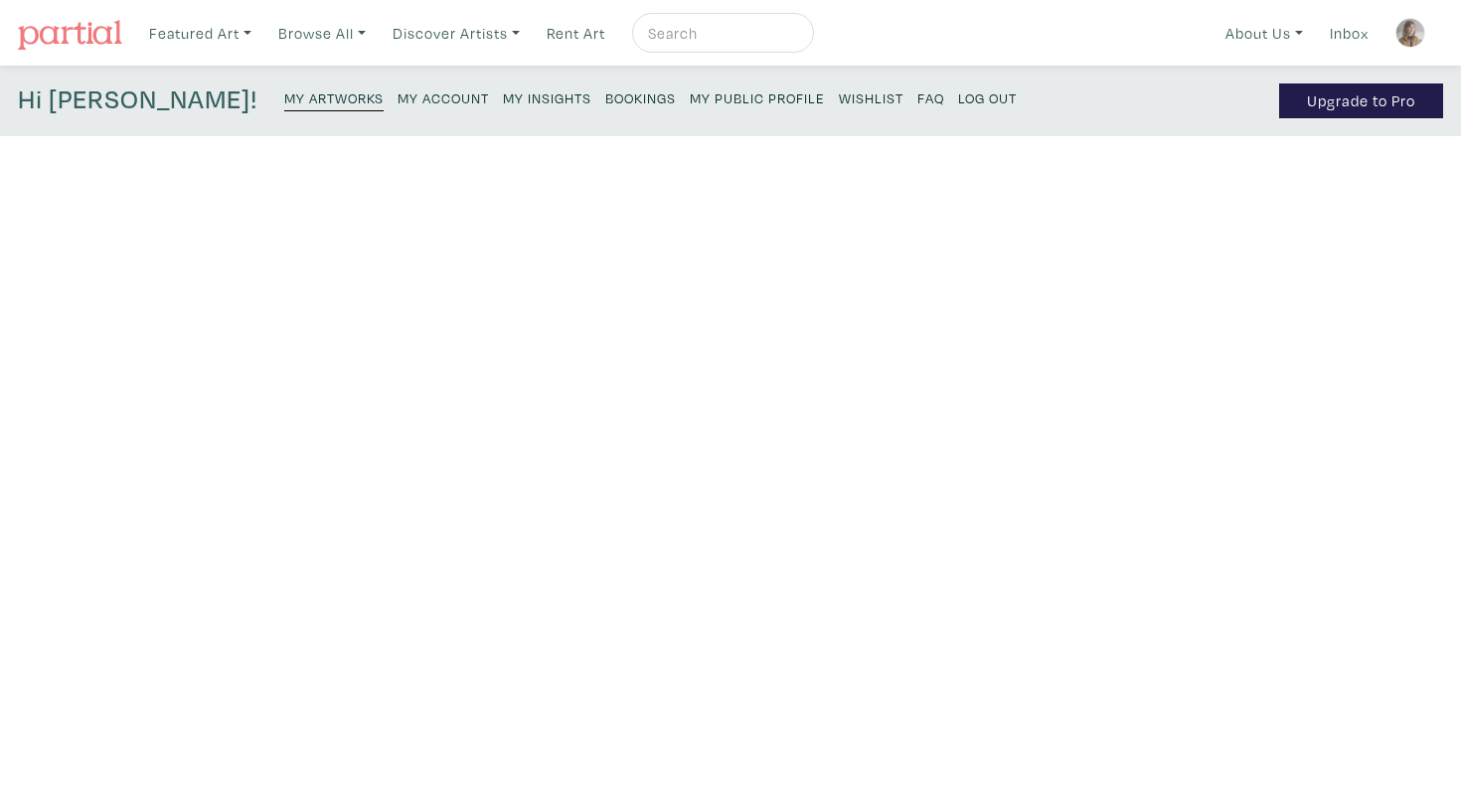 scroll, scrollTop: 0, scrollLeft: 0, axis: both 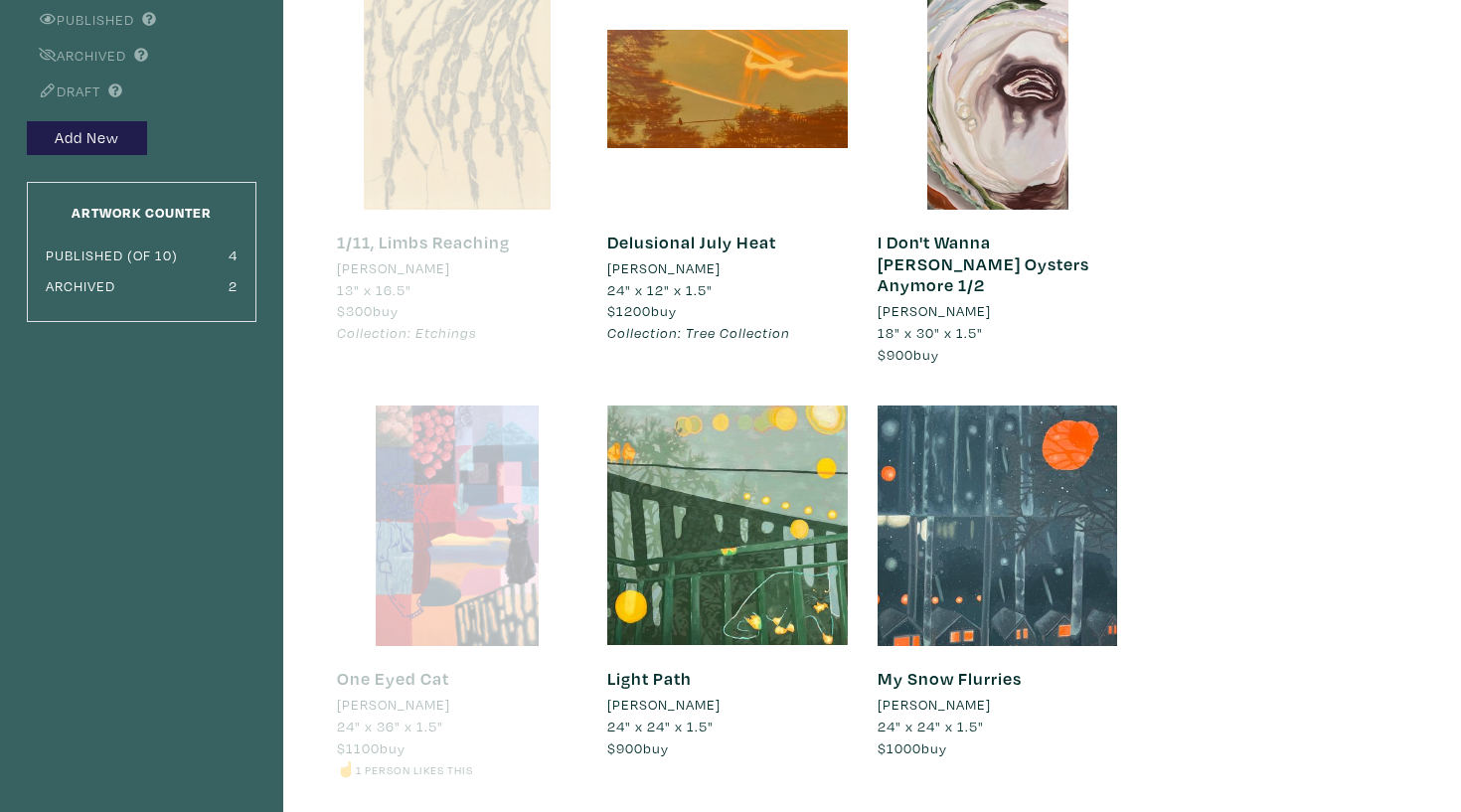 click at bounding box center (728, 89) 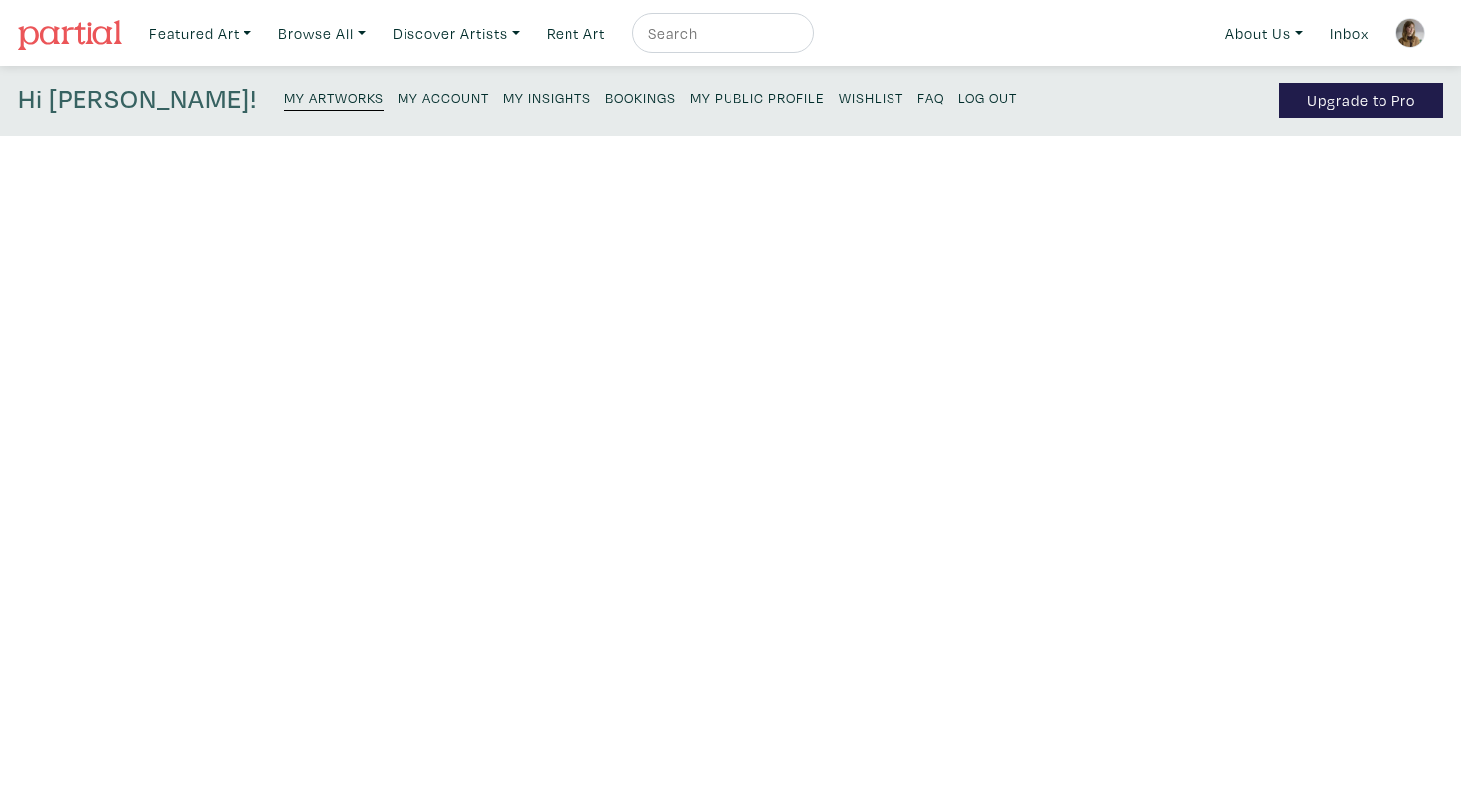 scroll, scrollTop: 0, scrollLeft: 0, axis: both 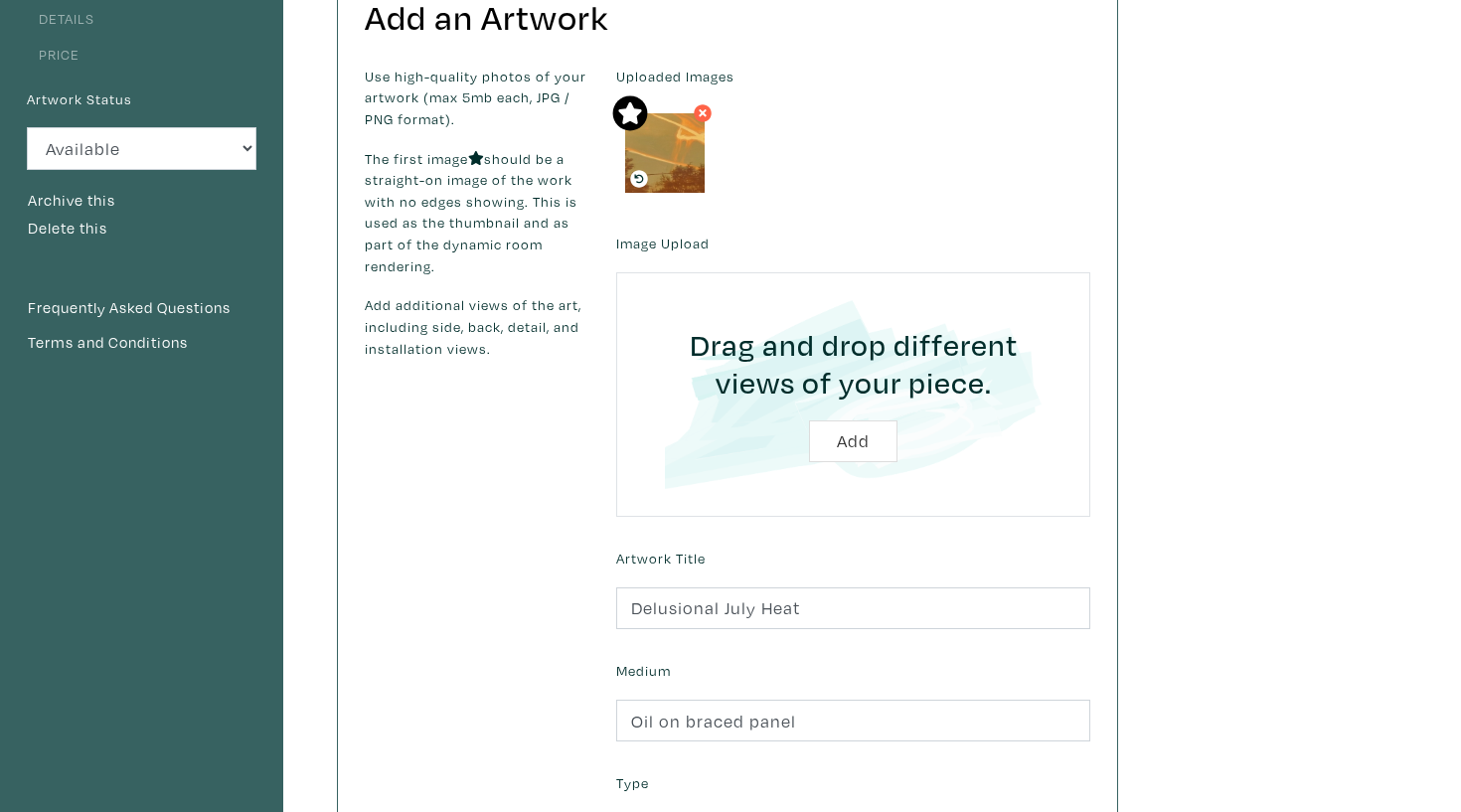 click on "Price" at bounding box center [53, 54] 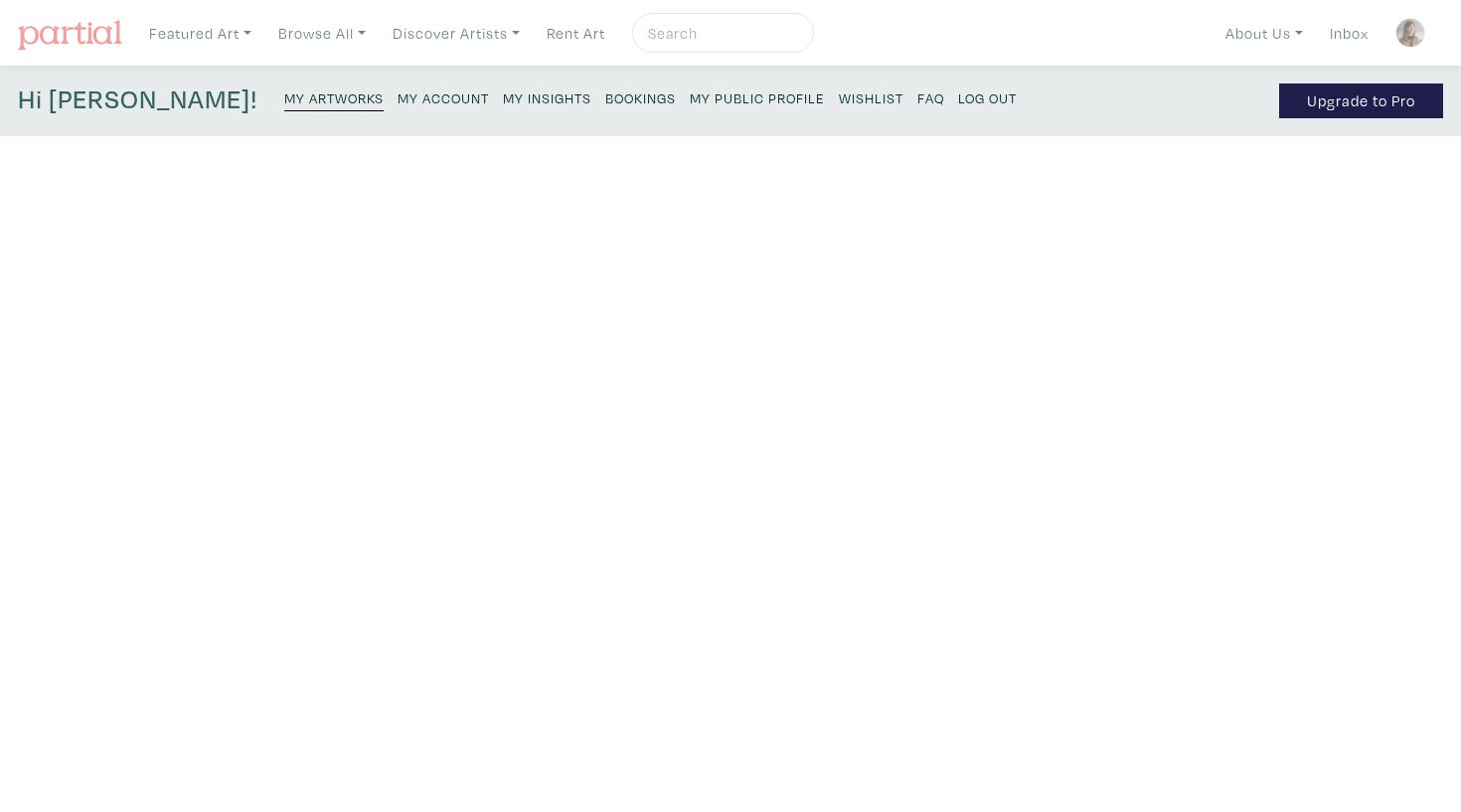 scroll, scrollTop: 0, scrollLeft: 0, axis: both 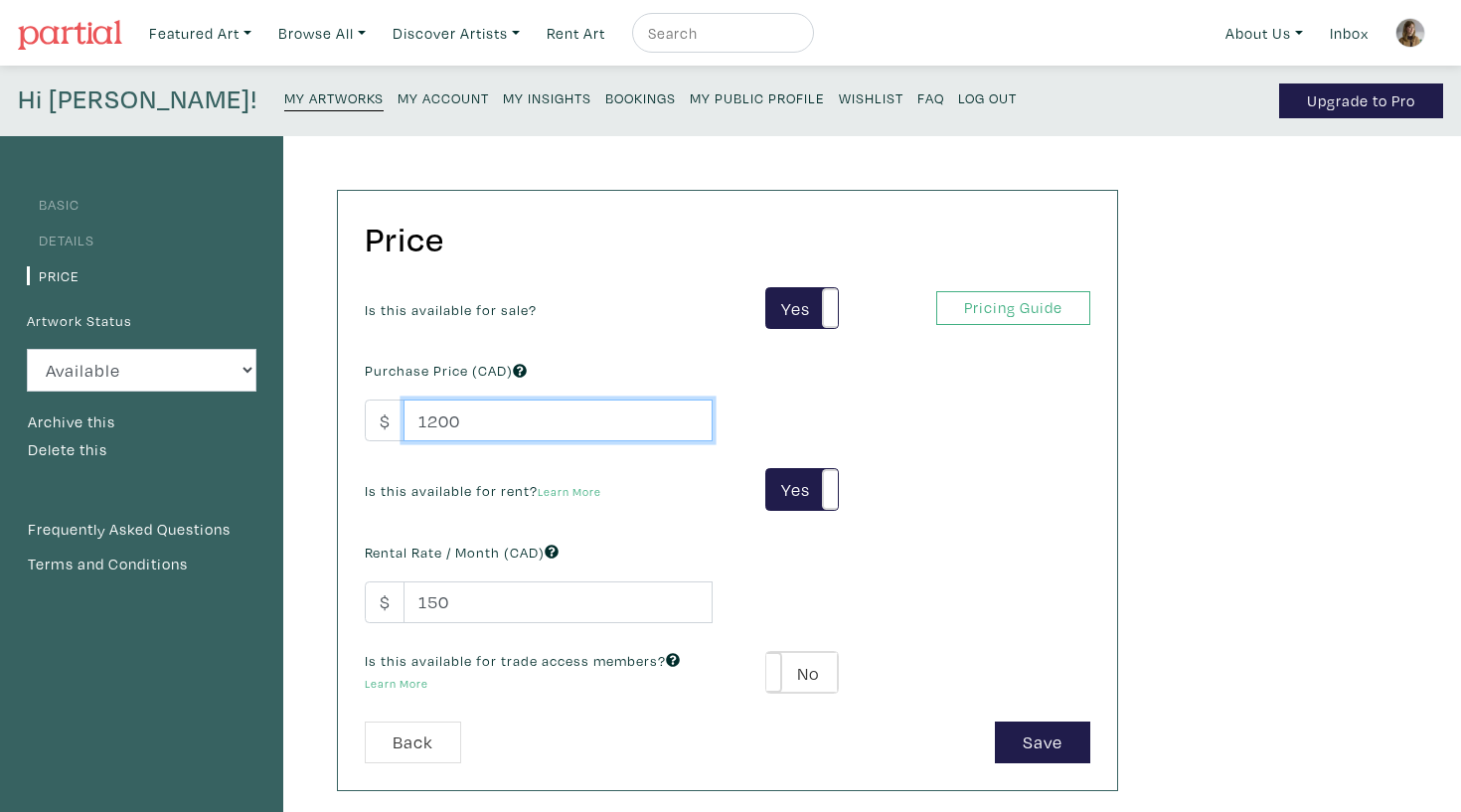 drag, startPoint x: 506, startPoint y: 415, endPoint x: 411, endPoint y: 415, distance: 95 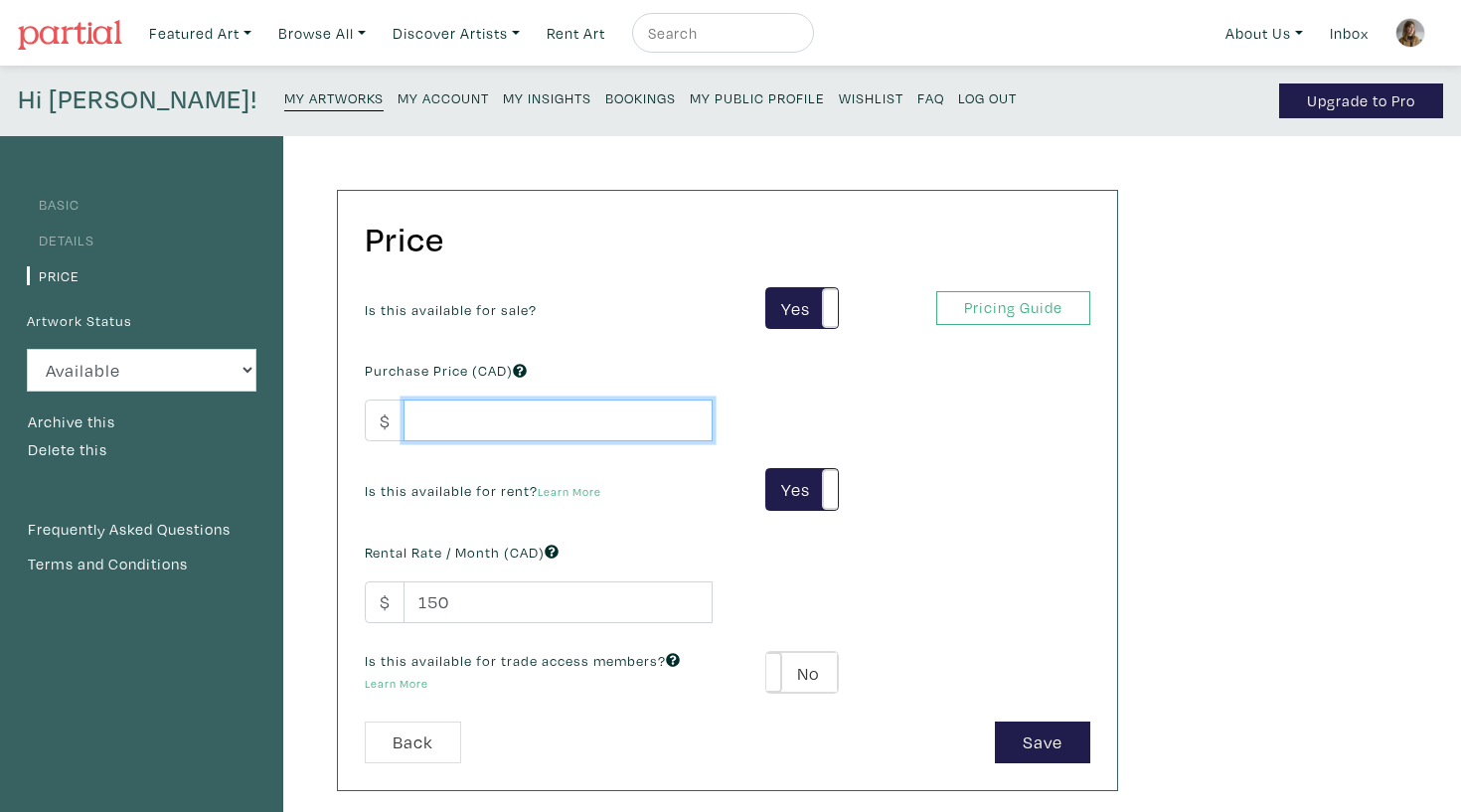 type on "4" 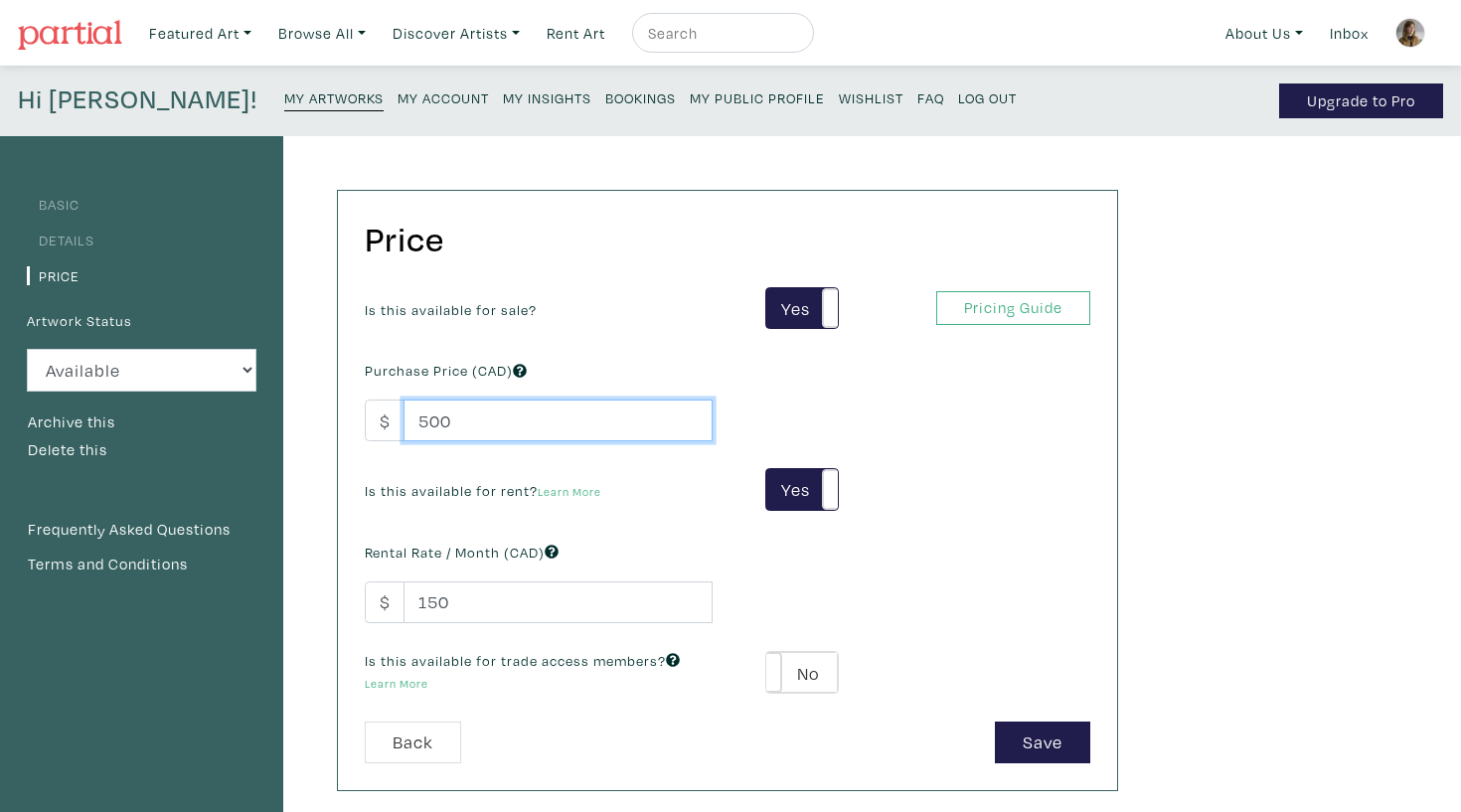type on "500" 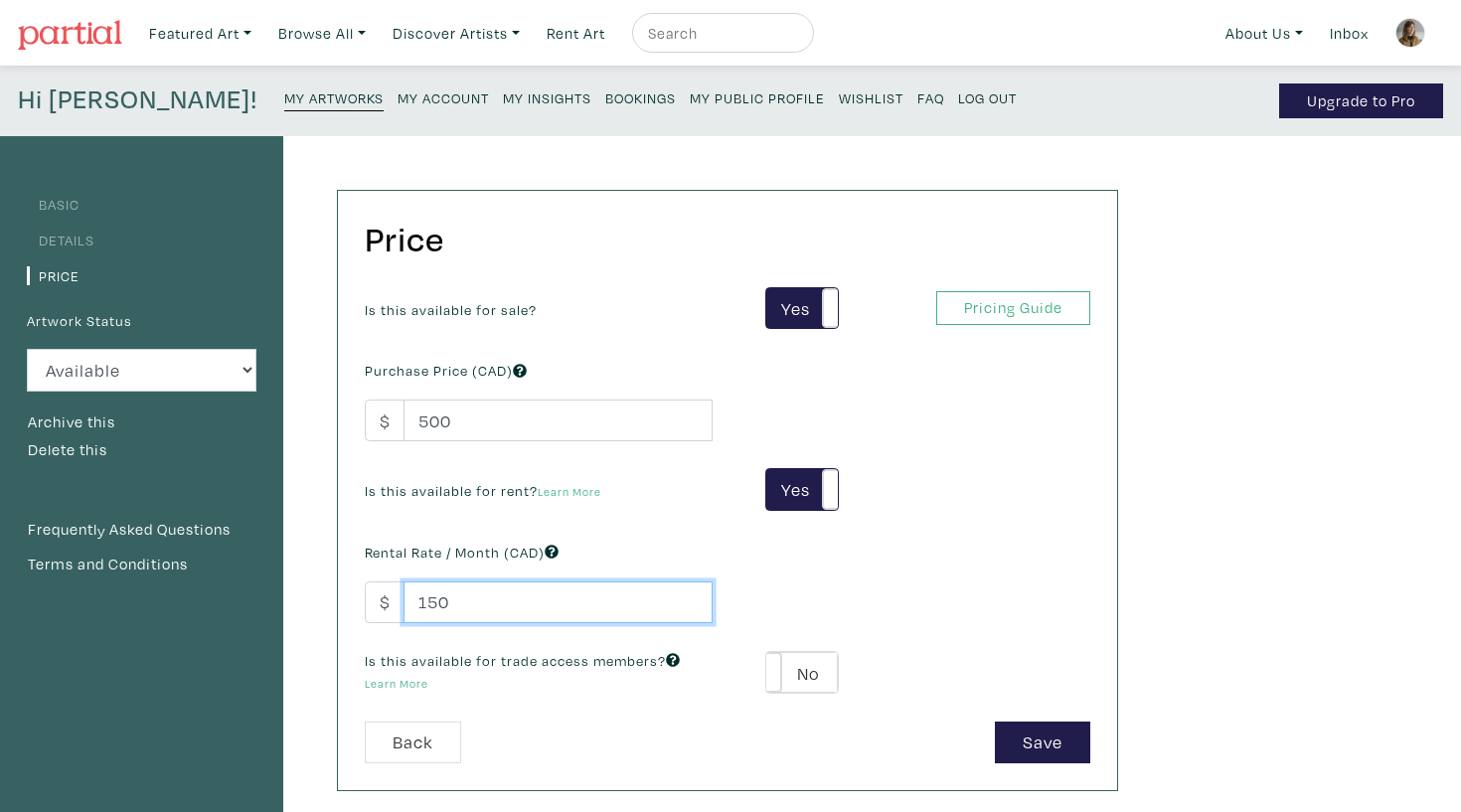 click on "150" at bounding box center (558, 602) 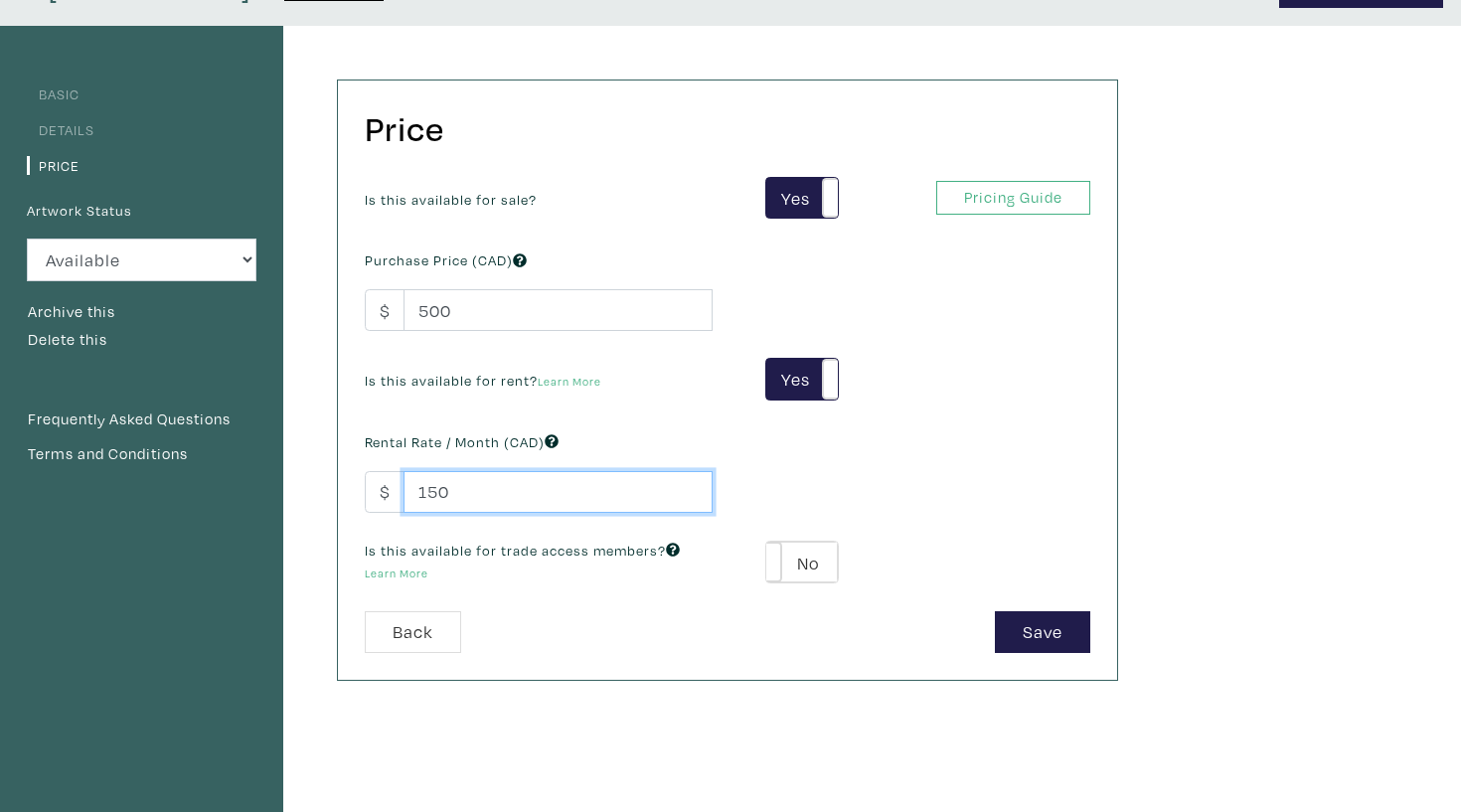 scroll, scrollTop: 112, scrollLeft: 0, axis: vertical 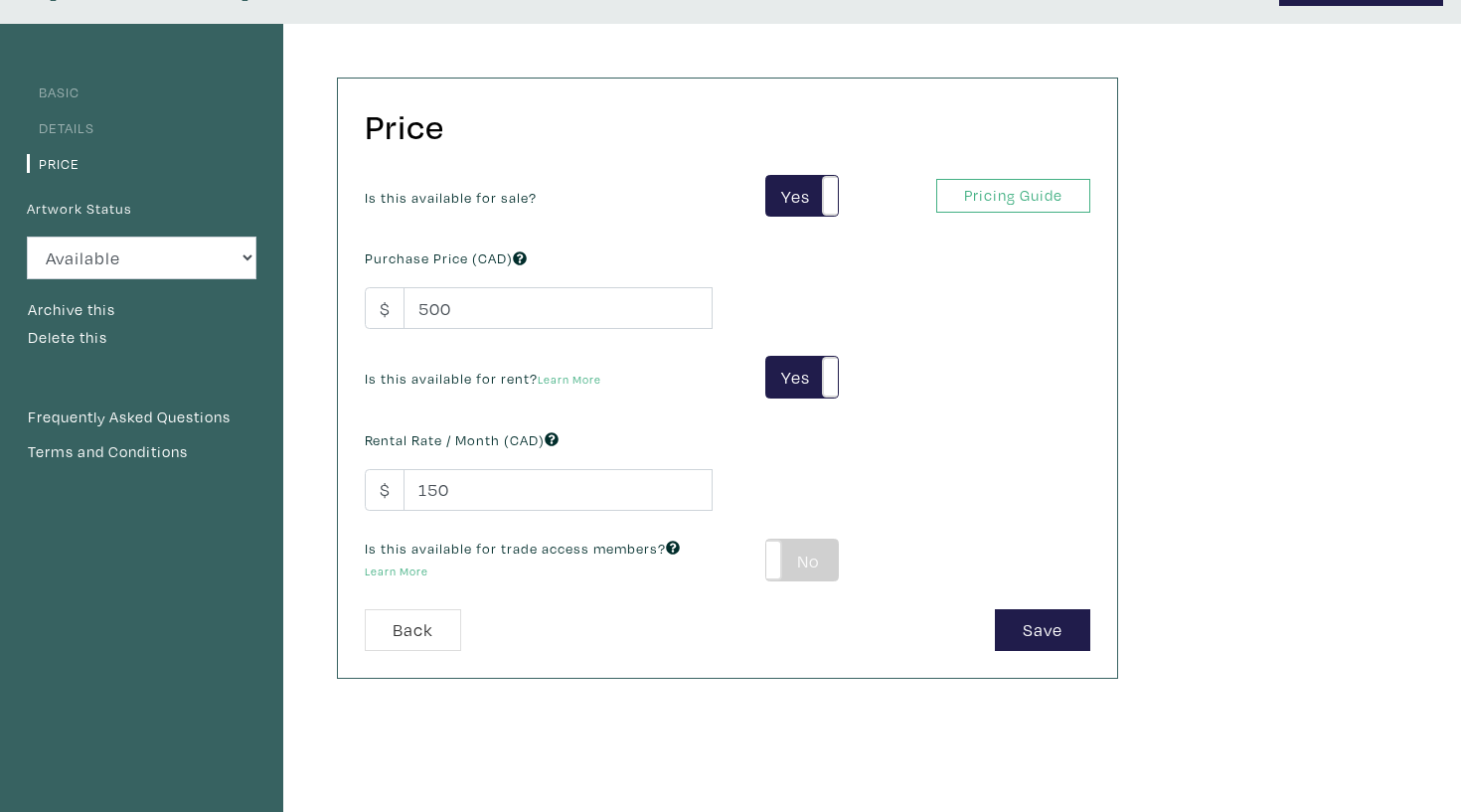 click on "No" at bounding box center (801, 560) 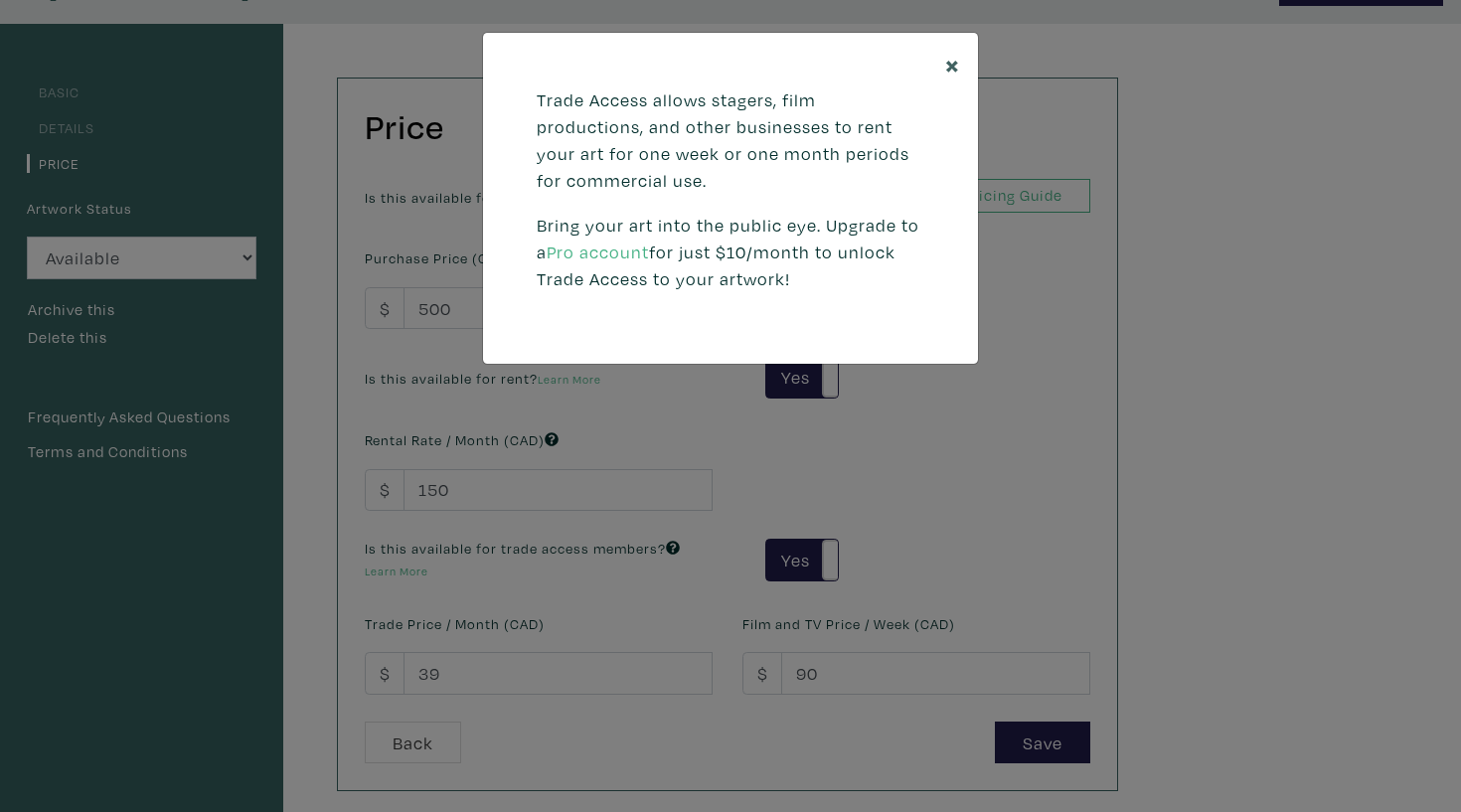 click on "×" at bounding box center [952, 64] 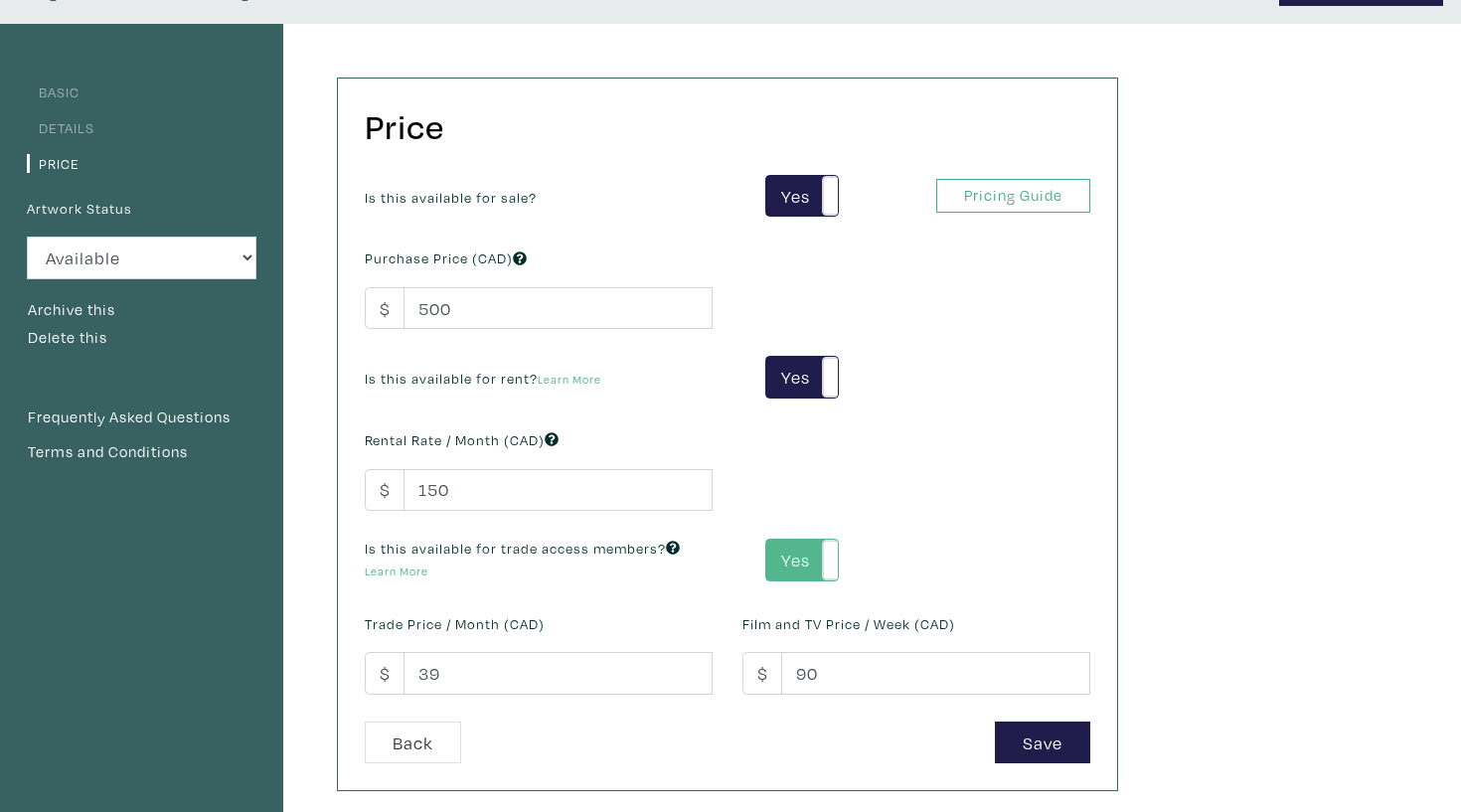 click on "Yes" at bounding box center [801, 560] 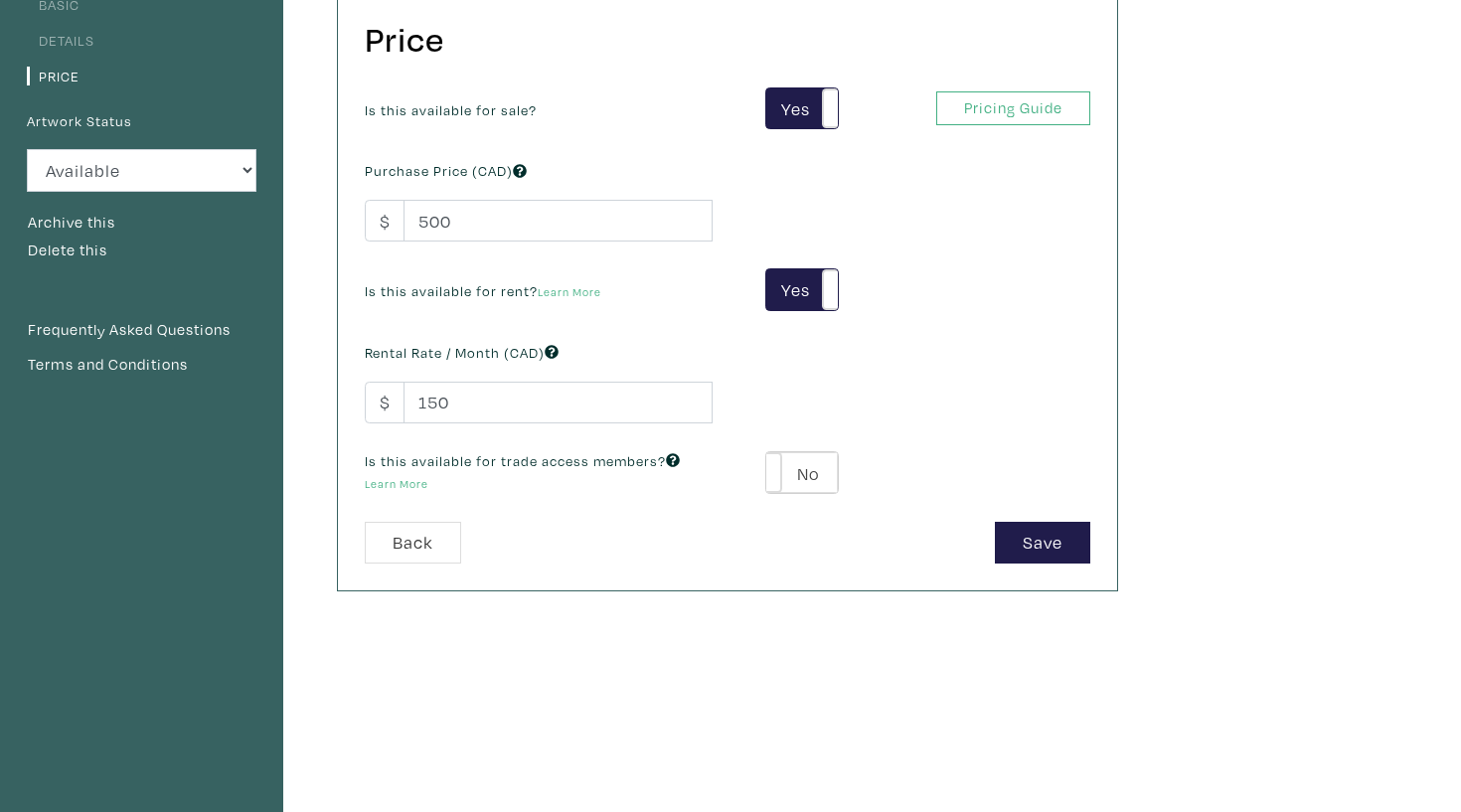 scroll, scrollTop: 329, scrollLeft: 0, axis: vertical 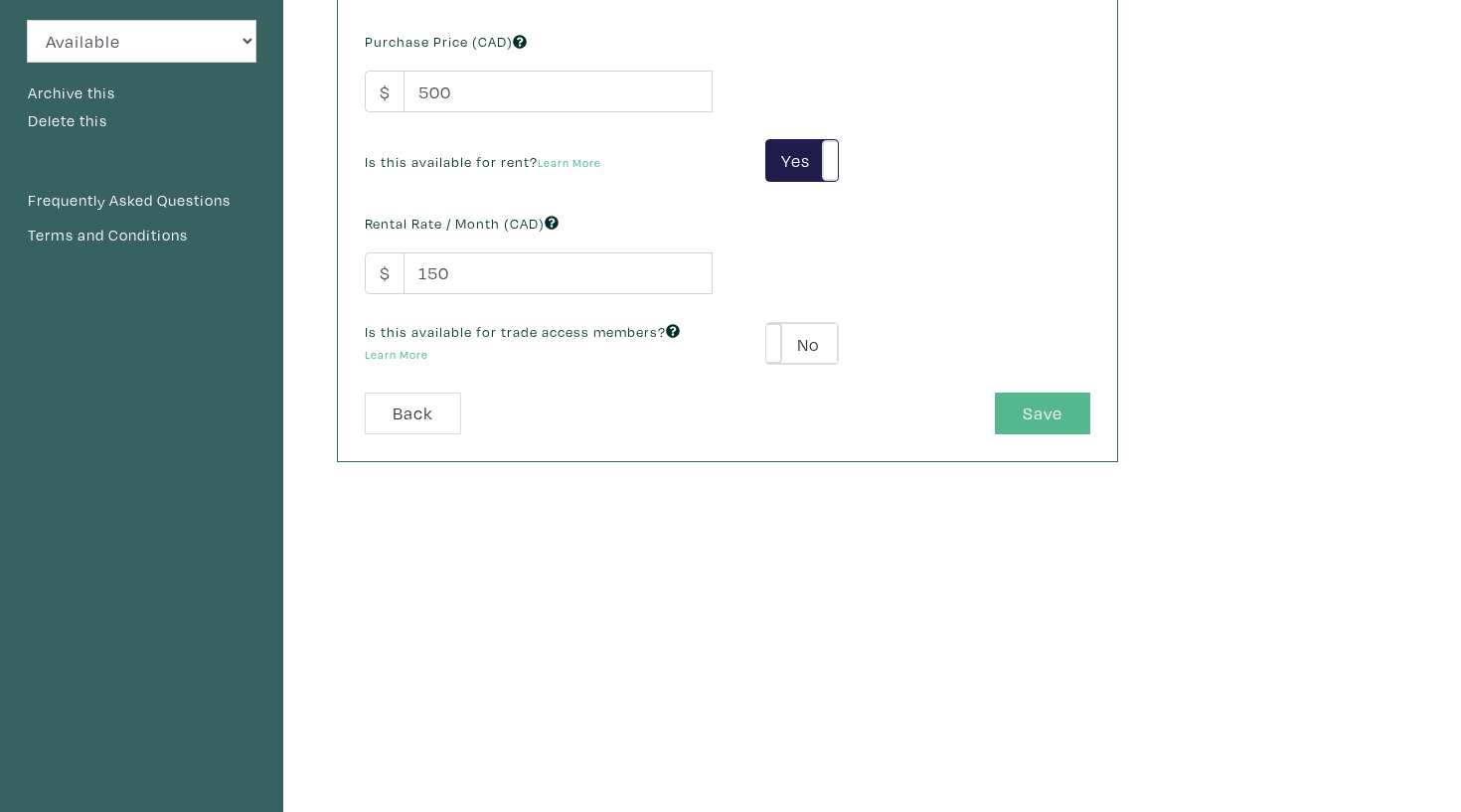 click on "Save" at bounding box center (1043, 413) 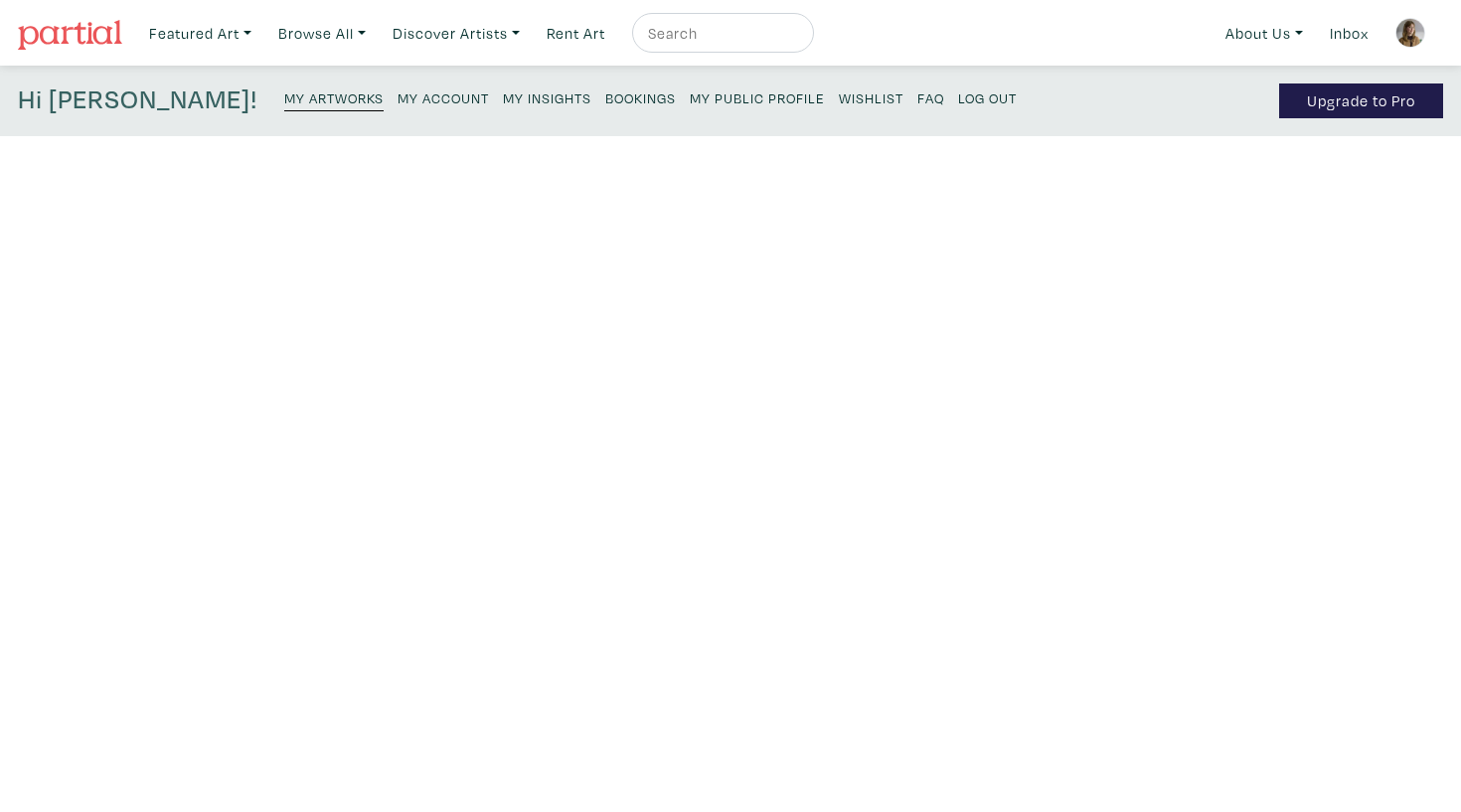 scroll, scrollTop: 0, scrollLeft: 0, axis: both 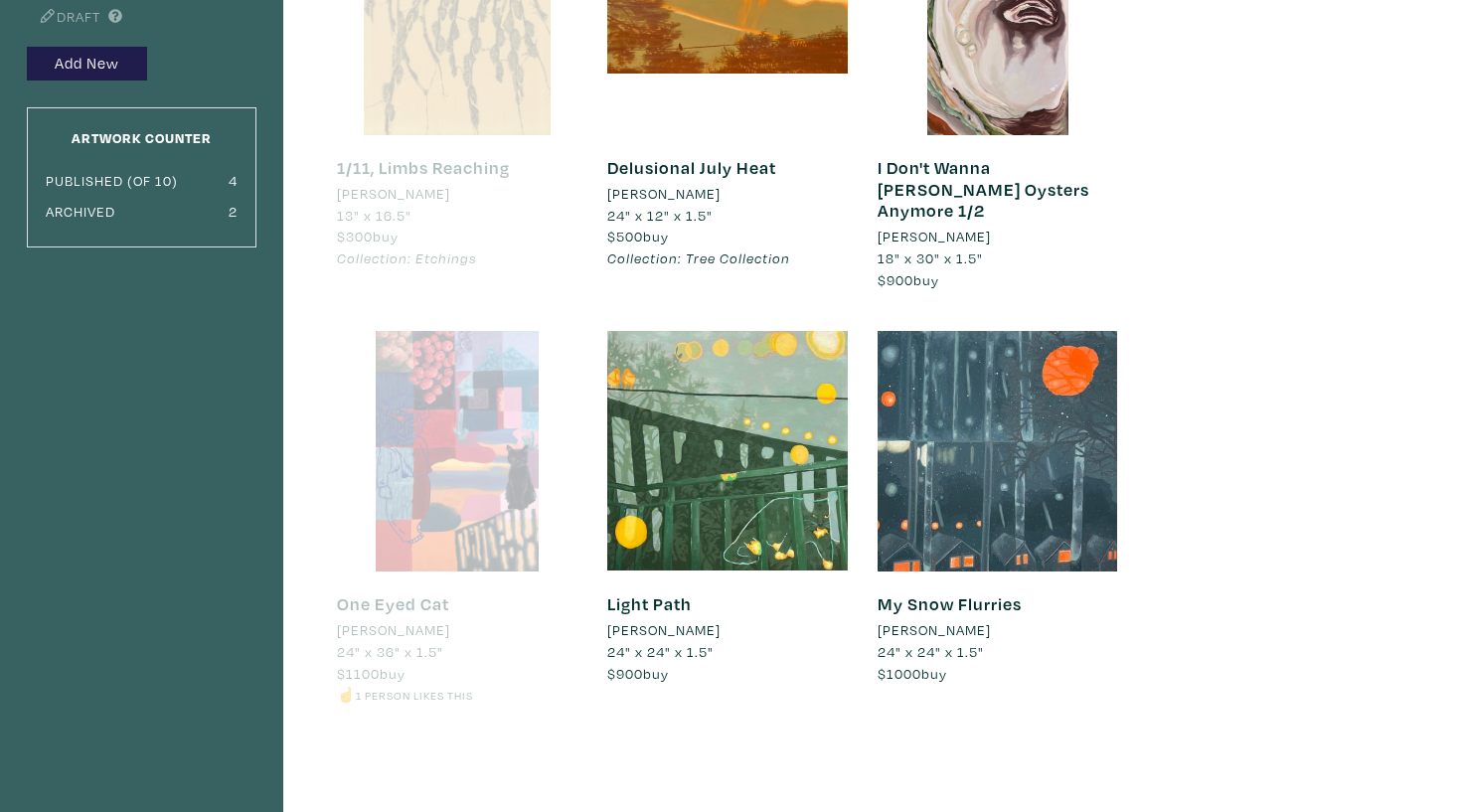 click at bounding box center [998, 451] 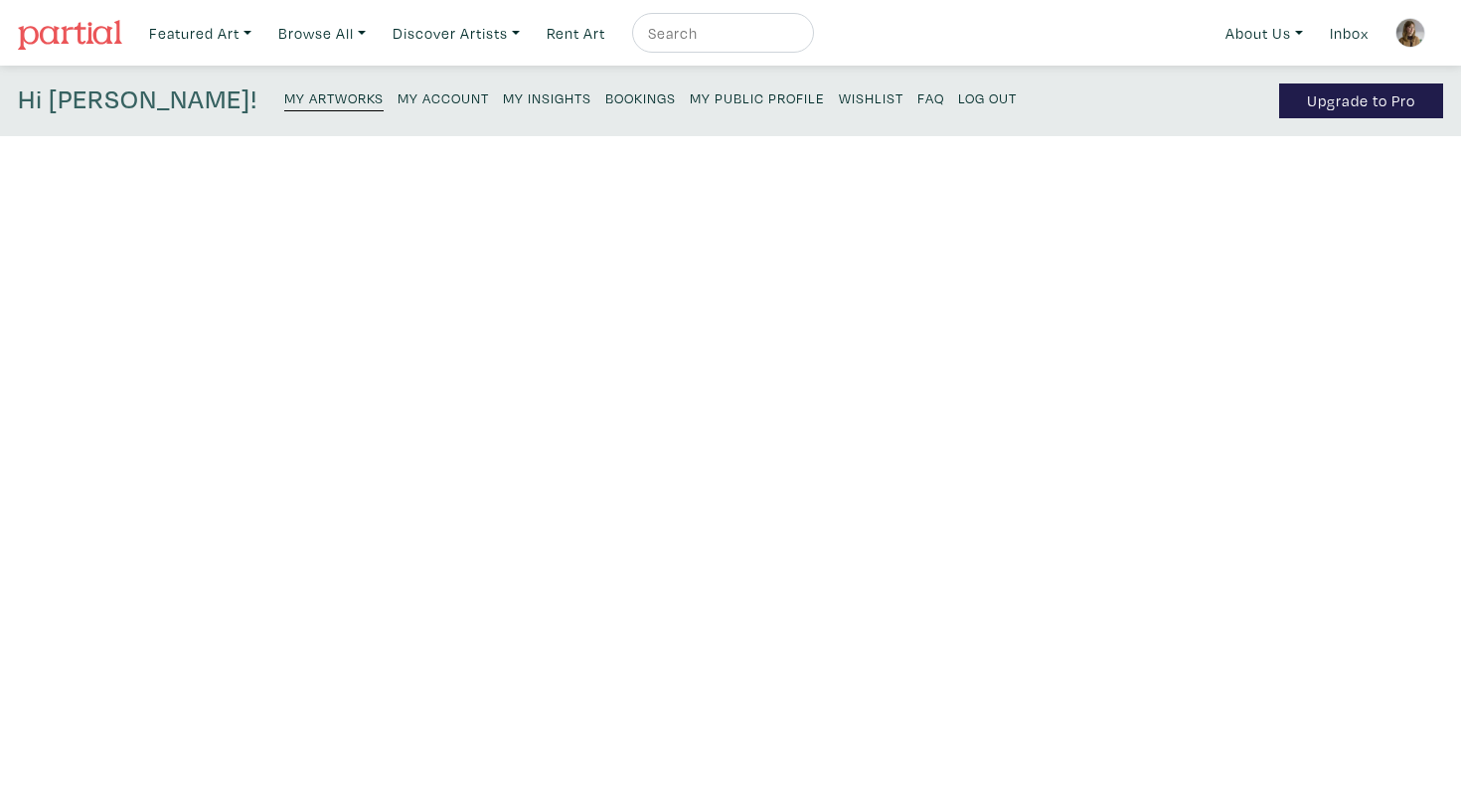 scroll, scrollTop: 0, scrollLeft: 0, axis: both 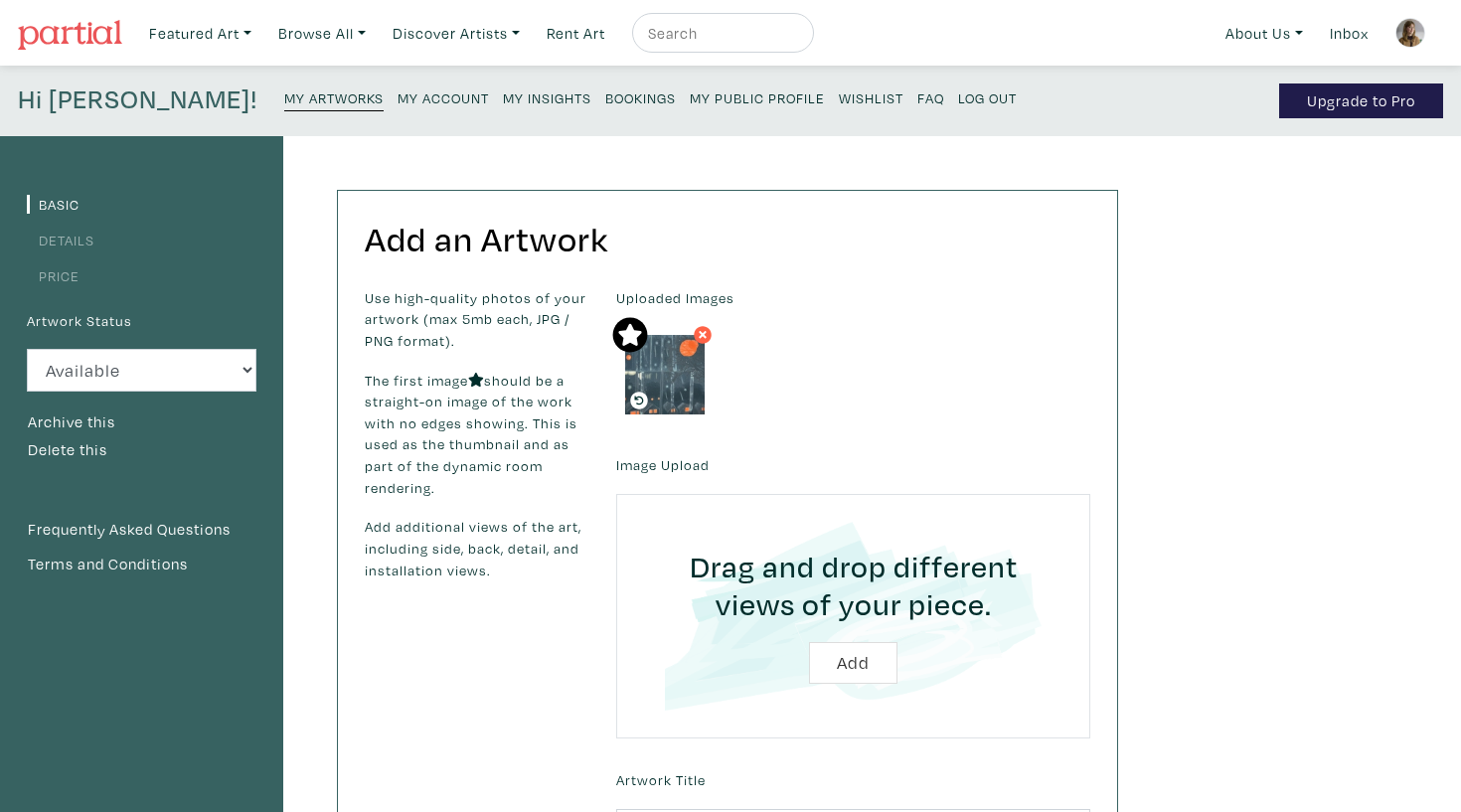 click on "Price" at bounding box center (53, 275) 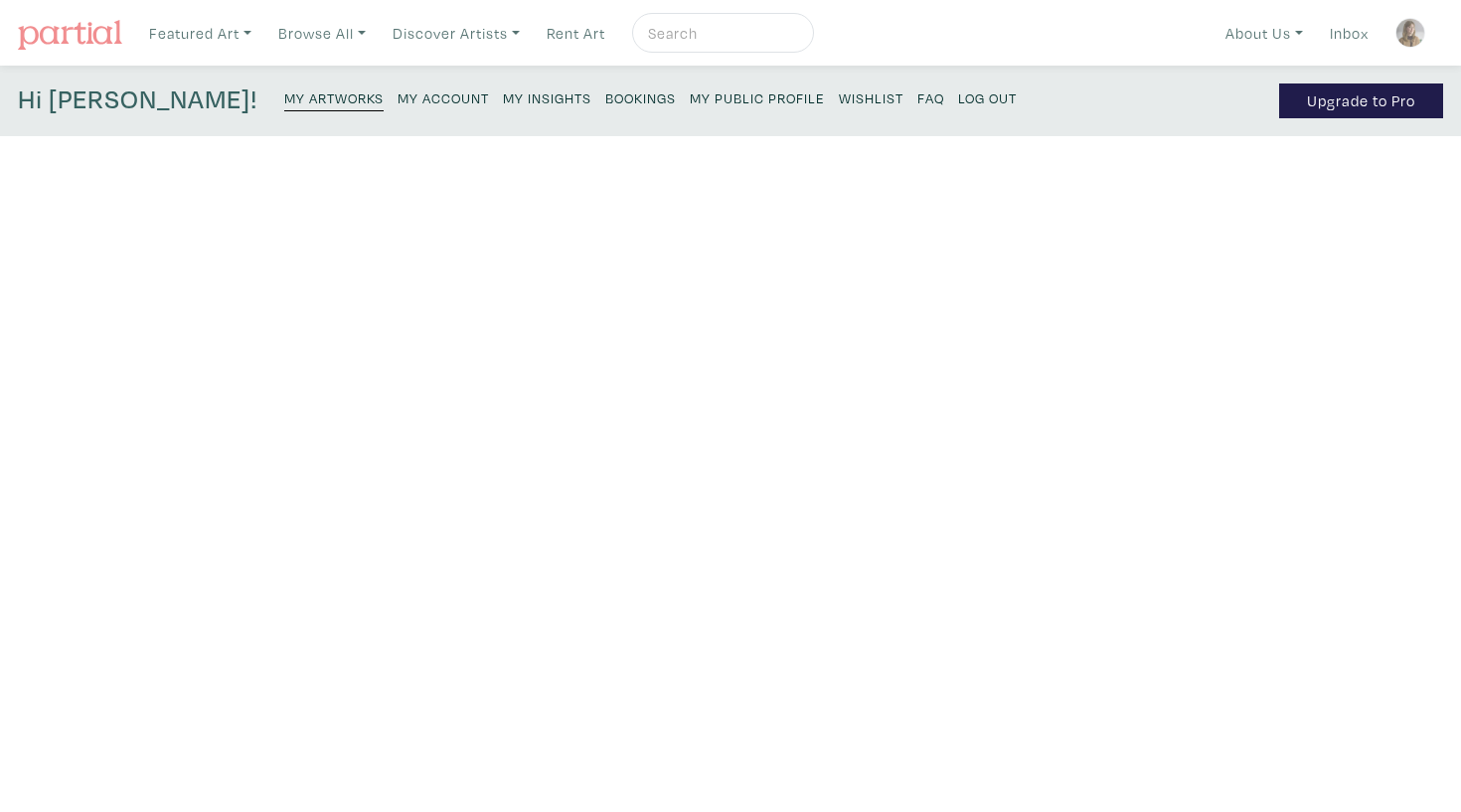scroll, scrollTop: 0, scrollLeft: 0, axis: both 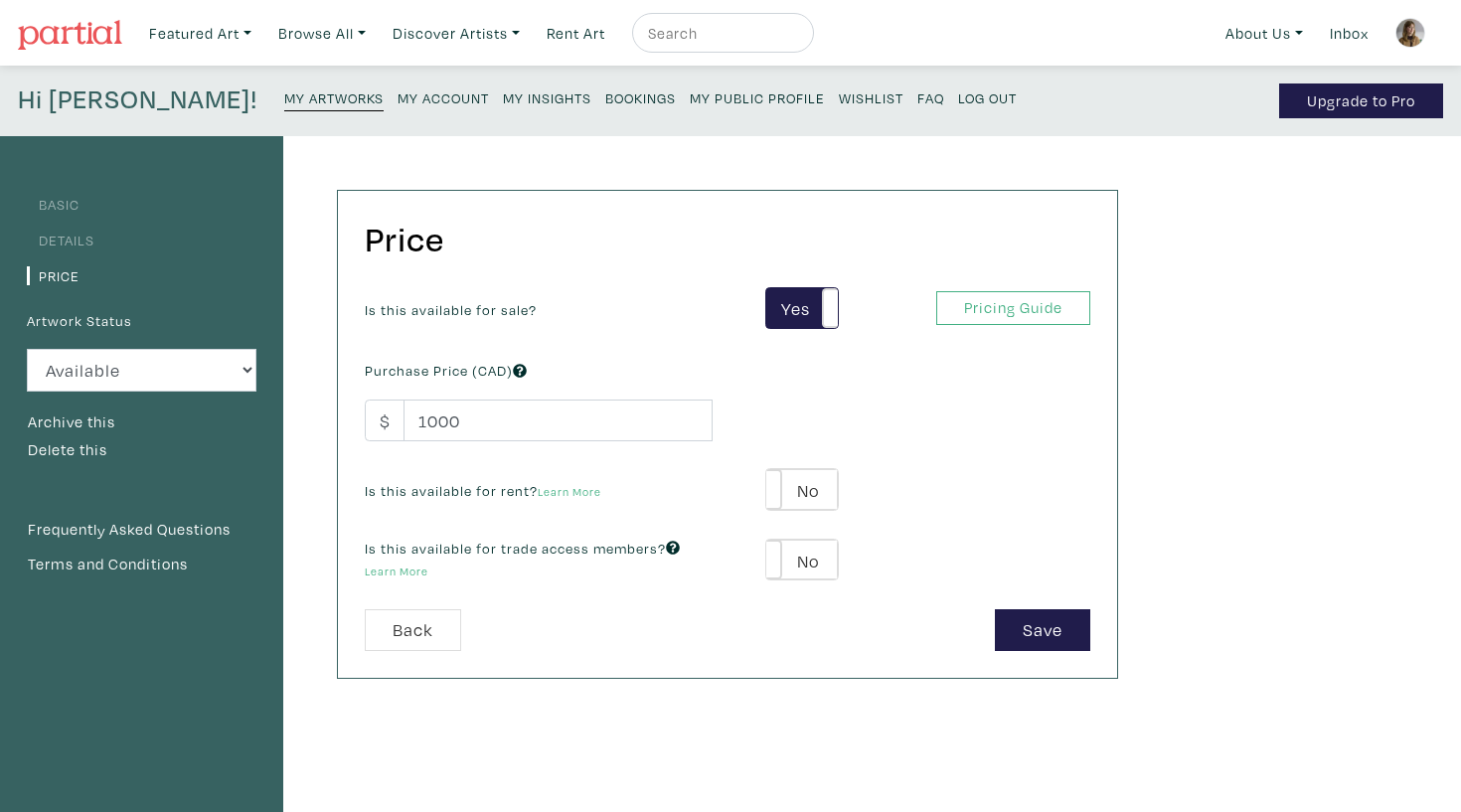 click on "Purchase Price (CAD)
$
1000" at bounding box center [539, 399] 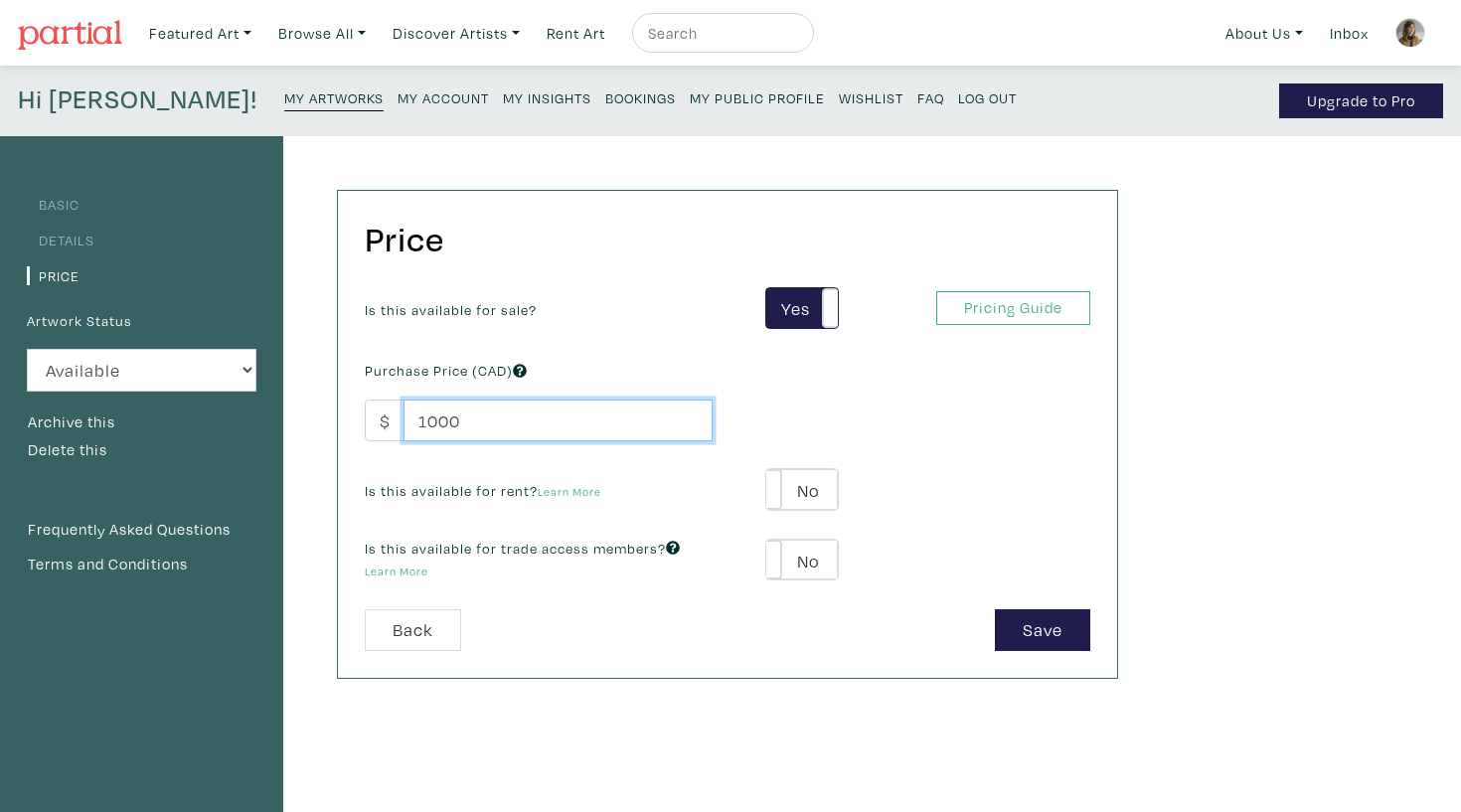 drag, startPoint x: 487, startPoint y: 408, endPoint x: 252, endPoint y: 405, distance: 235.01915 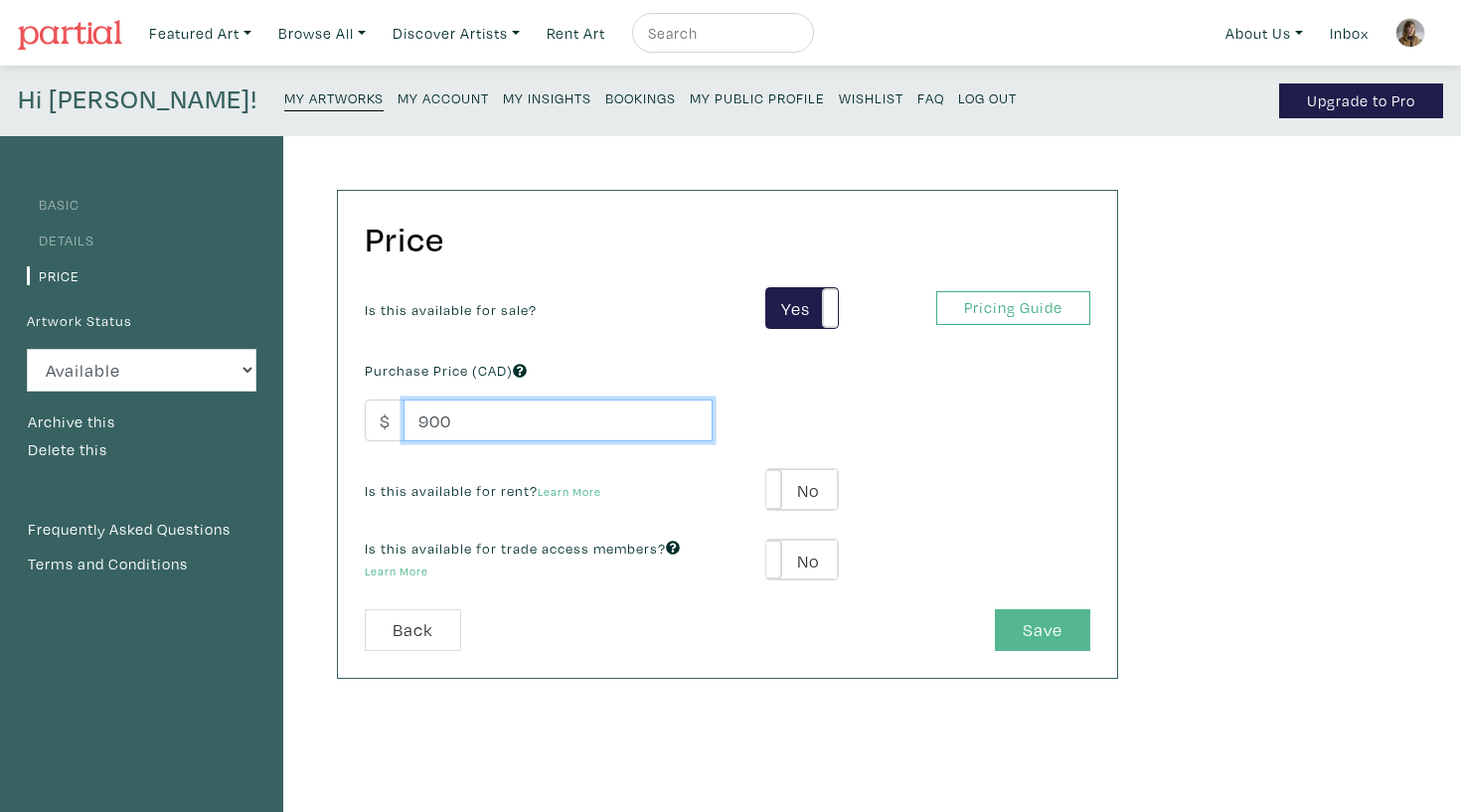 type on "900" 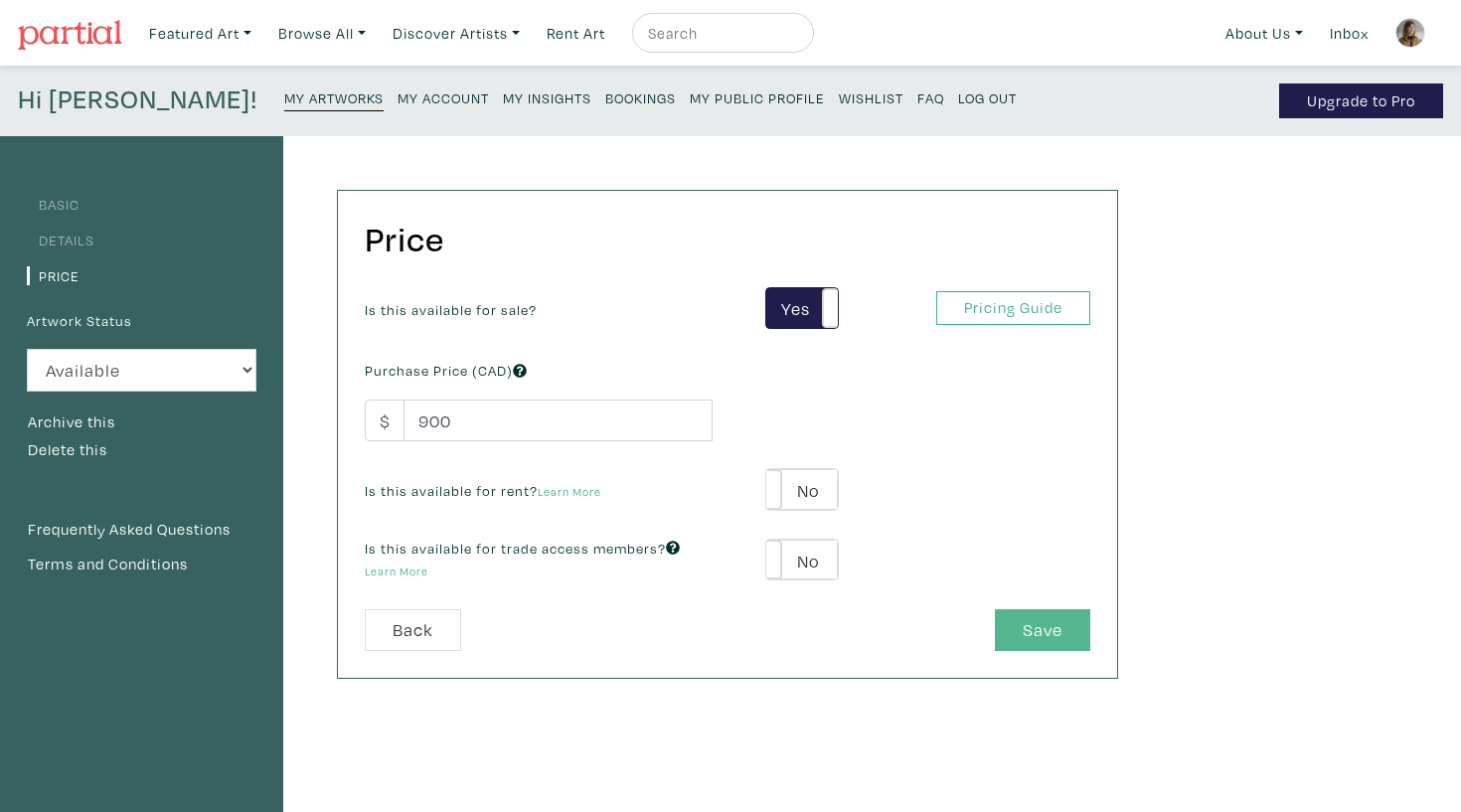 click on "Save" at bounding box center [1043, 630] 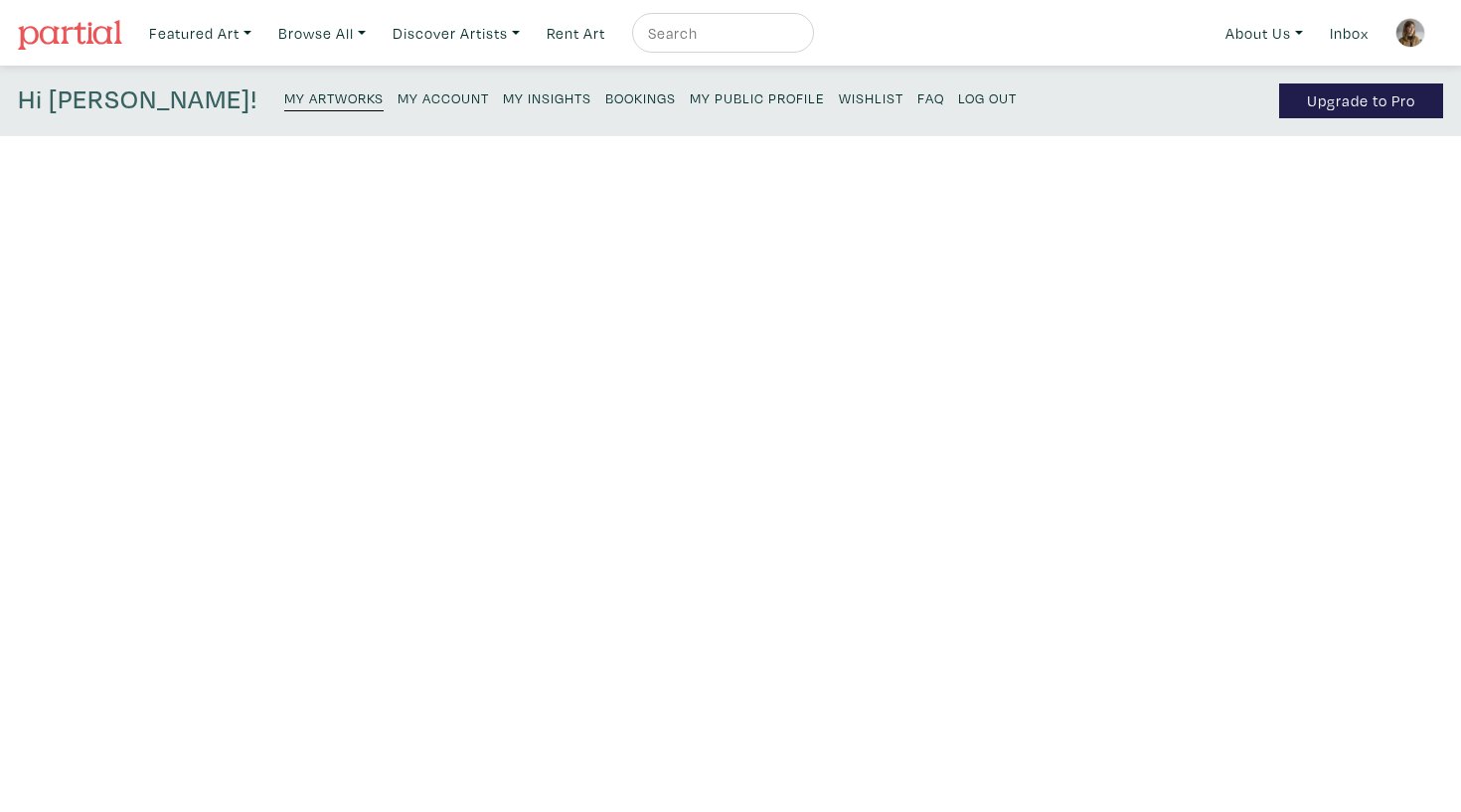 scroll, scrollTop: 0, scrollLeft: 0, axis: both 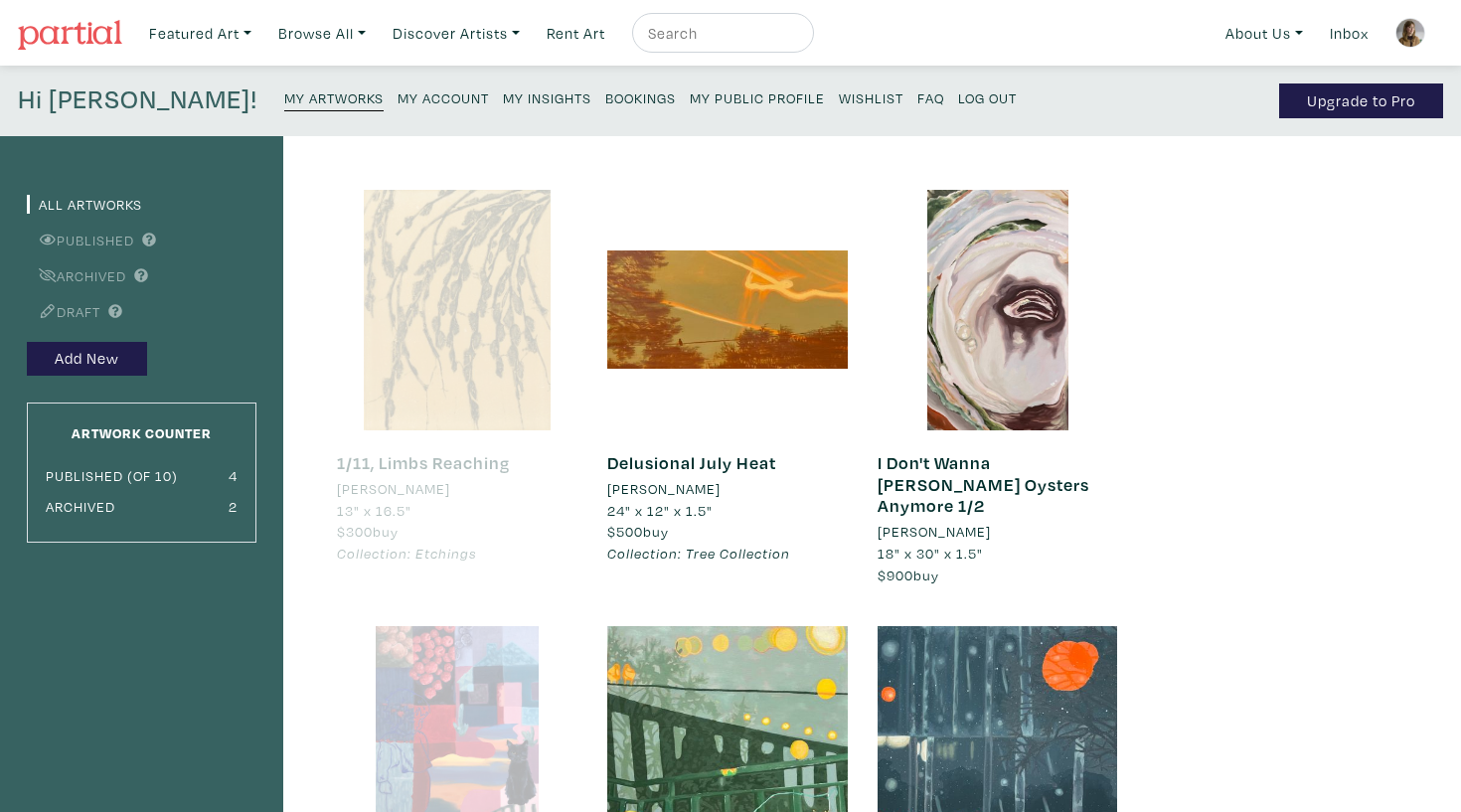 click at bounding box center (998, 310) 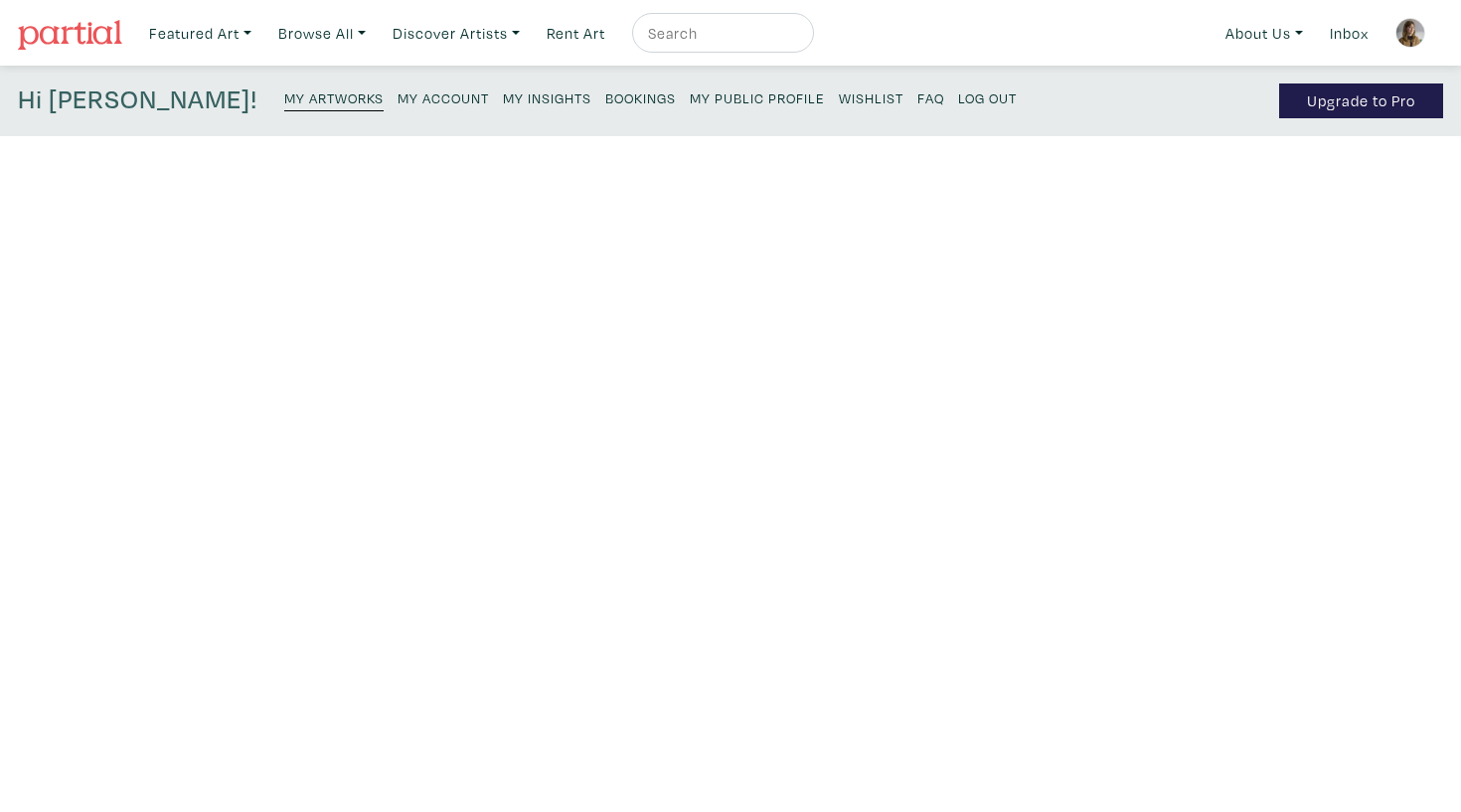 scroll, scrollTop: 0, scrollLeft: 0, axis: both 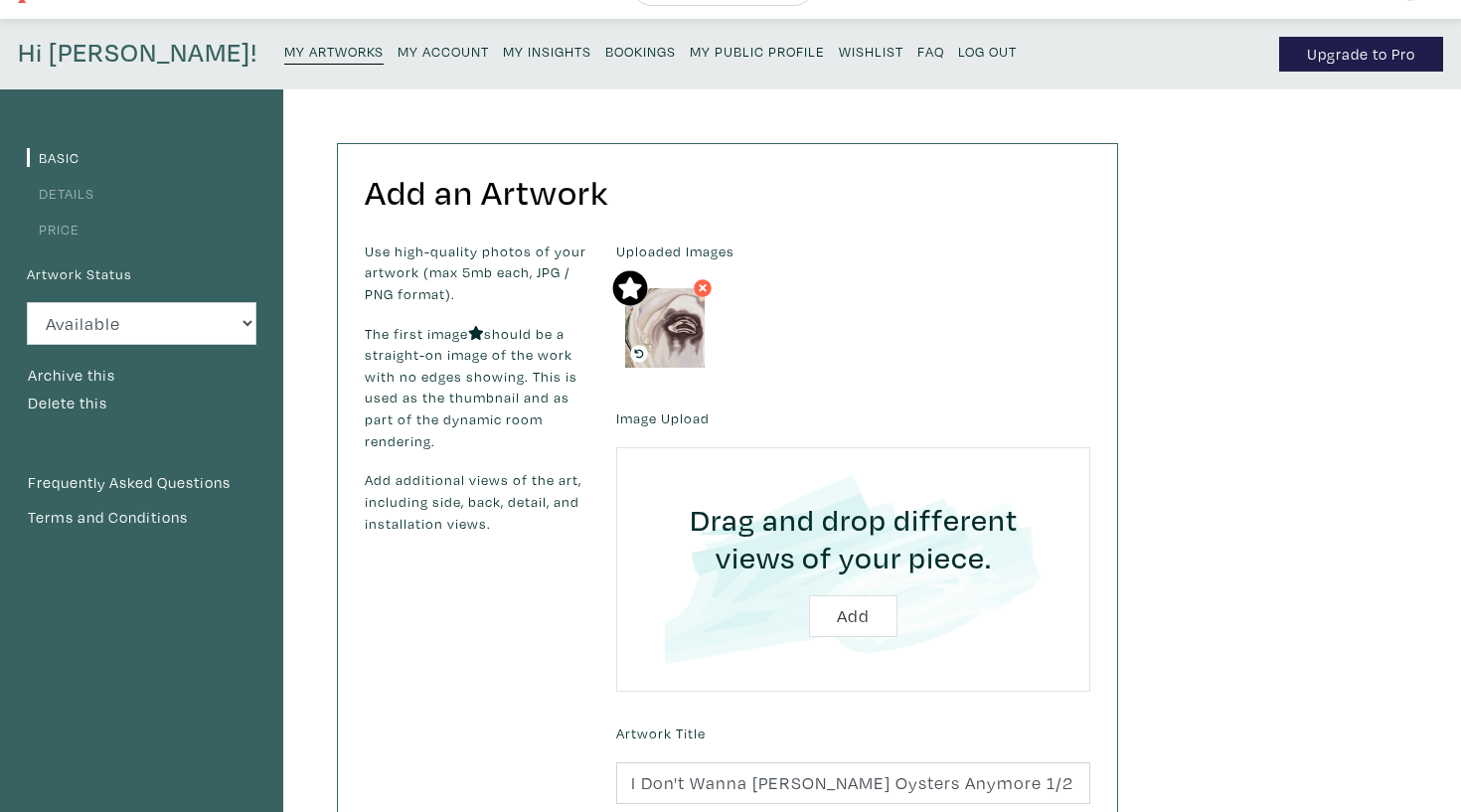 click on "Price" at bounding box center [53, 229] 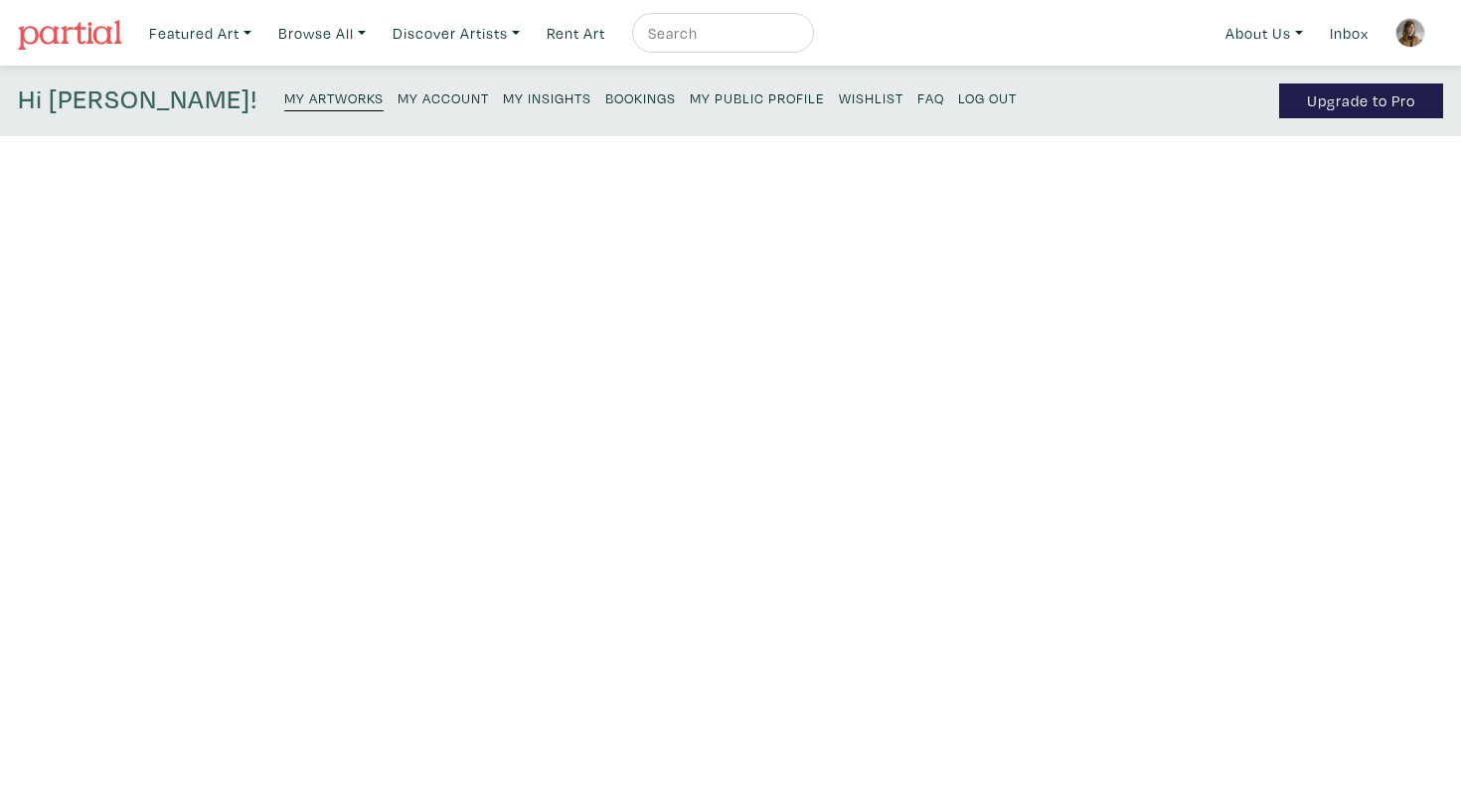 scroll, scrollTop: 0, scrollLeft: 0, axis: both 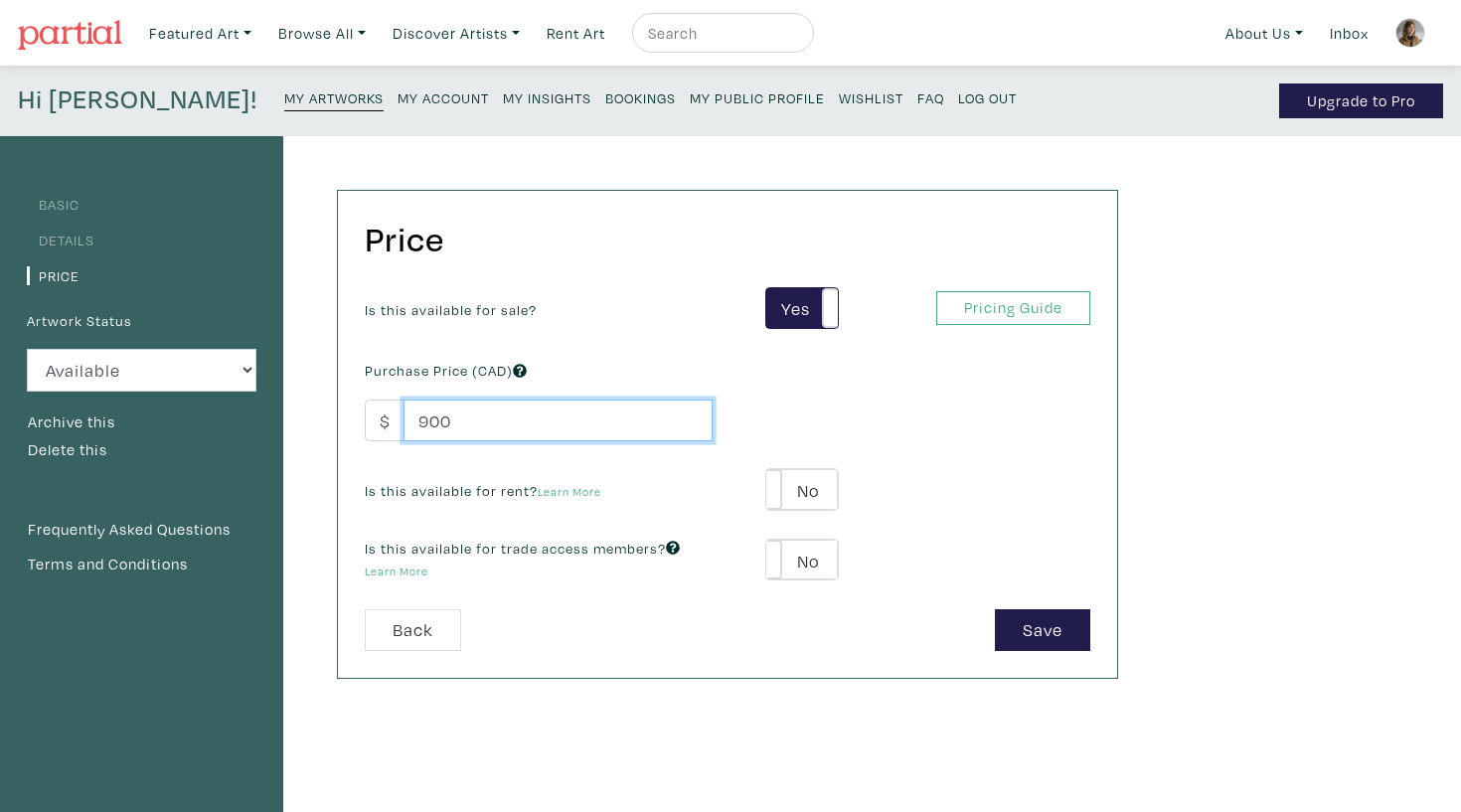 click on "900" at bounding box center (558, 420) 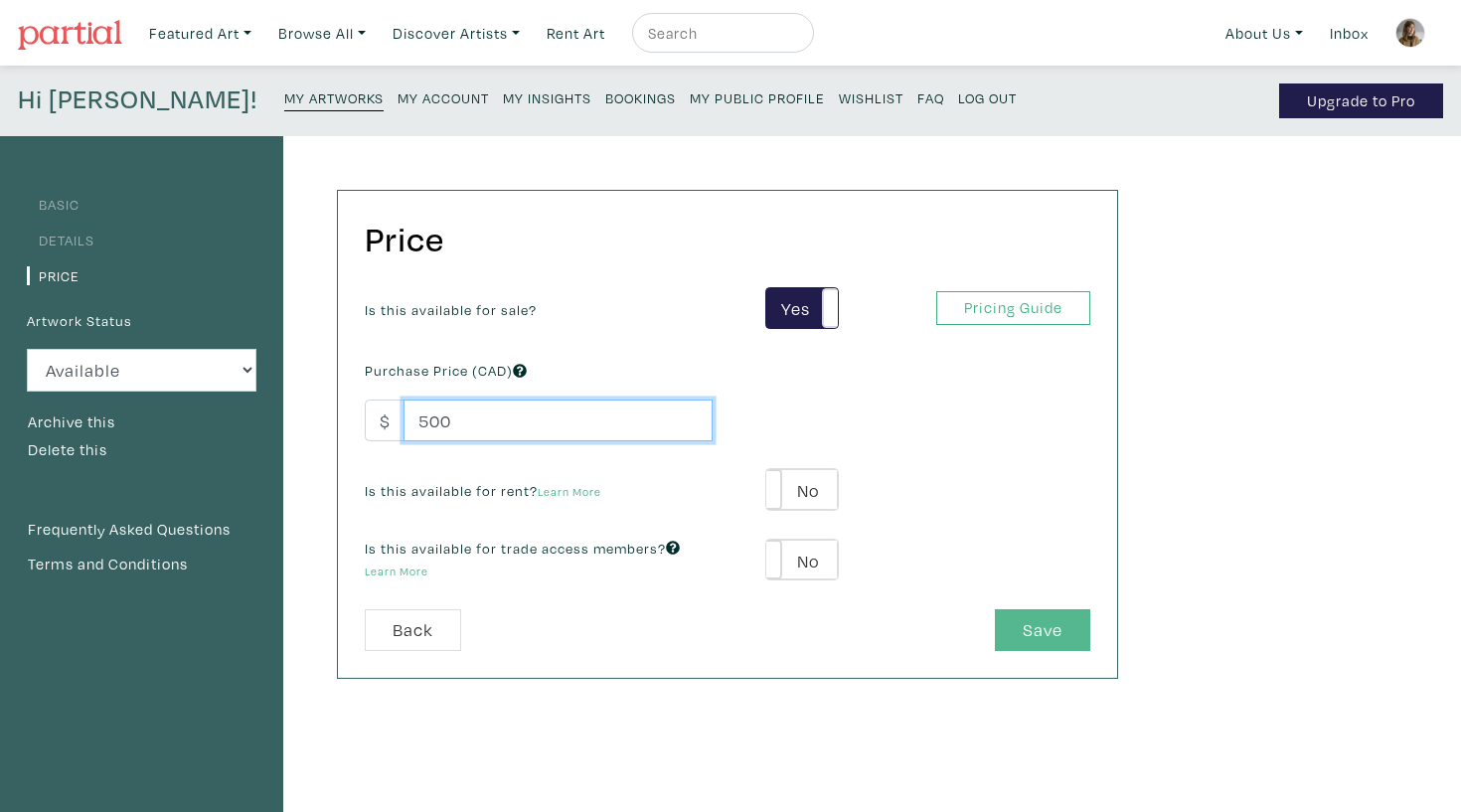 type on "500" 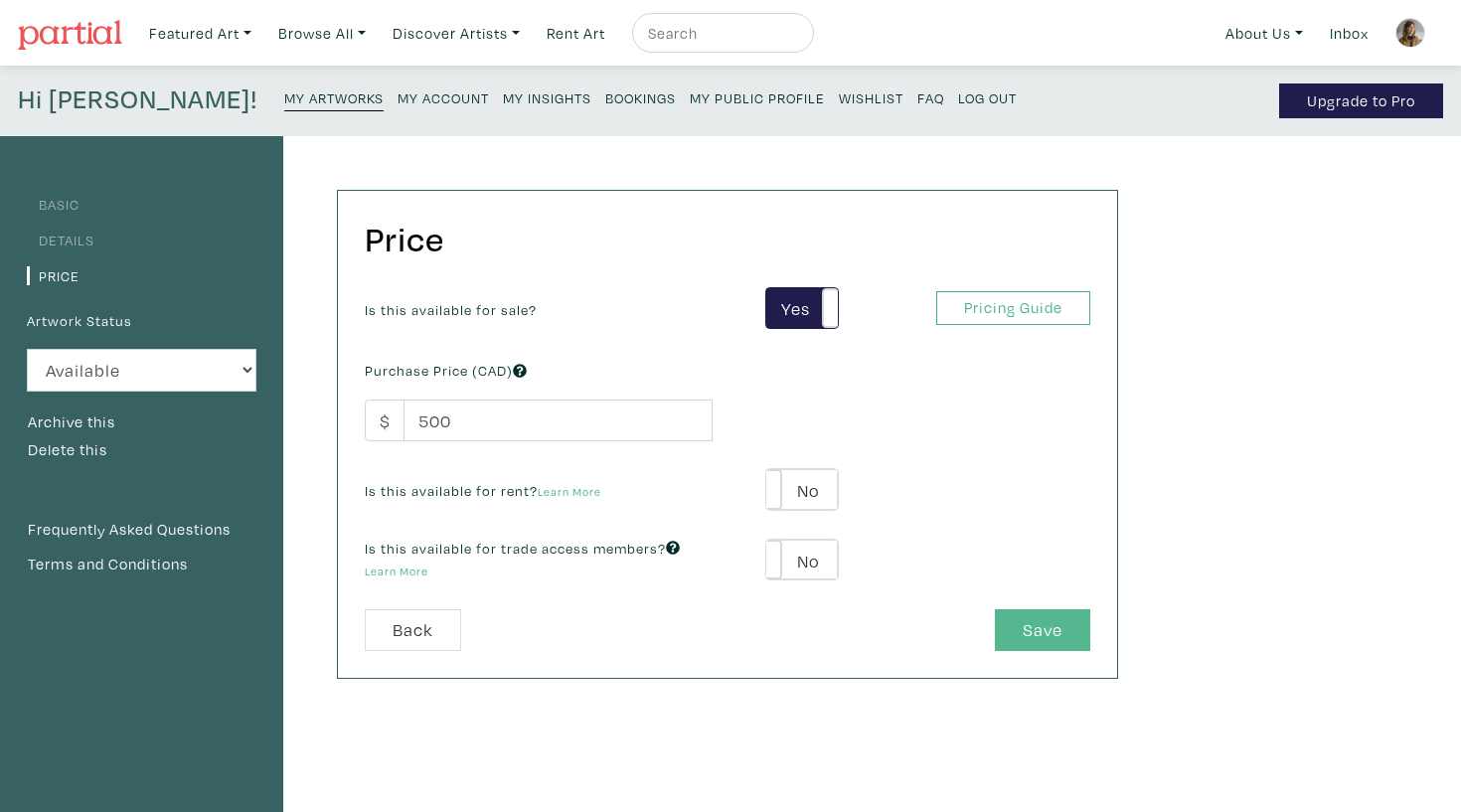 click on "Save" at bounding box center (1043, 630) 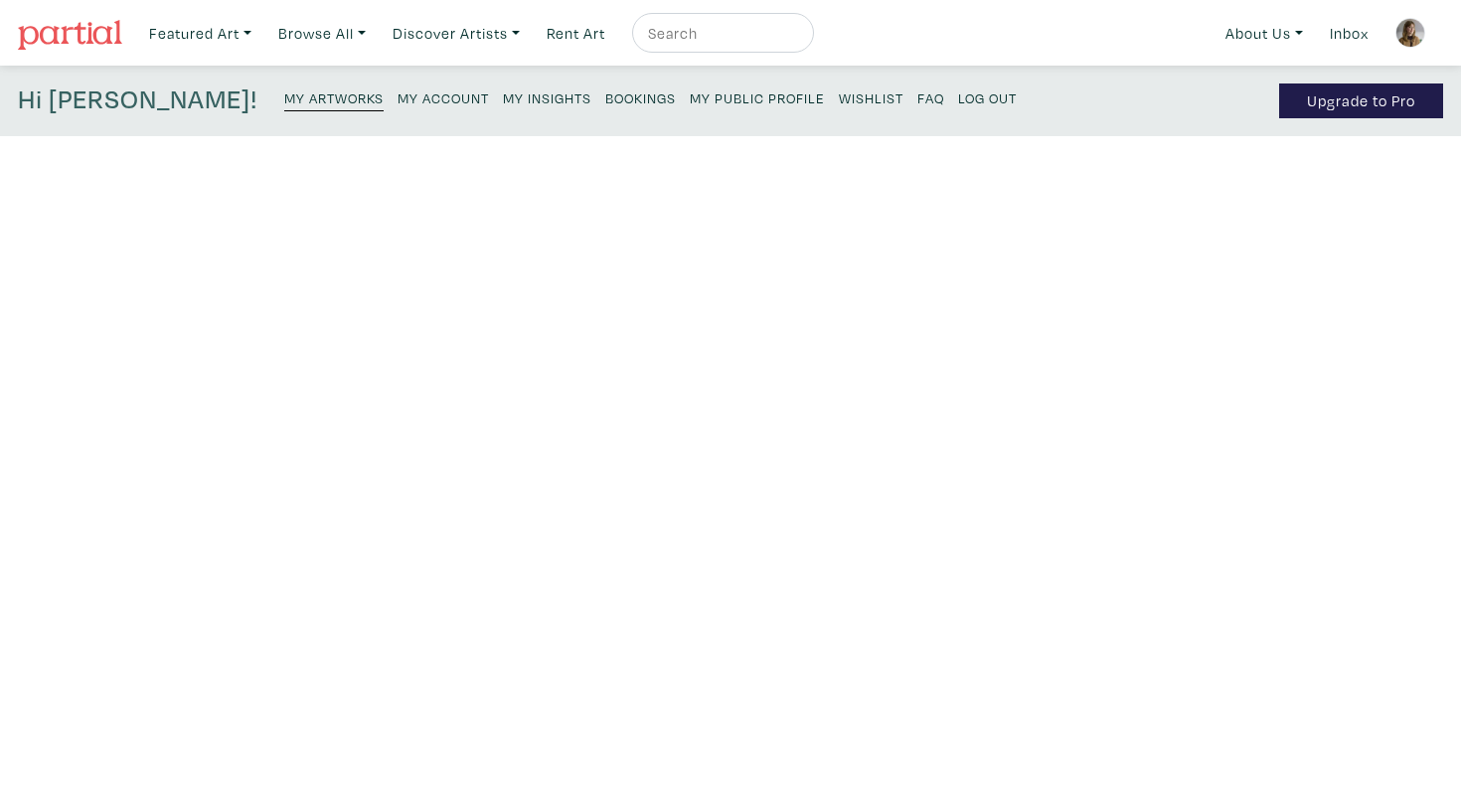 scroll, scrollTop: 0, scrollLeft: 0, axis: both 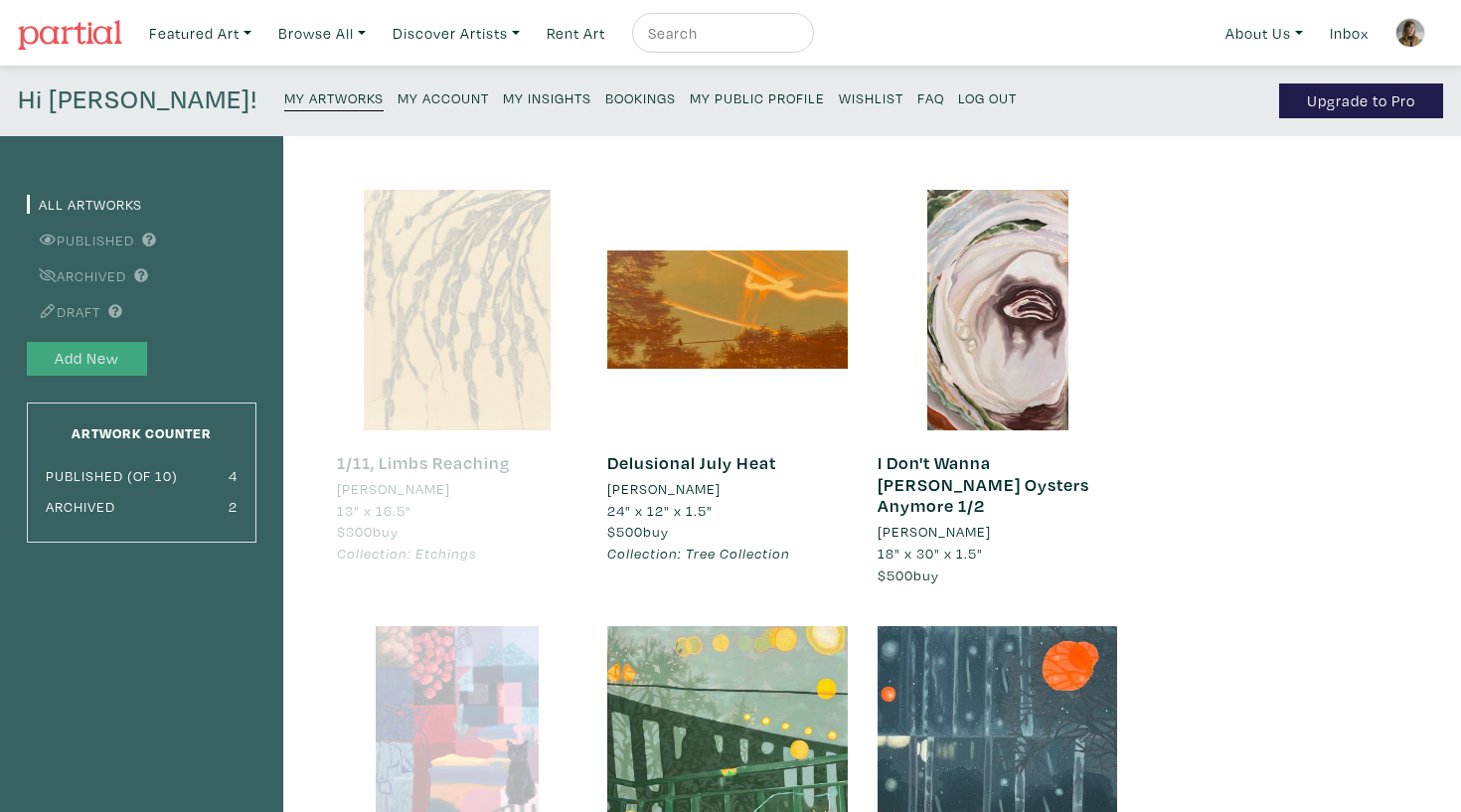 click on "Add New" at bounding box center [86, 359] 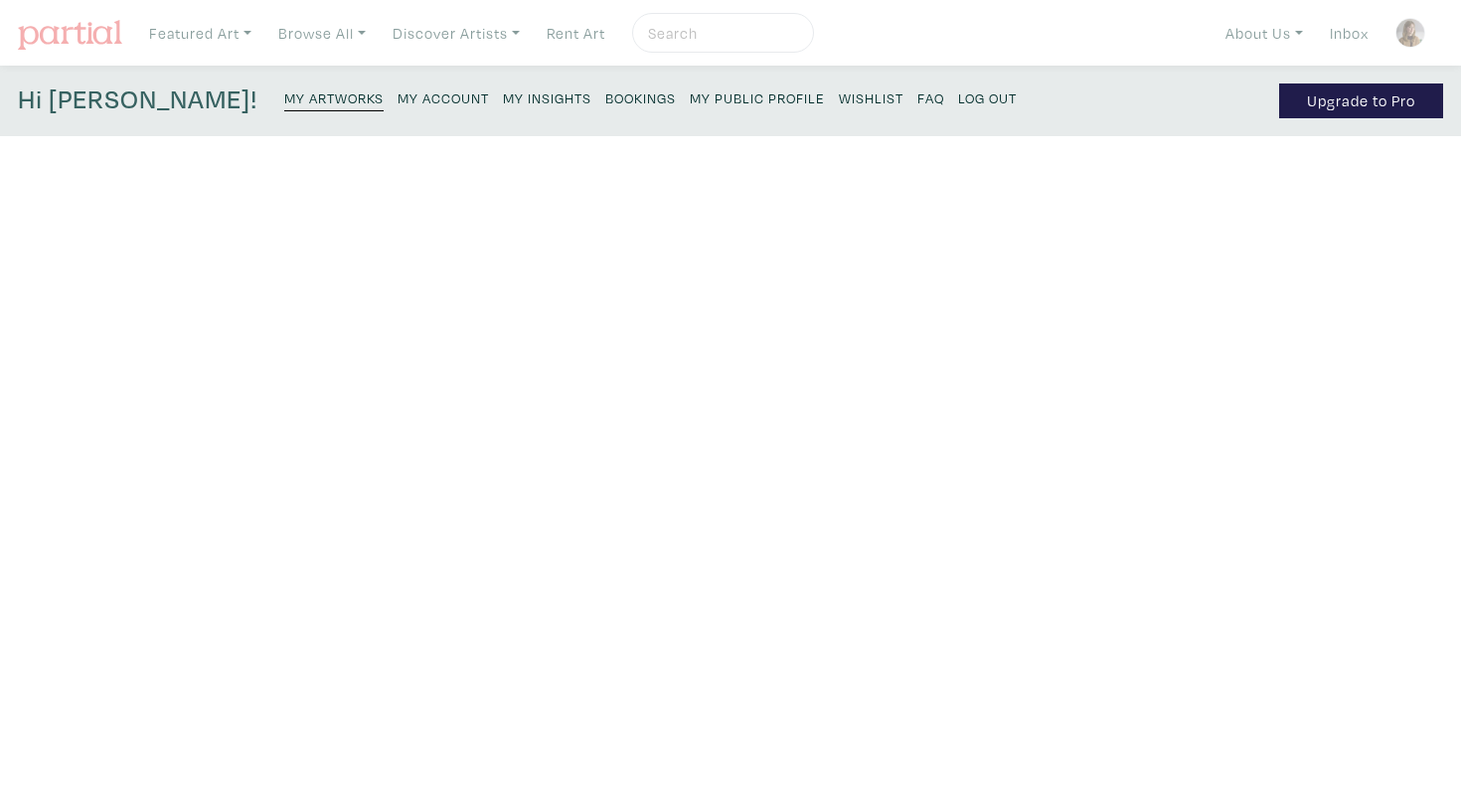 scroll, scrollTop: 0, scrollLeft: 0, axis: both 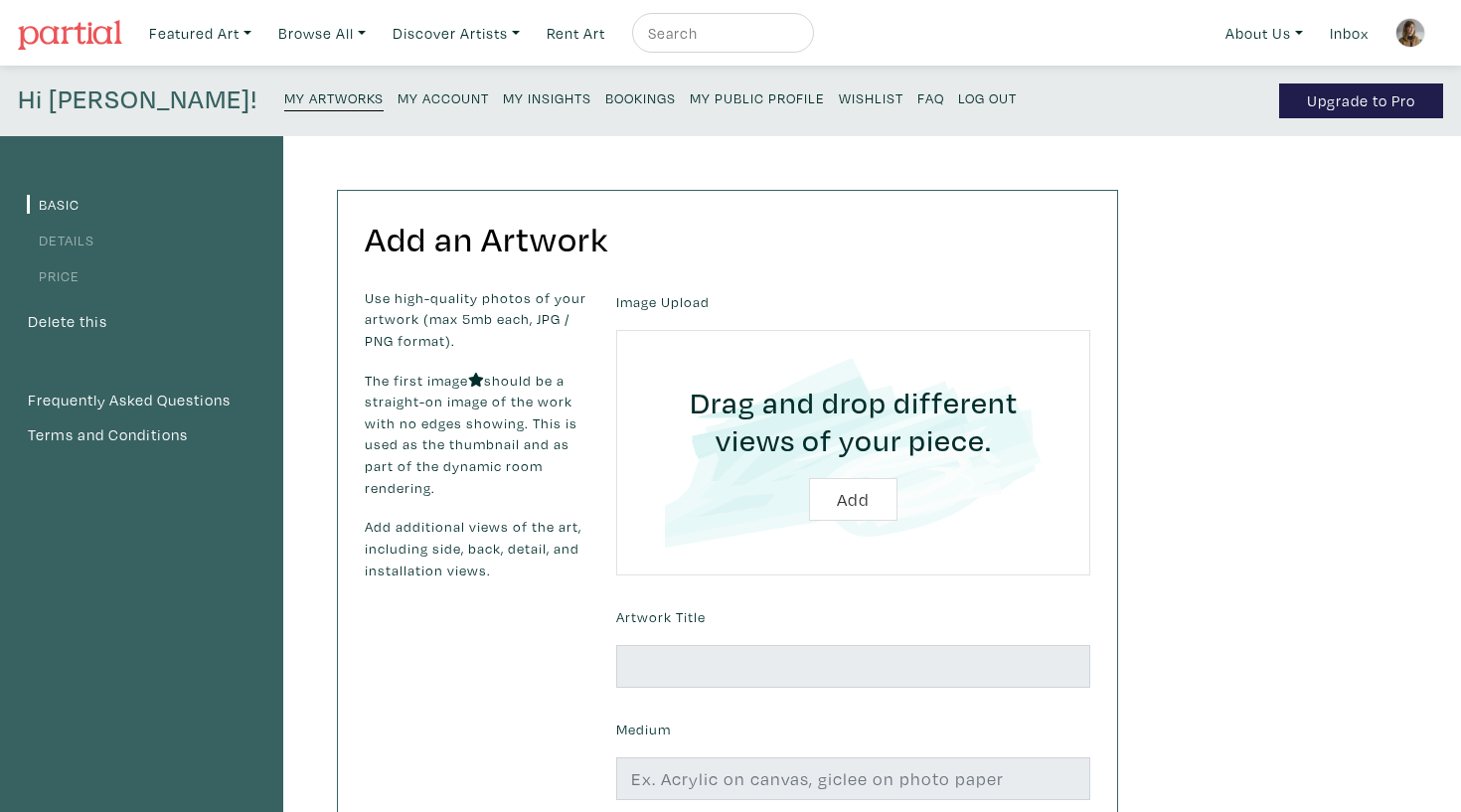 click at bounding box center (853, 452) 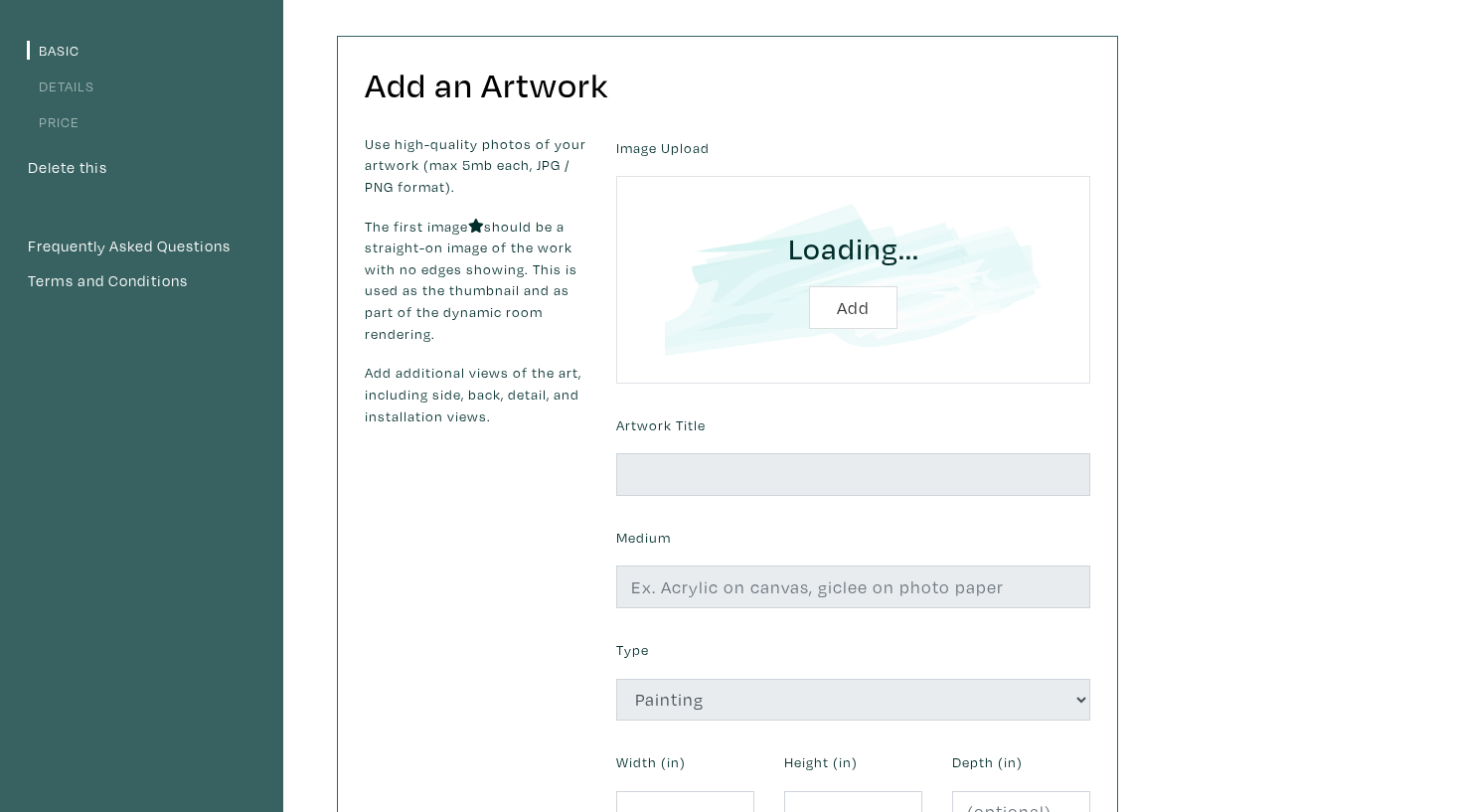 scroll, scrollTop: 177, scrollLeft: 0, axis: vertical 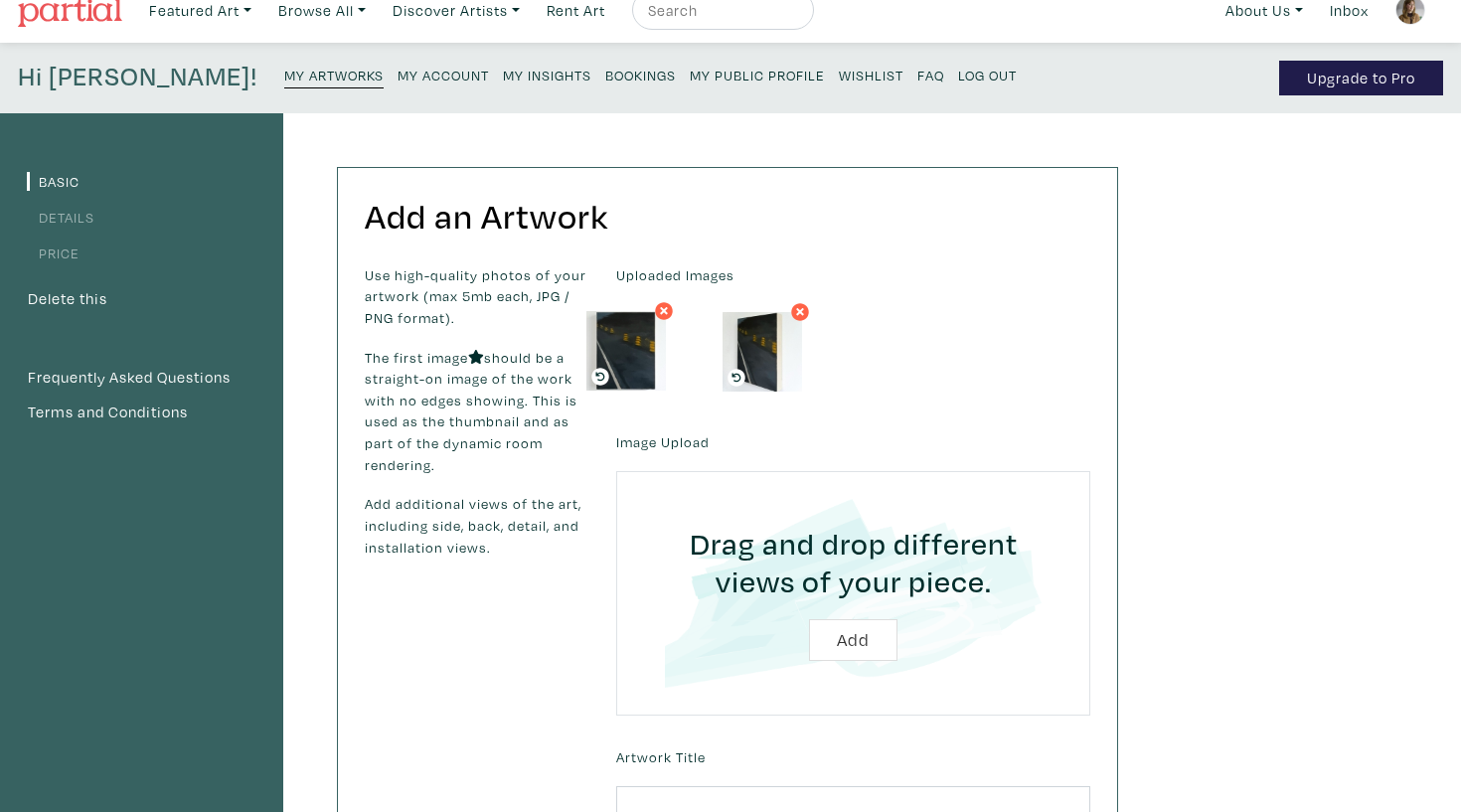 drag, startPoint x: 784, startPoint y: 363, endPoint x: 625, endPoint y: 353, distance: 159.3142 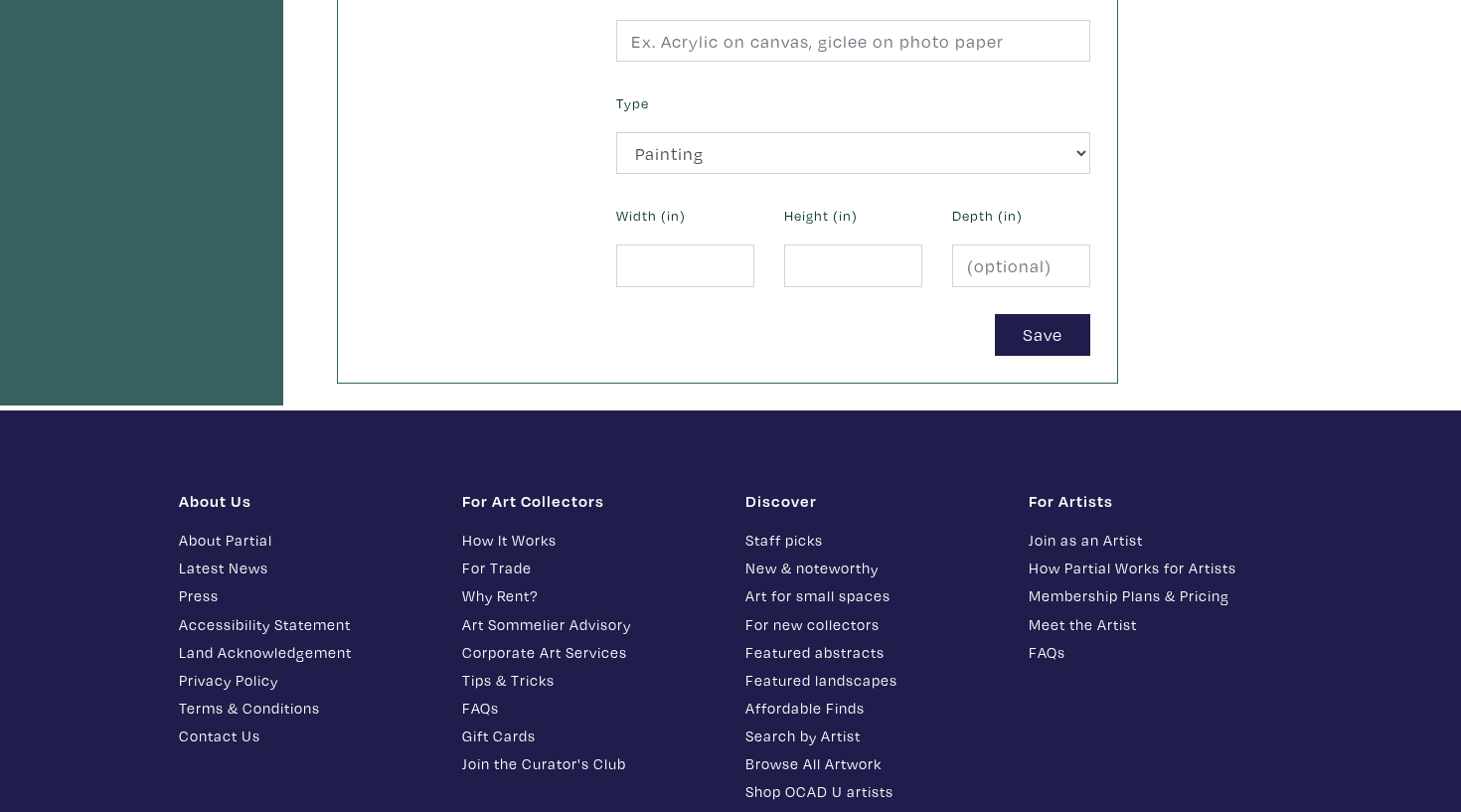 scroll, scrollTop: 1105, scrollLeft: 0, axis: vertical 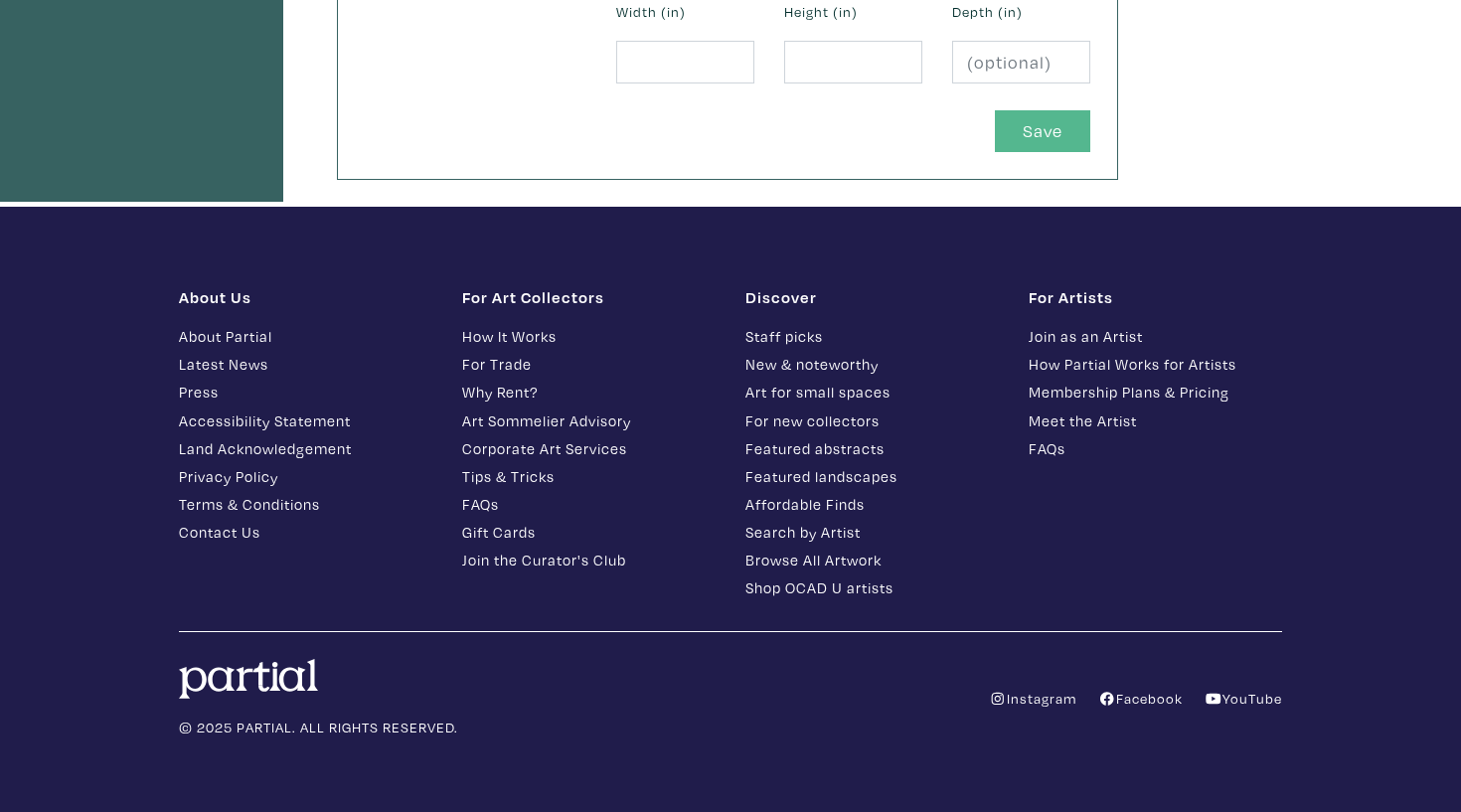 click on "Save" at bounding box center [1043, 131] 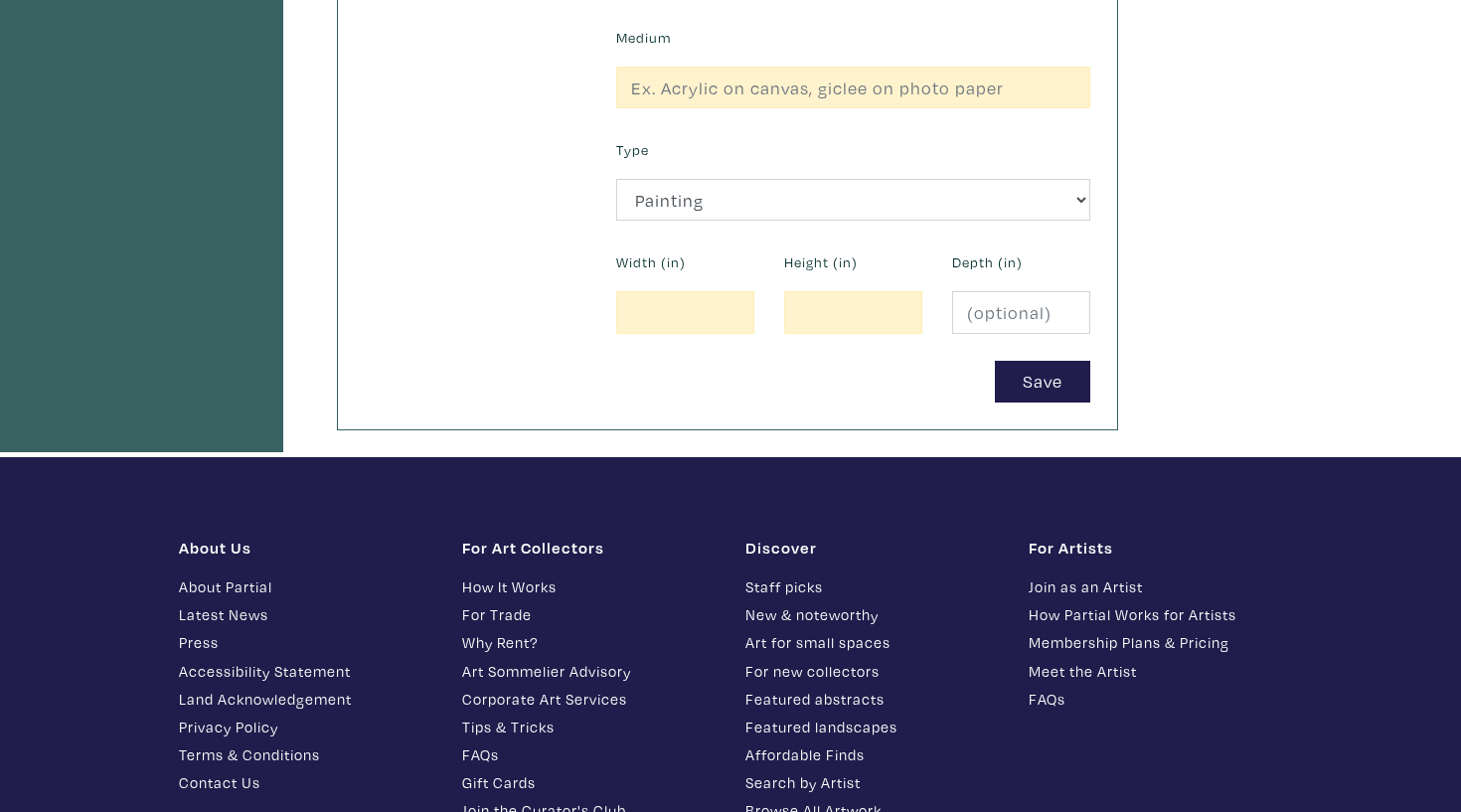 scroll, scrollTop: 810, scrollLeft: 0, axis: vertical 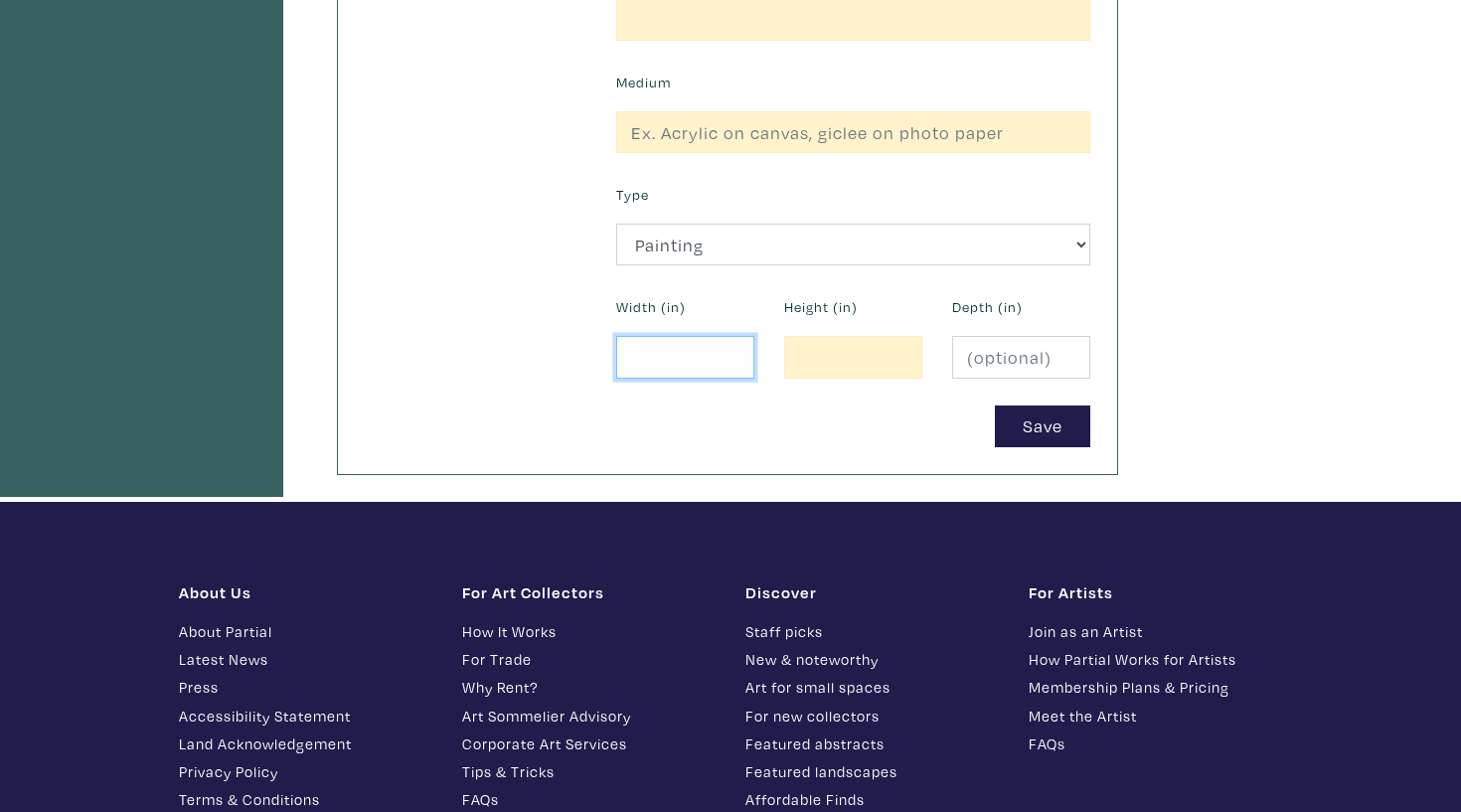 click at bounding box center [685, 357] 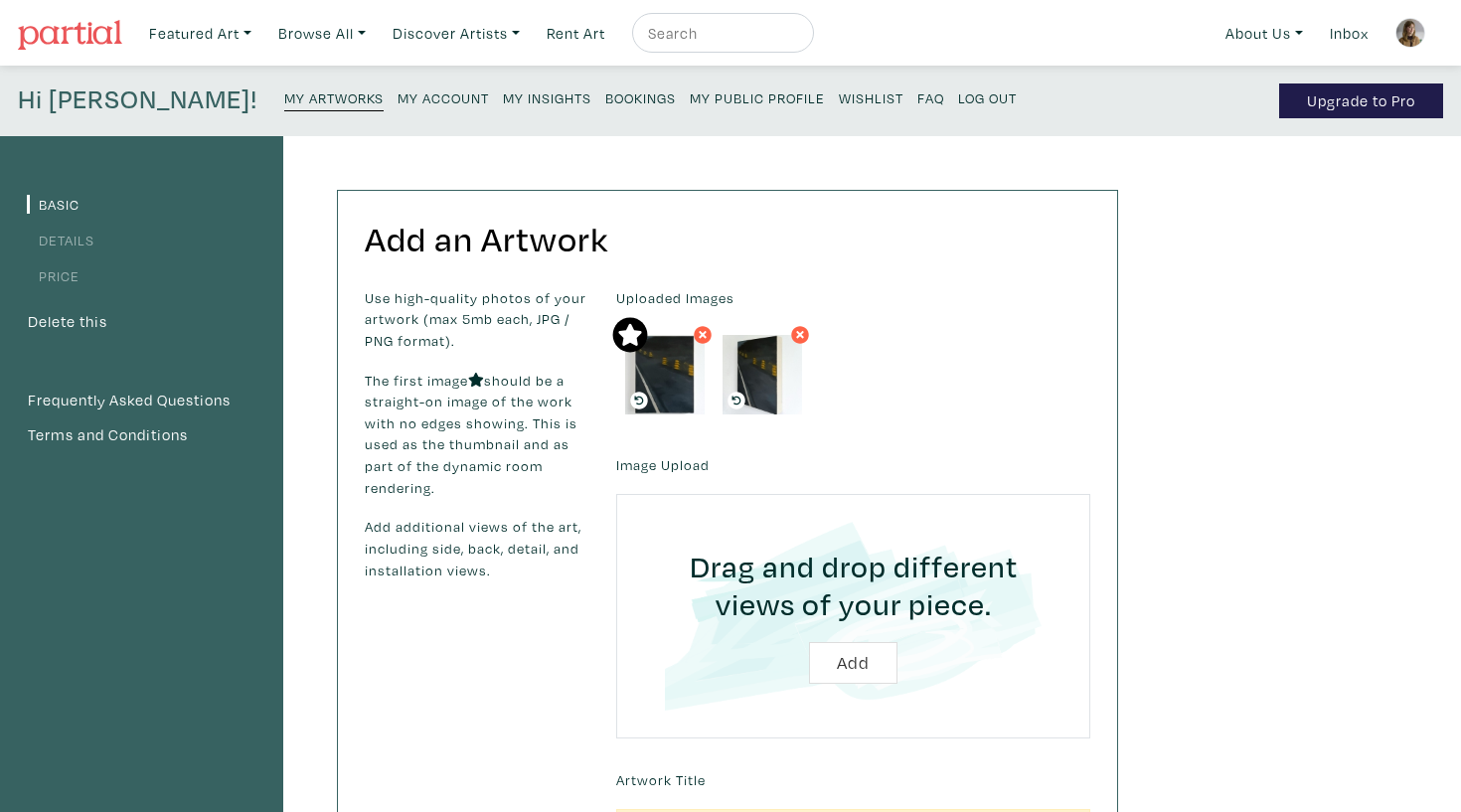 scroll, scrollTop: 0, scrollLeft: 0, axis: both 